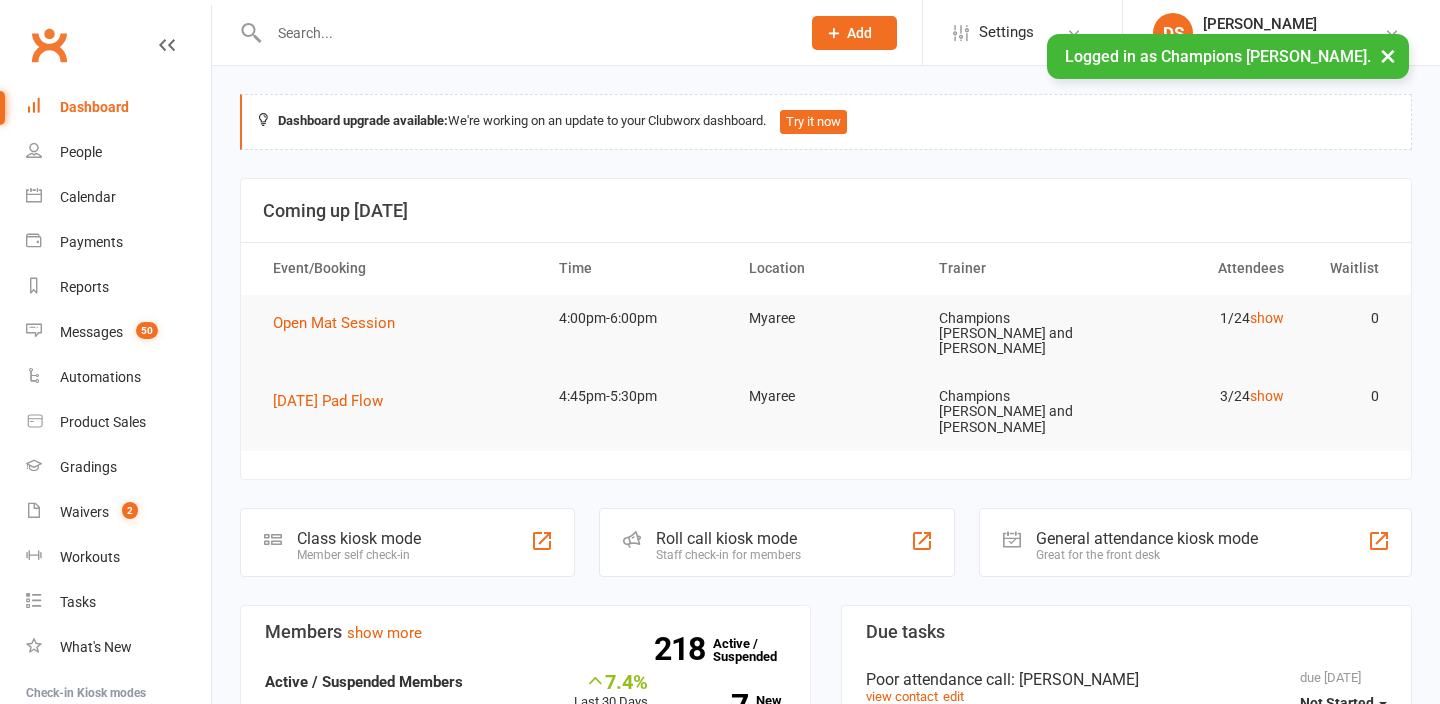 scroll, scrollTop: 0, scrollLeft: 0, axis: both 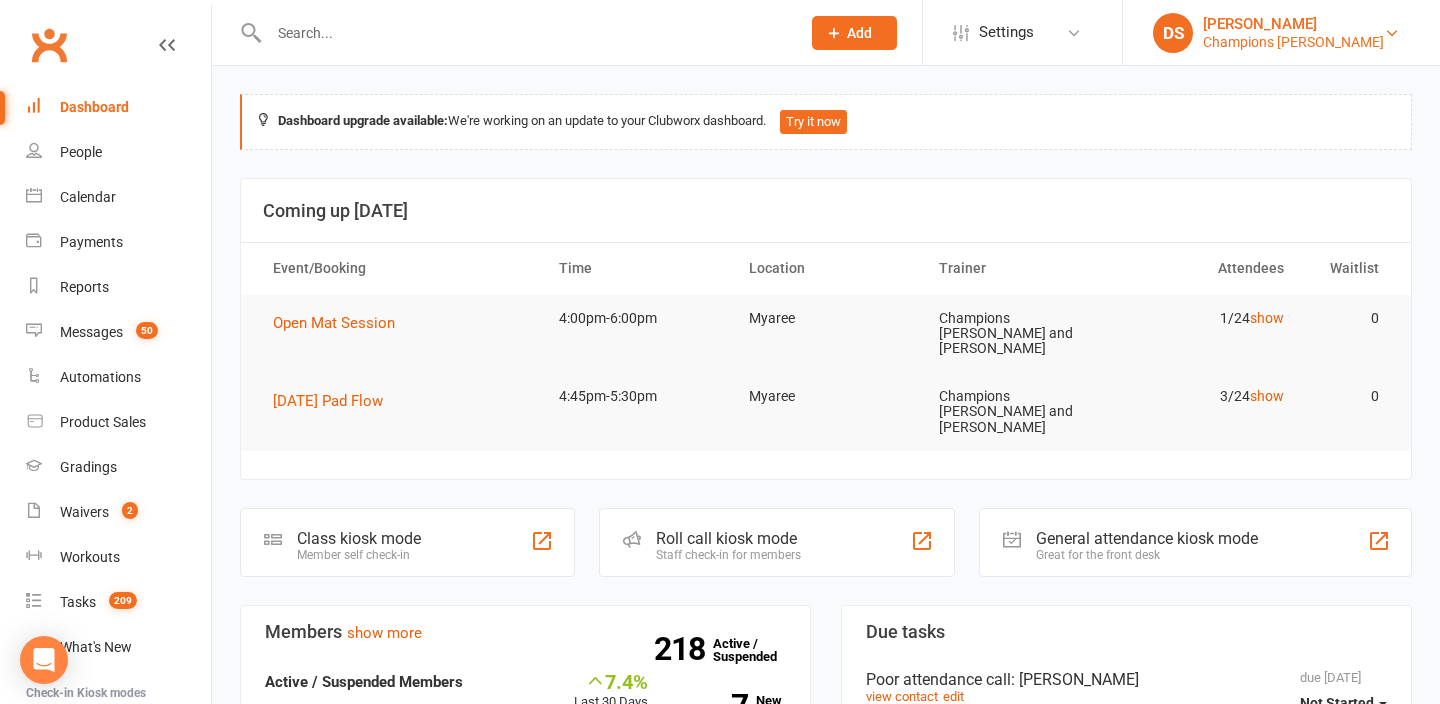 click on "DS Duran Singh Champions Gym Myaree" at bounding box center (1281, 33) 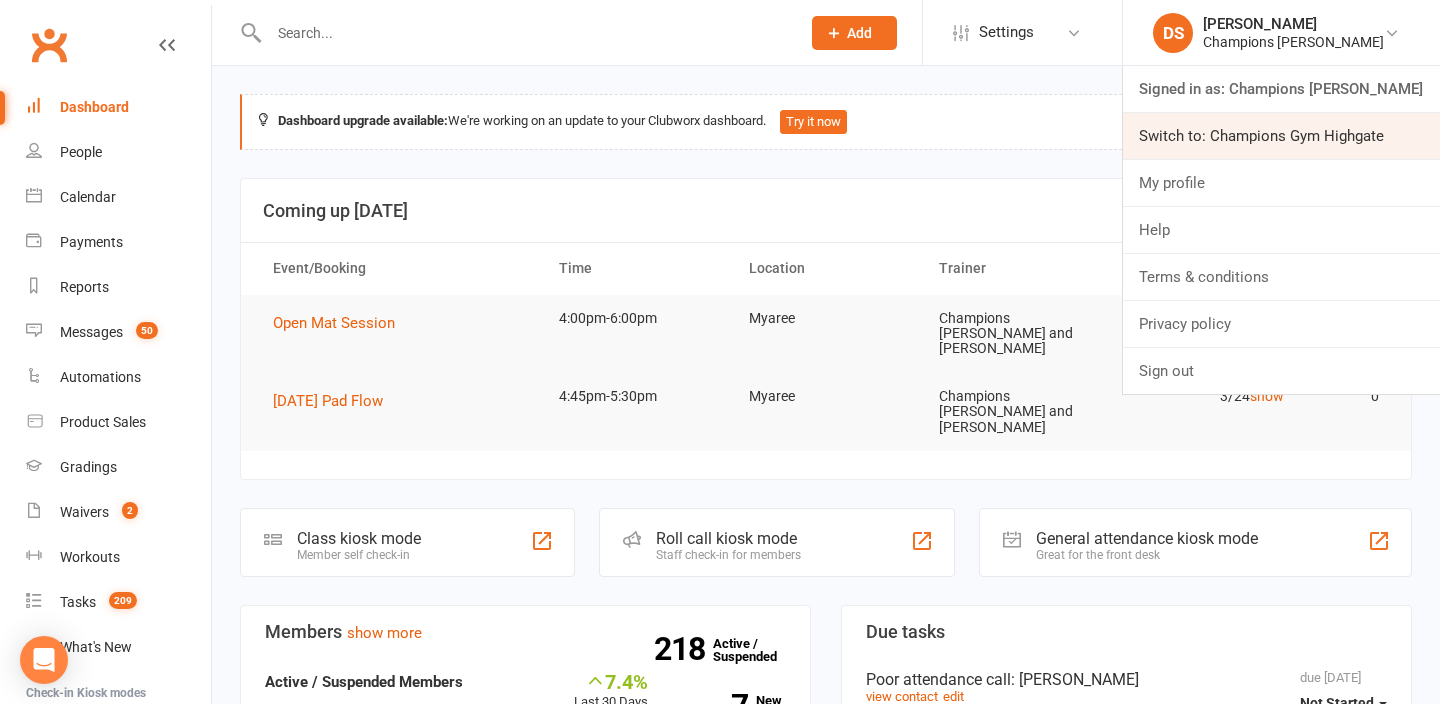 click on "Switch to: Champions Gym Highgate" at bounding box center [1281, 136] 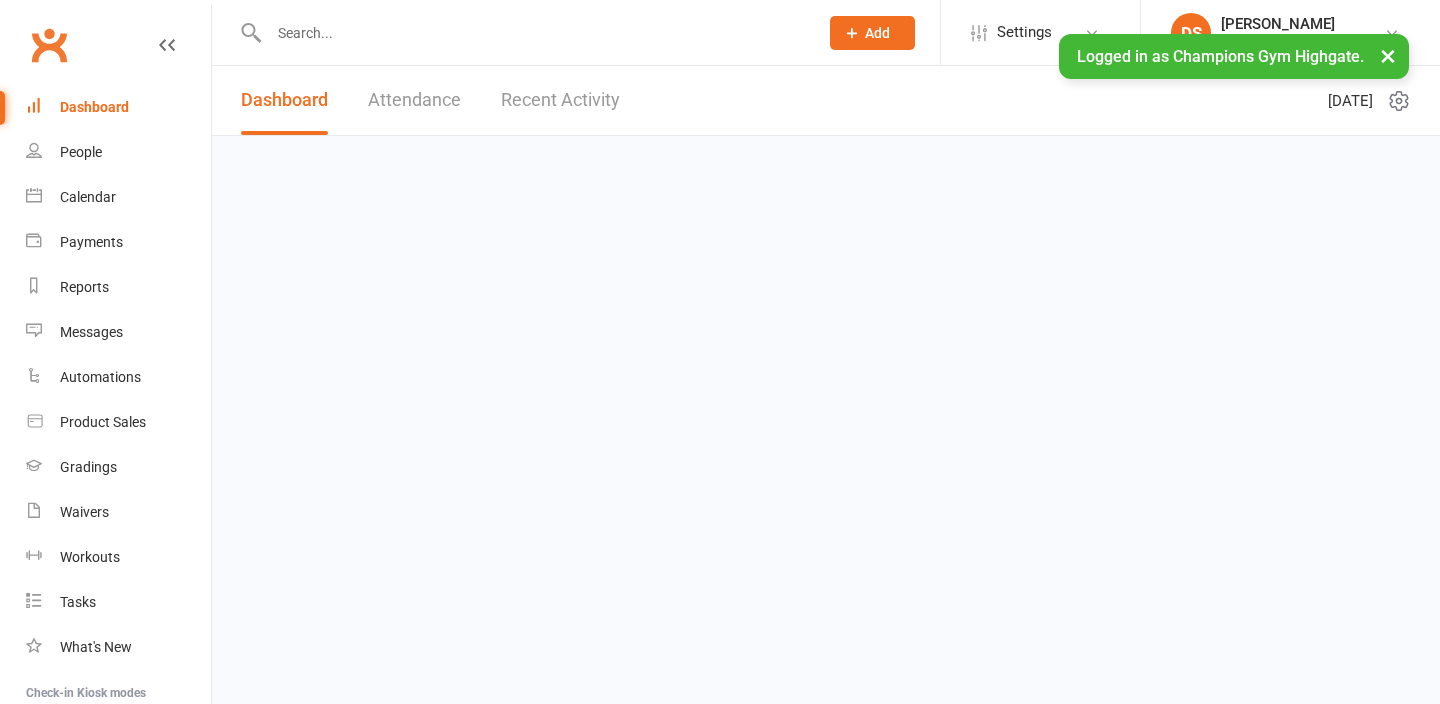 scroll, scrollTop: 0, scrollLeft: 0, axis: both 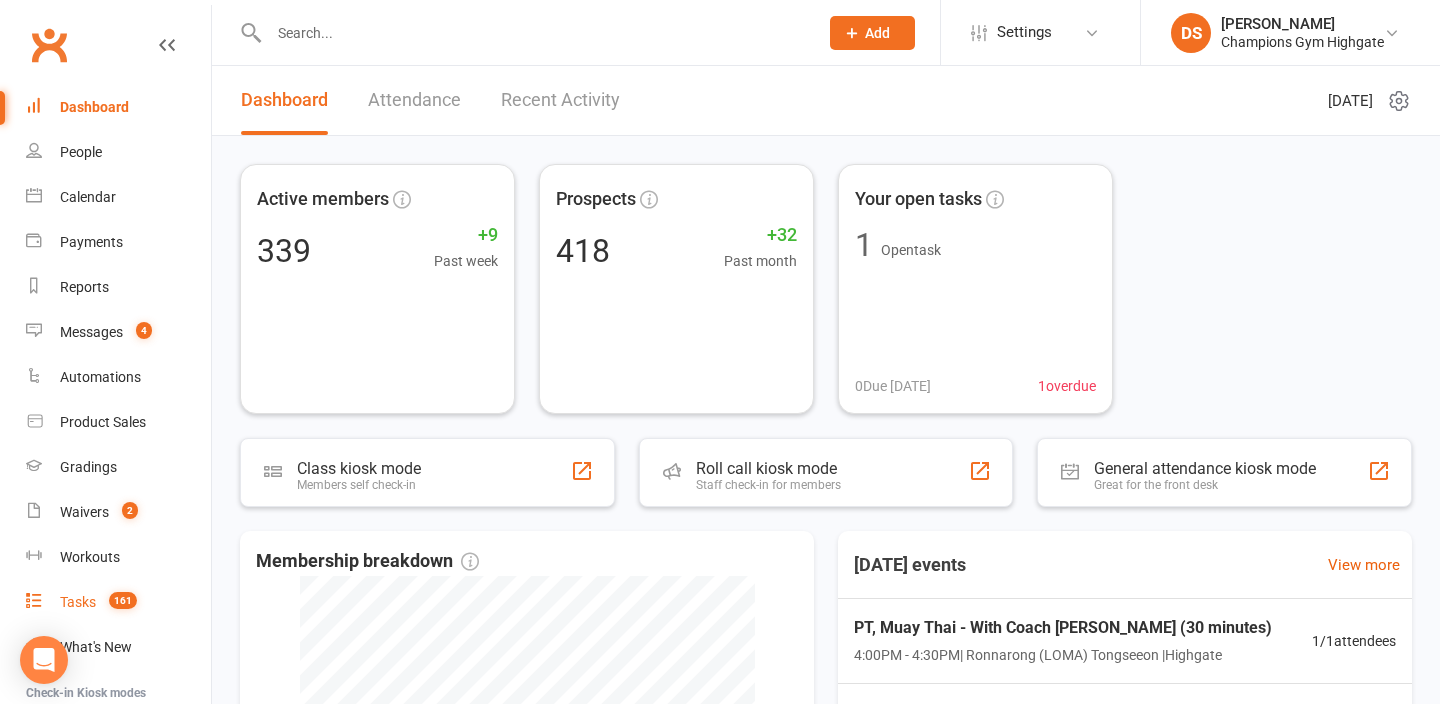 click on "161" at bounding box center (123, 600) 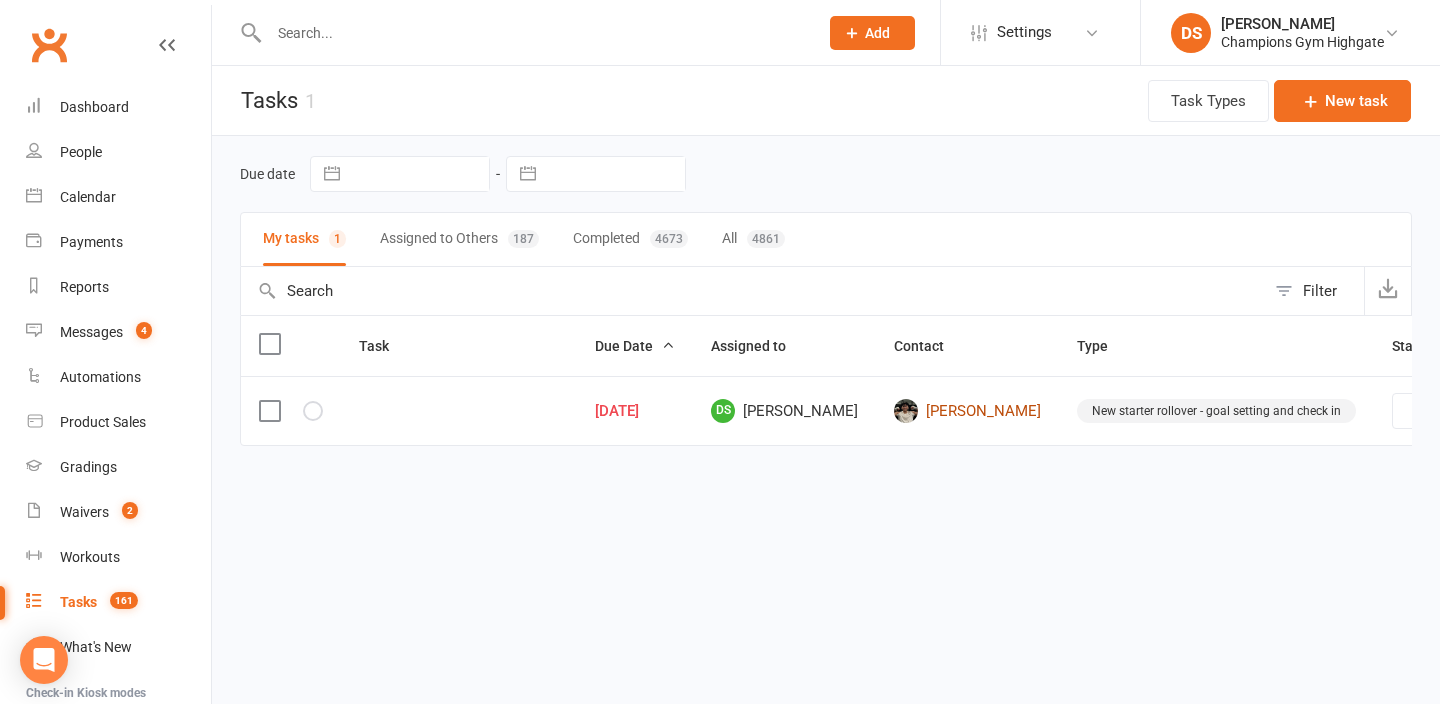 click on "Alex Nguyen" at bounding box center (967, 411) 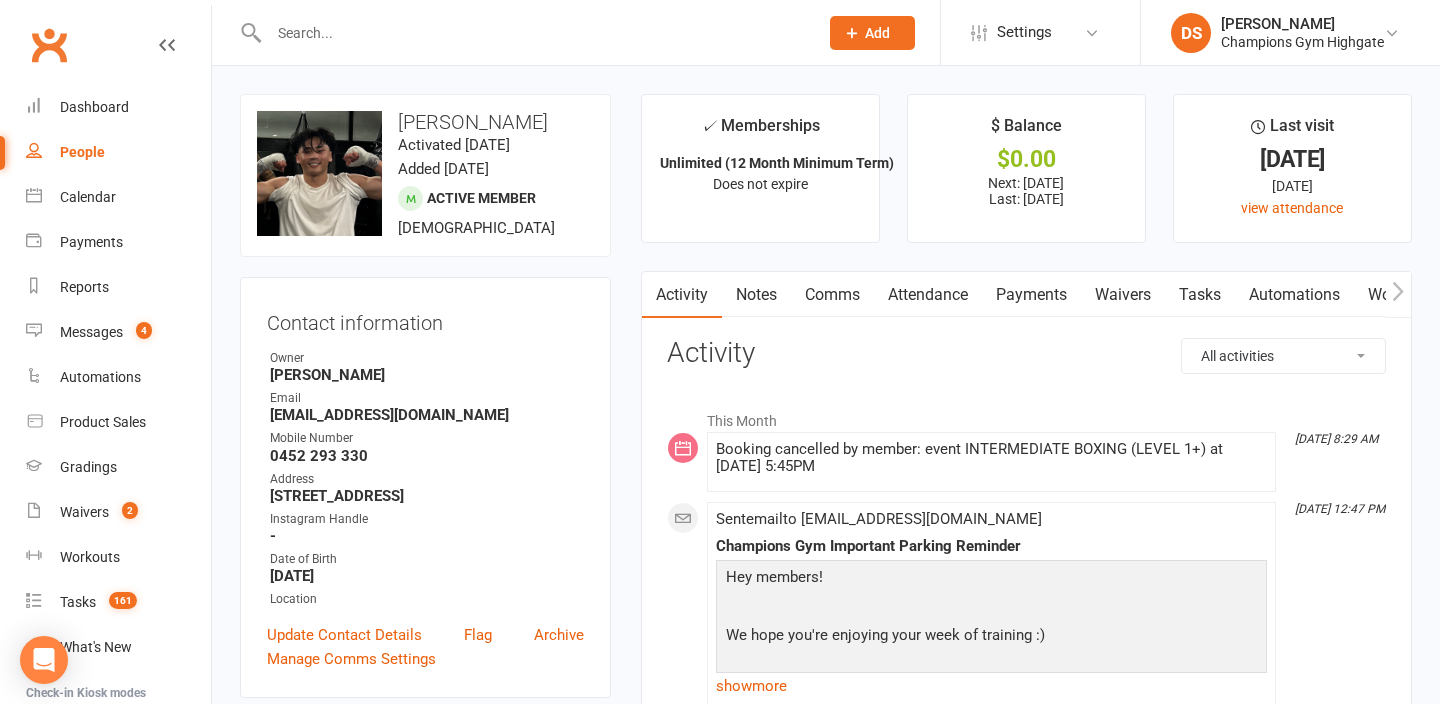 click on "Comms" at bounding box center (832, 295) 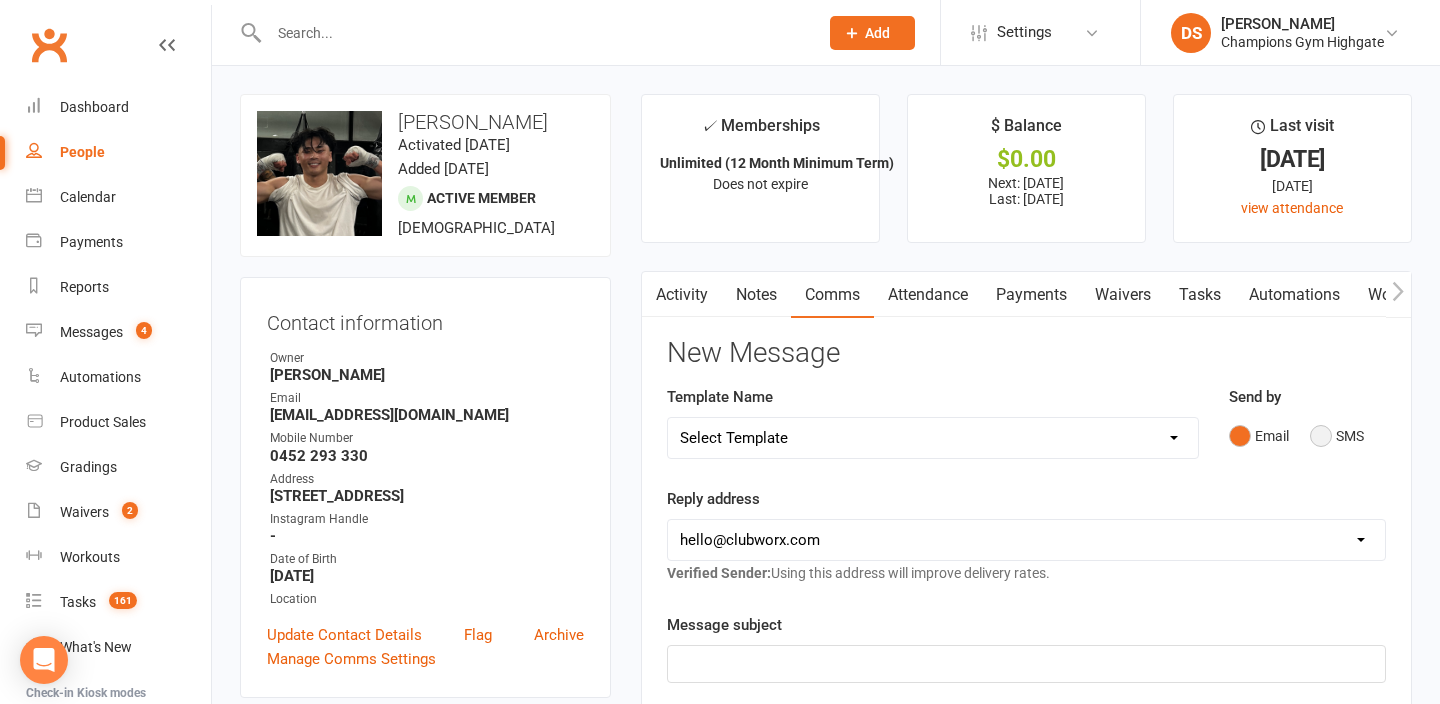 click on "SMS" at bounding box center [1337, 436] 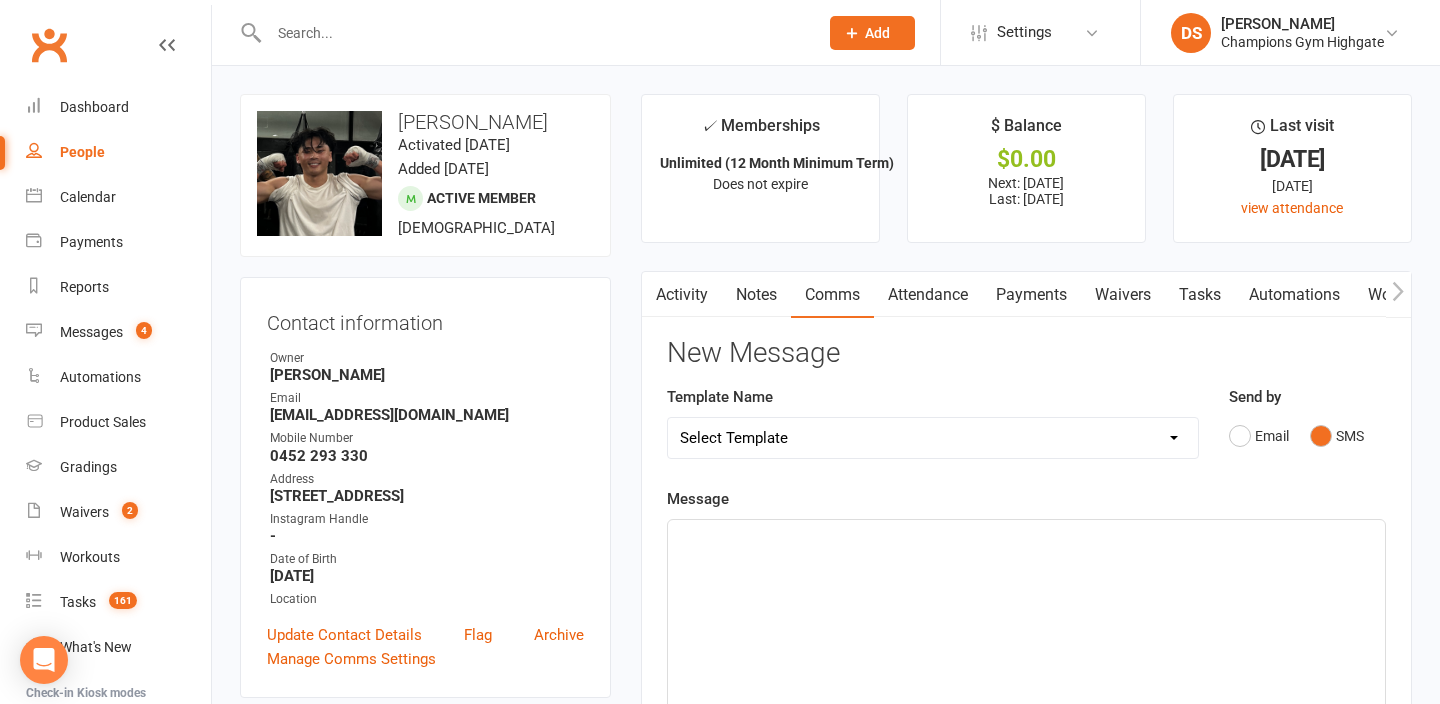 click on "﻿" 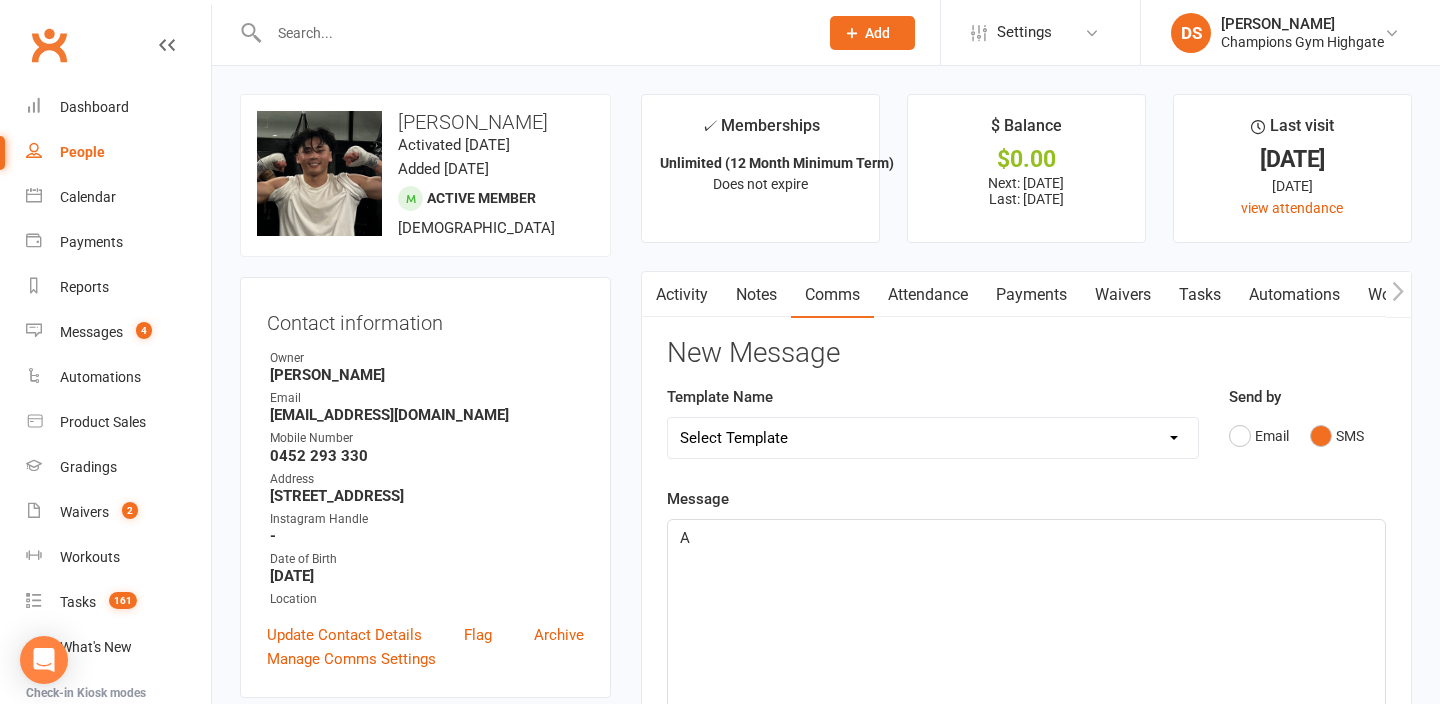 type 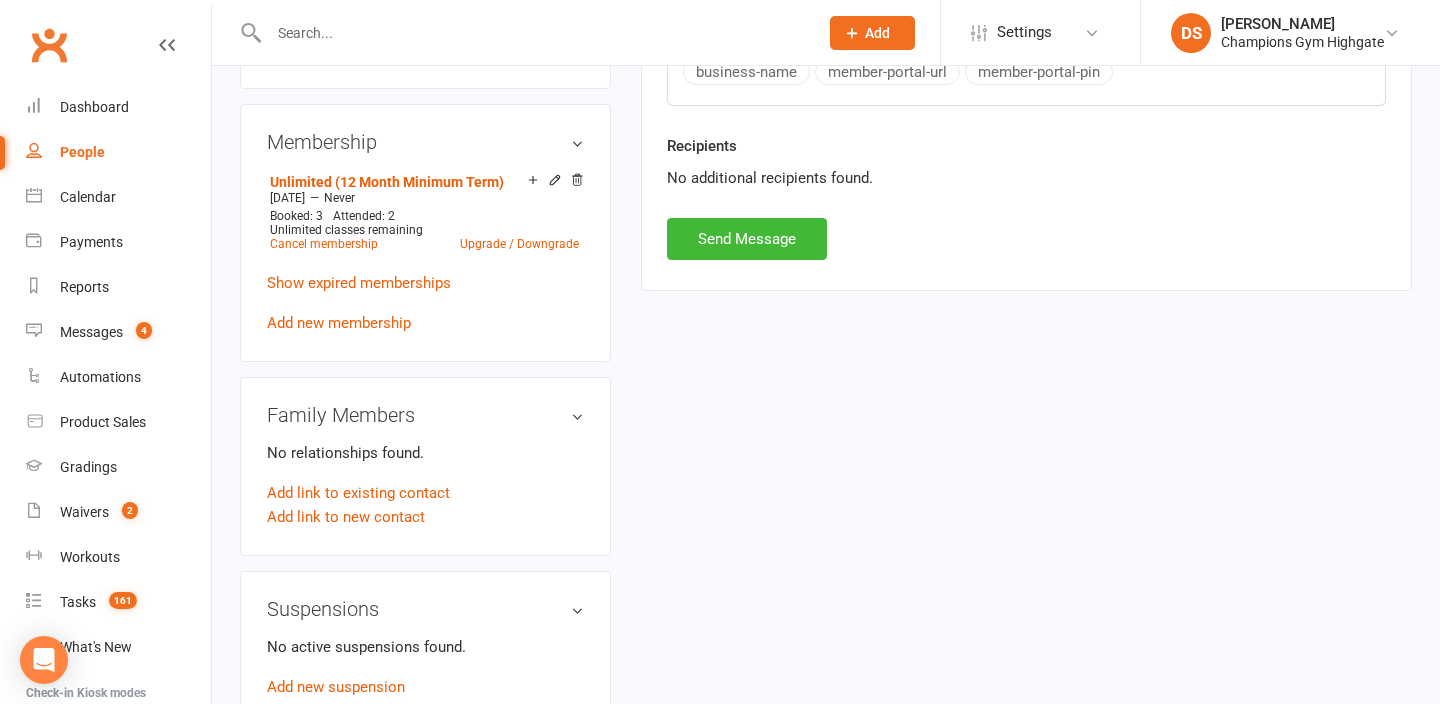 scroll, scrollTop: 973, scrollLeft: 0, axis: vertical 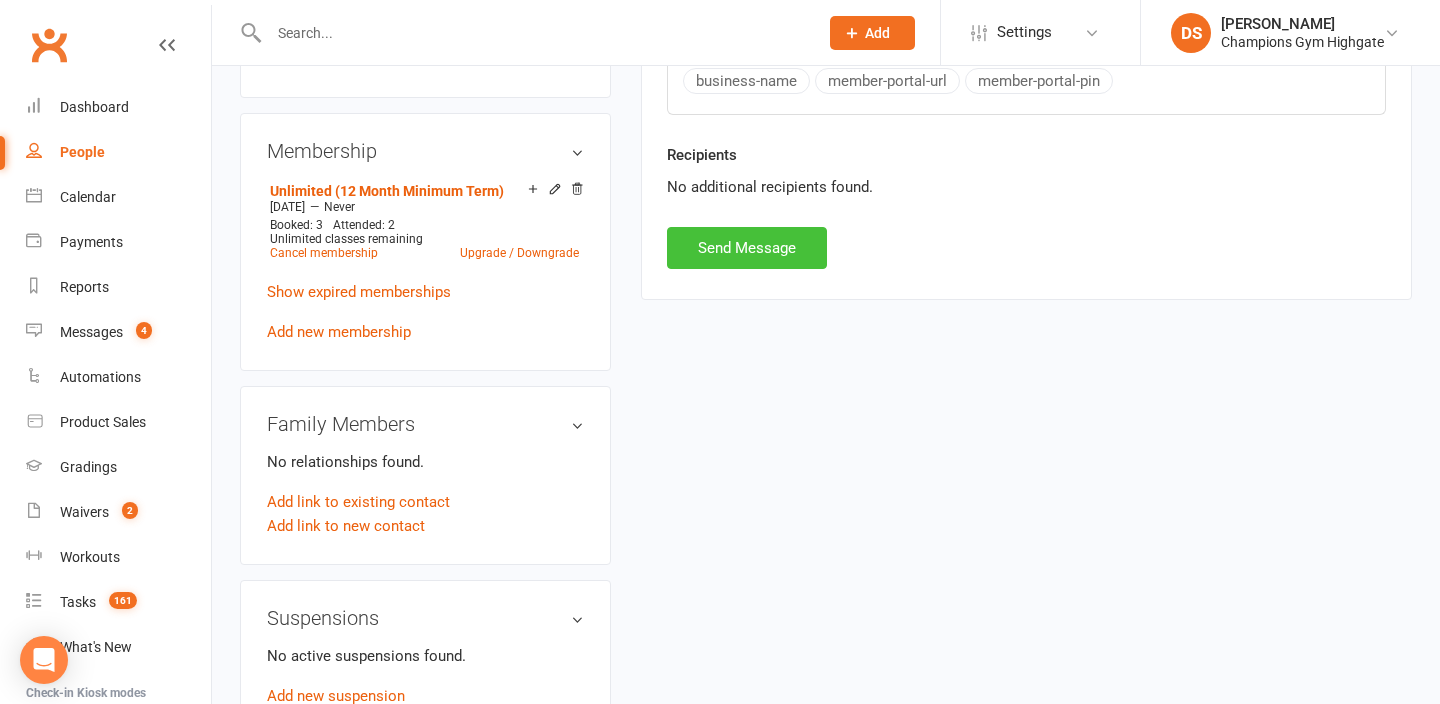 click on "Send Message" at bounding box center (747, 248) 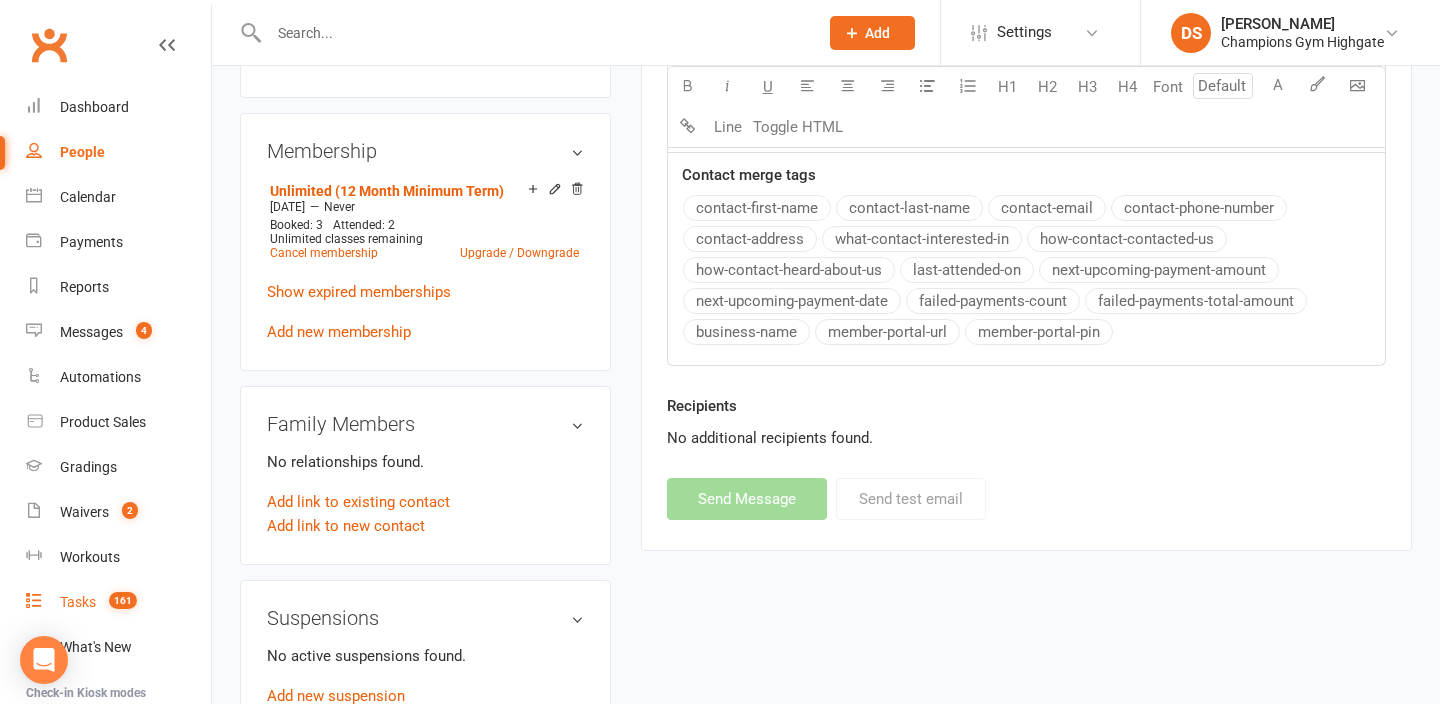 click on "161" at bounding box center [123, 600] 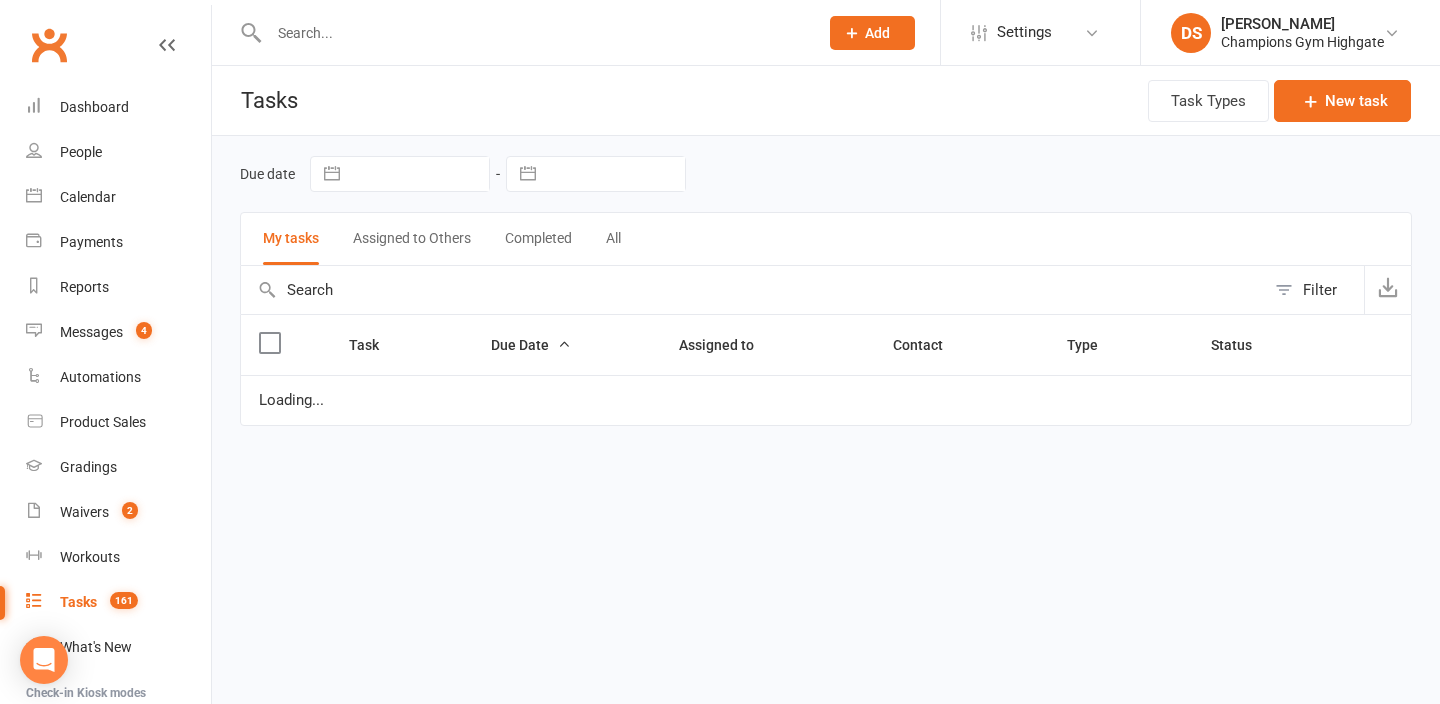 scroll, scrollTop: 0, scrollLeft: 0, axis: both 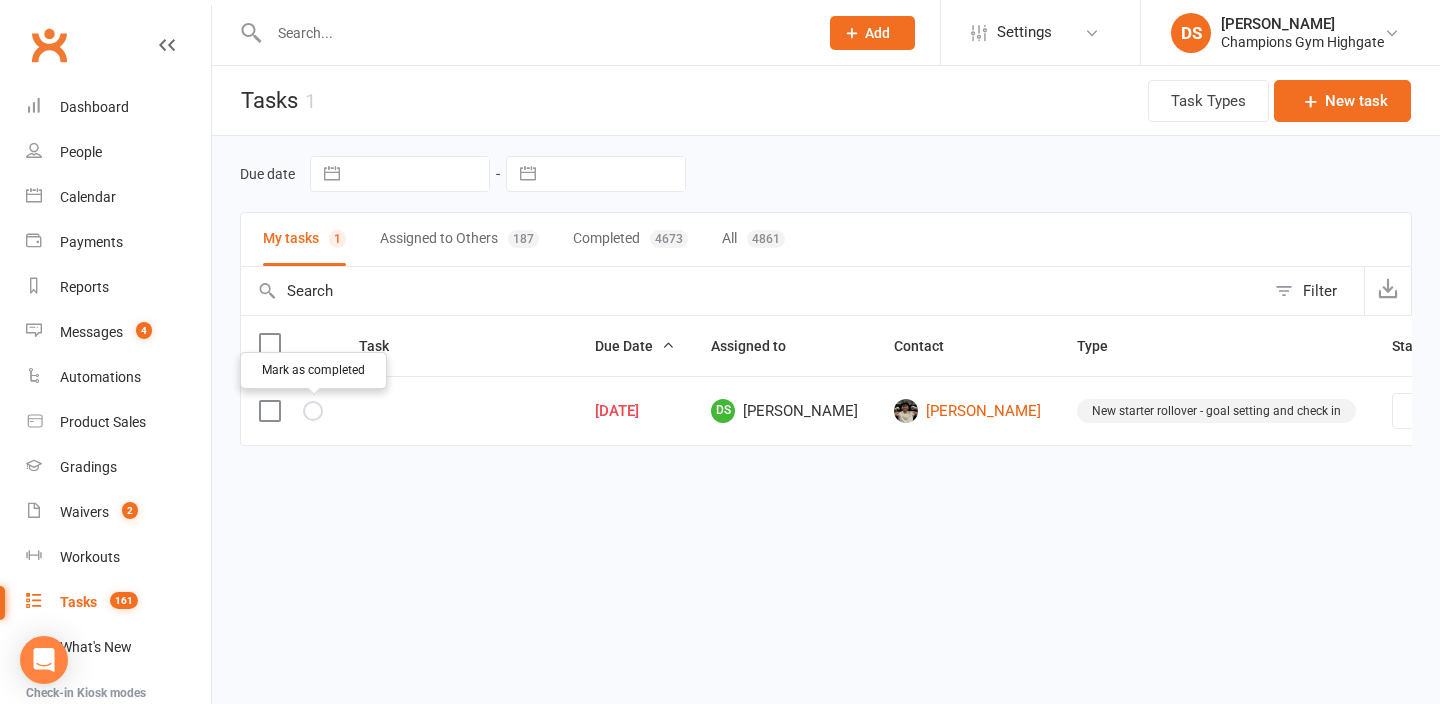 click at bounding box center [0, 0] 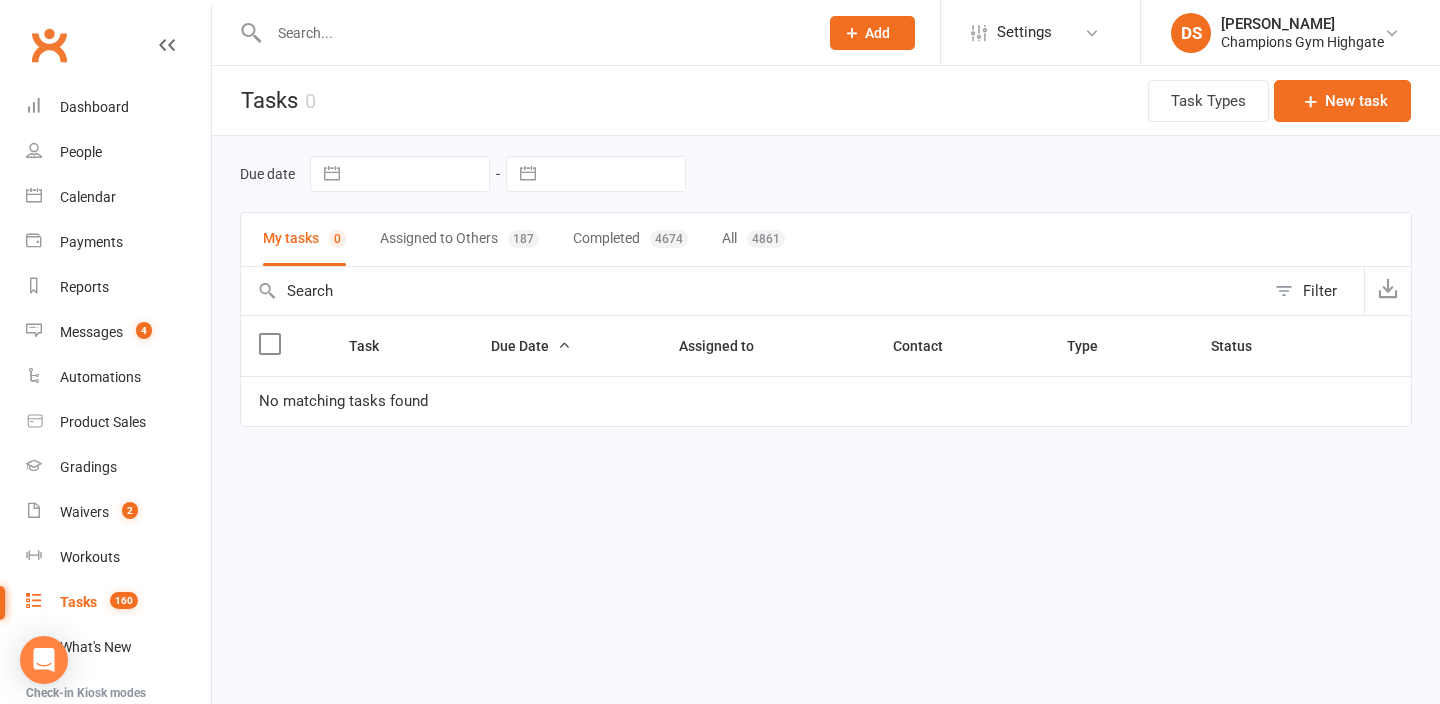 click at bounding box center (533, 33) 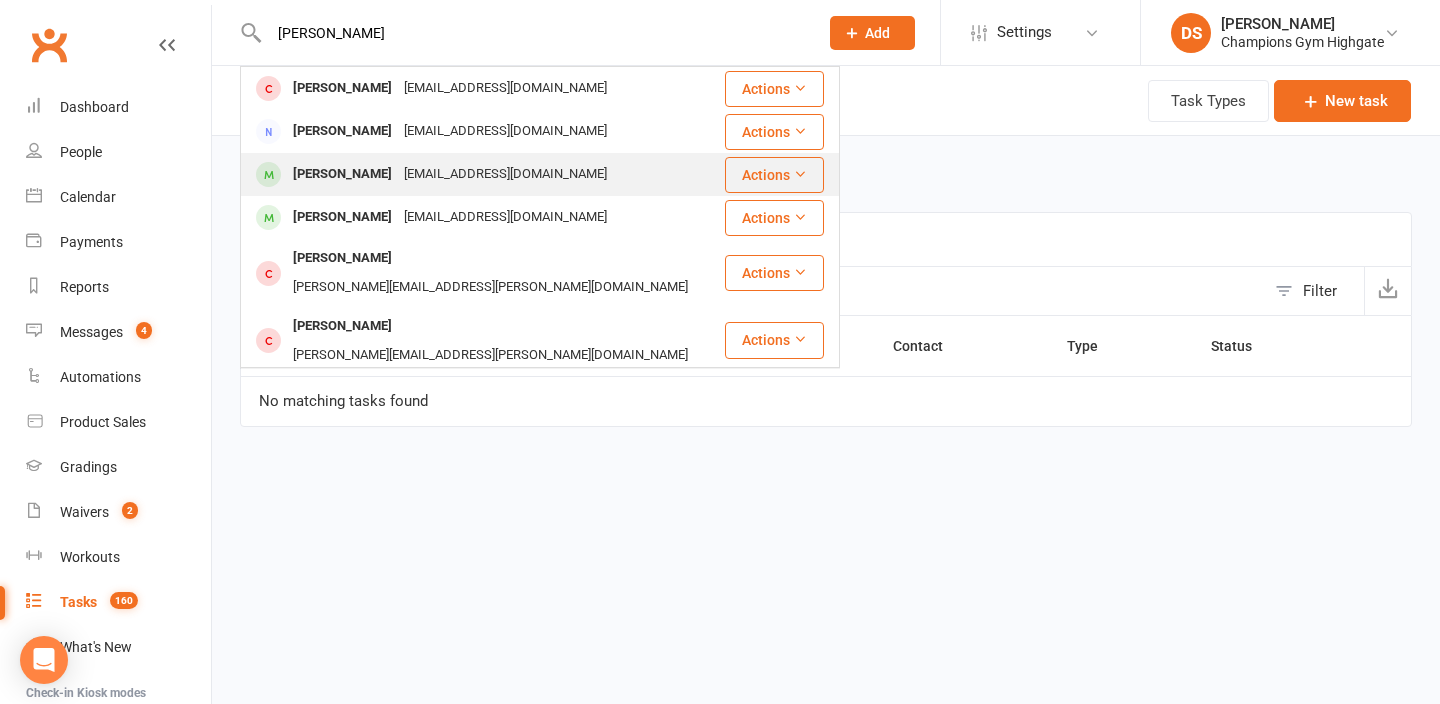 type on "michelle" 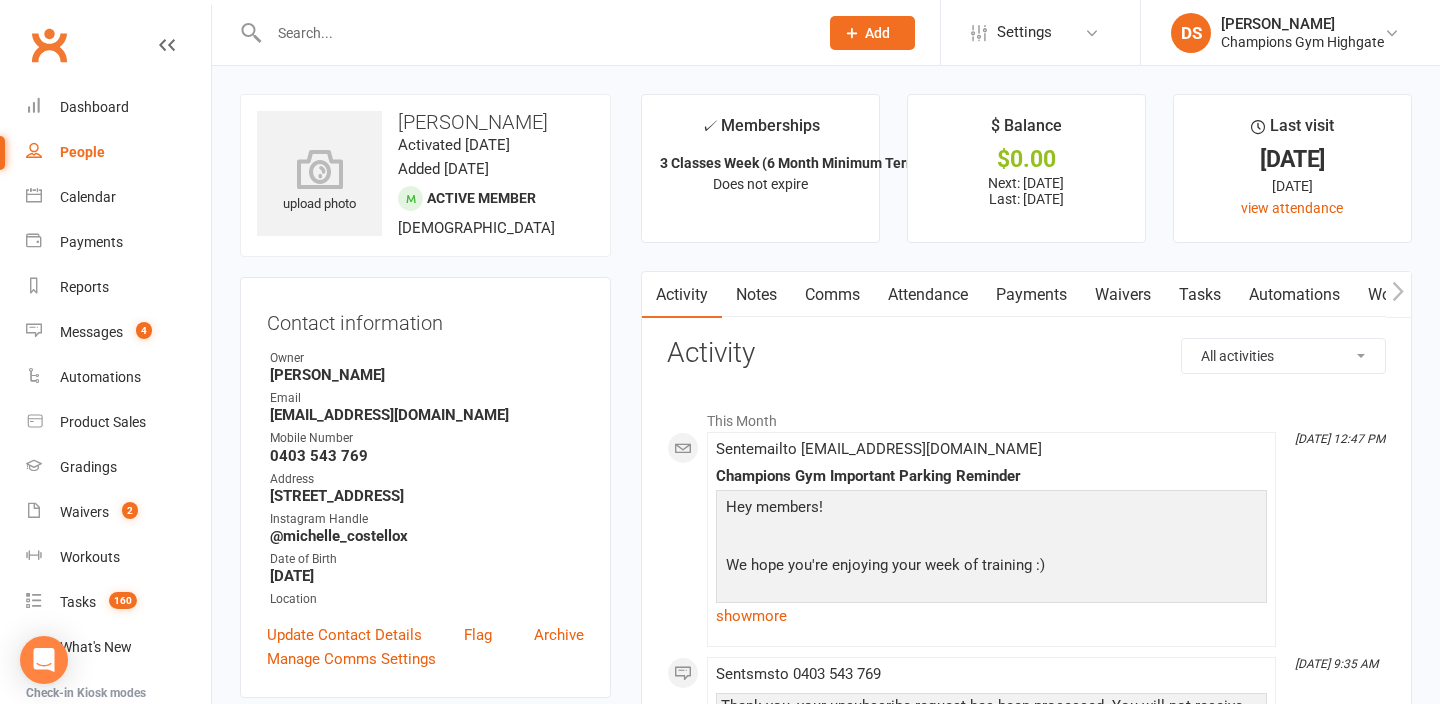 click at bounding box center [533, 33] 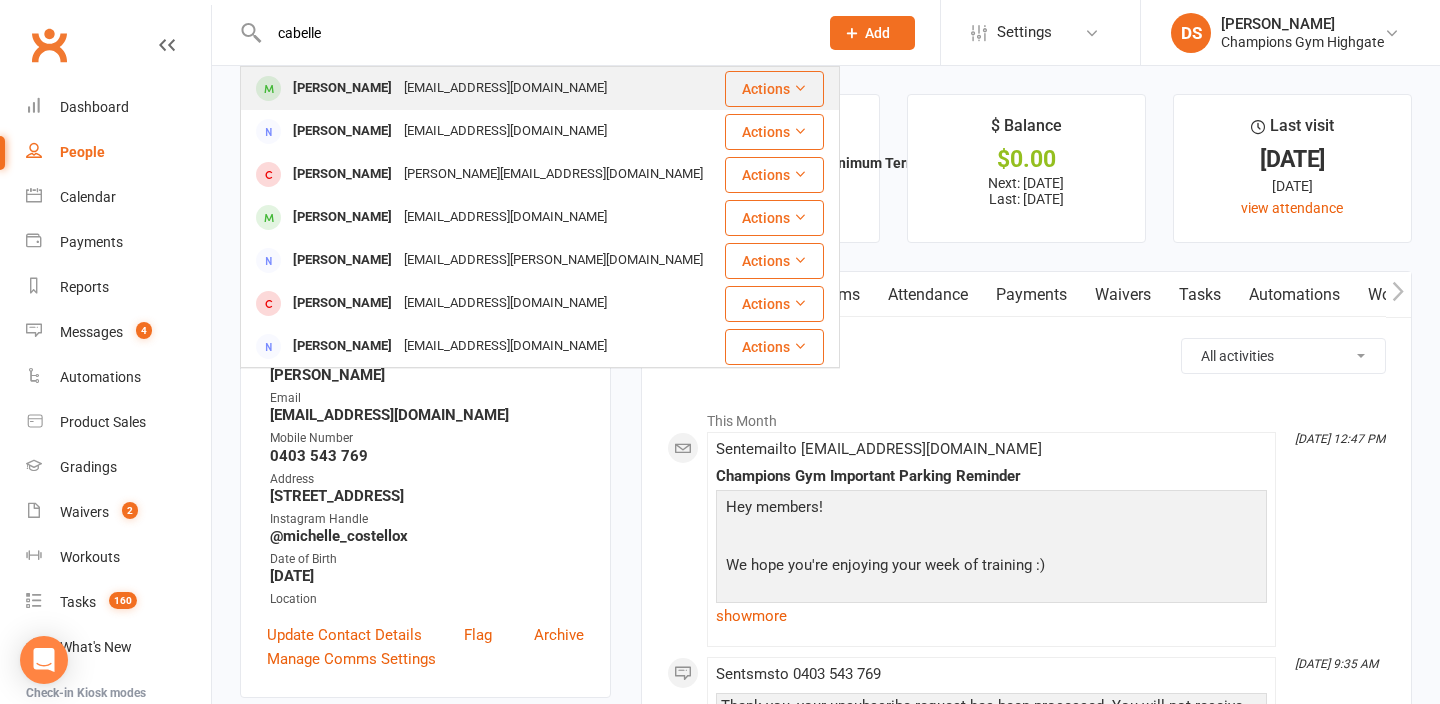type on "cabelle" 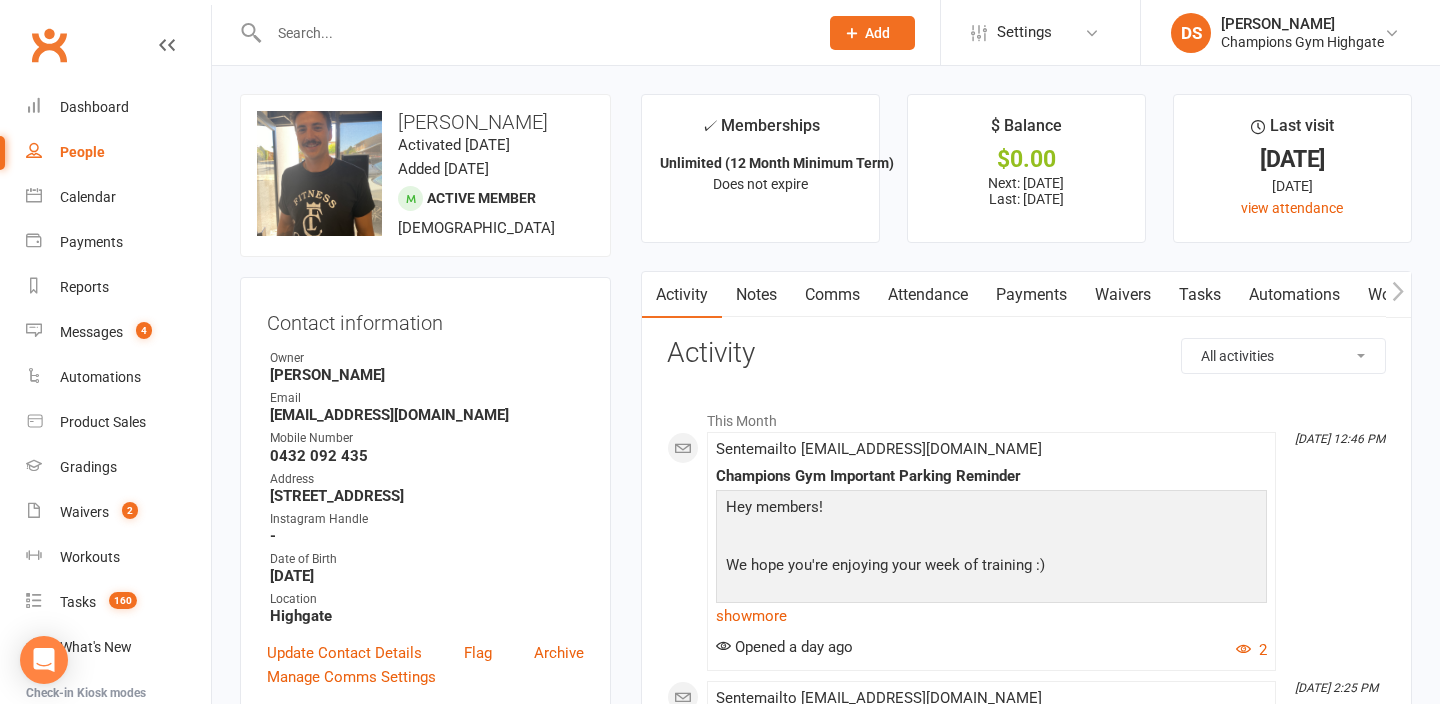 click on "Comms" at bounding box center [832, 295] 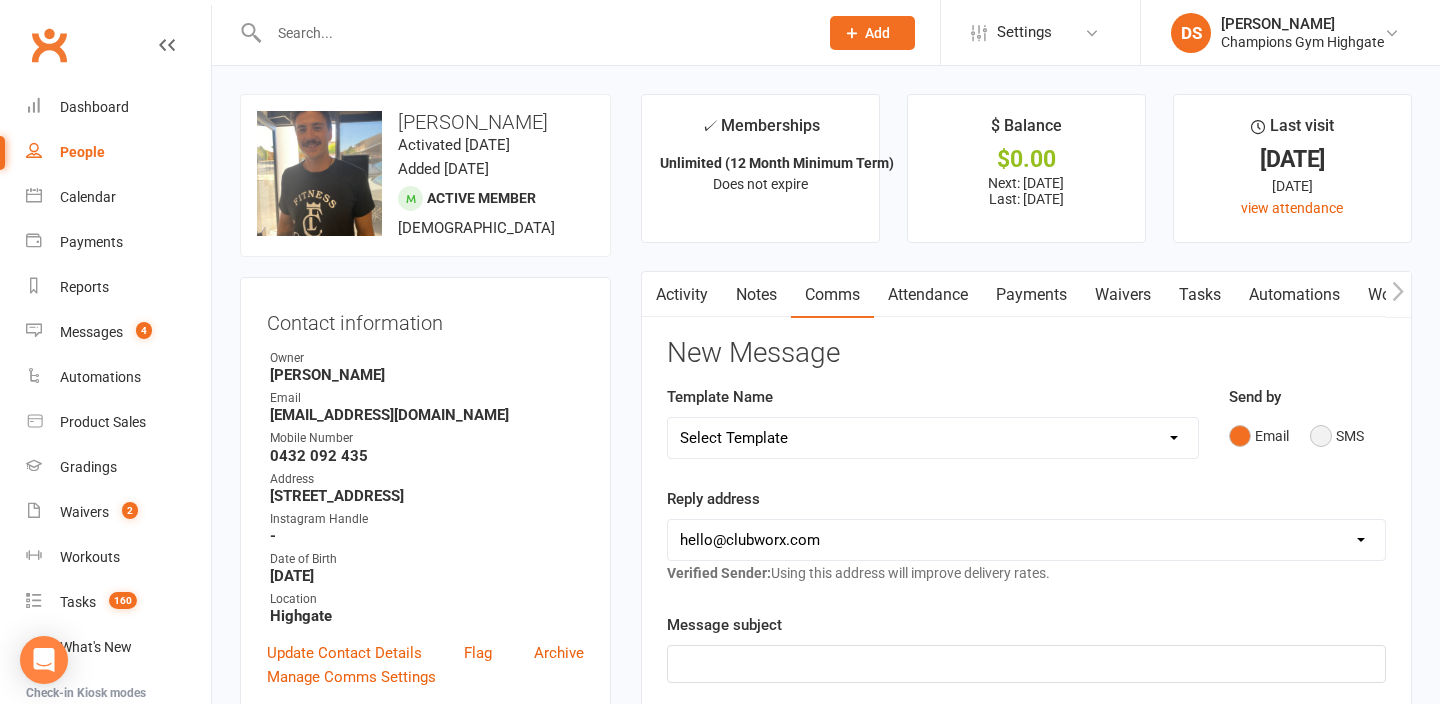 click on "SMS" at bounding box center [1337, 436] 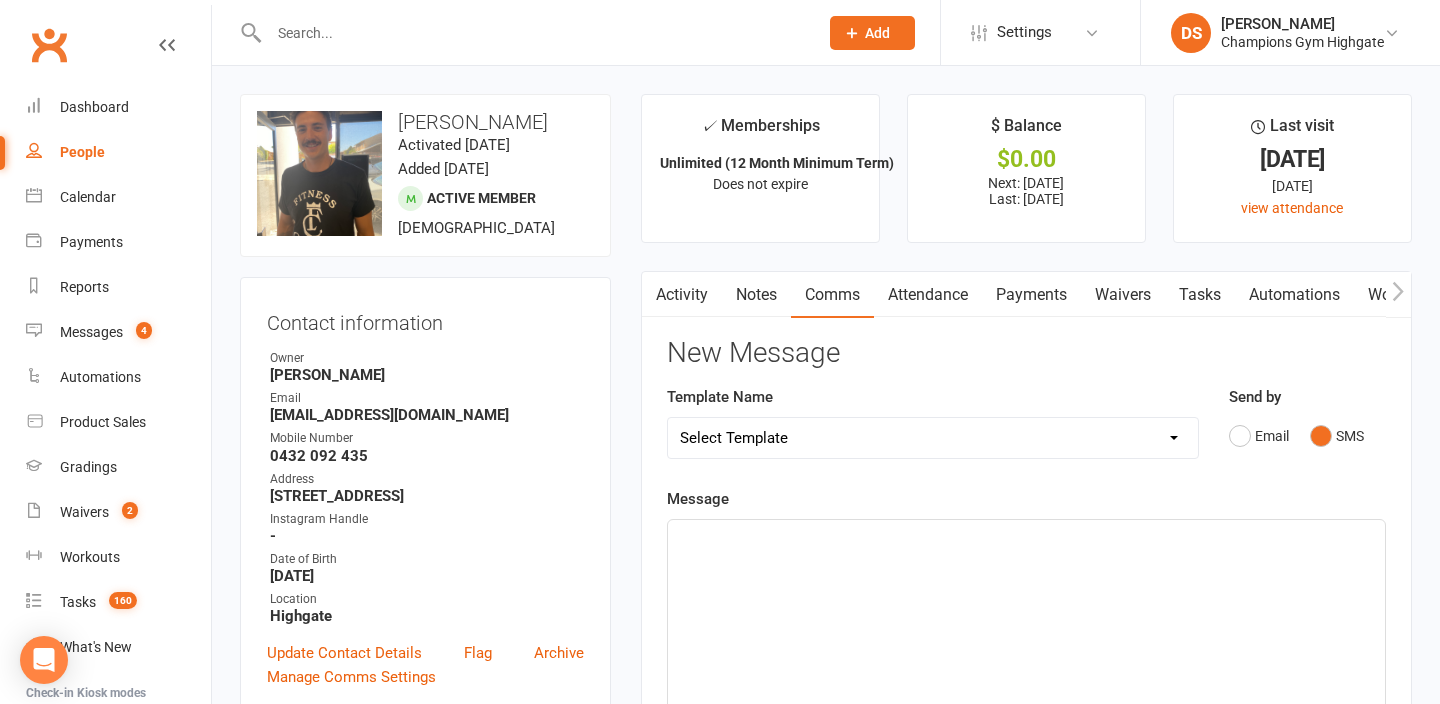 click on "﻿" 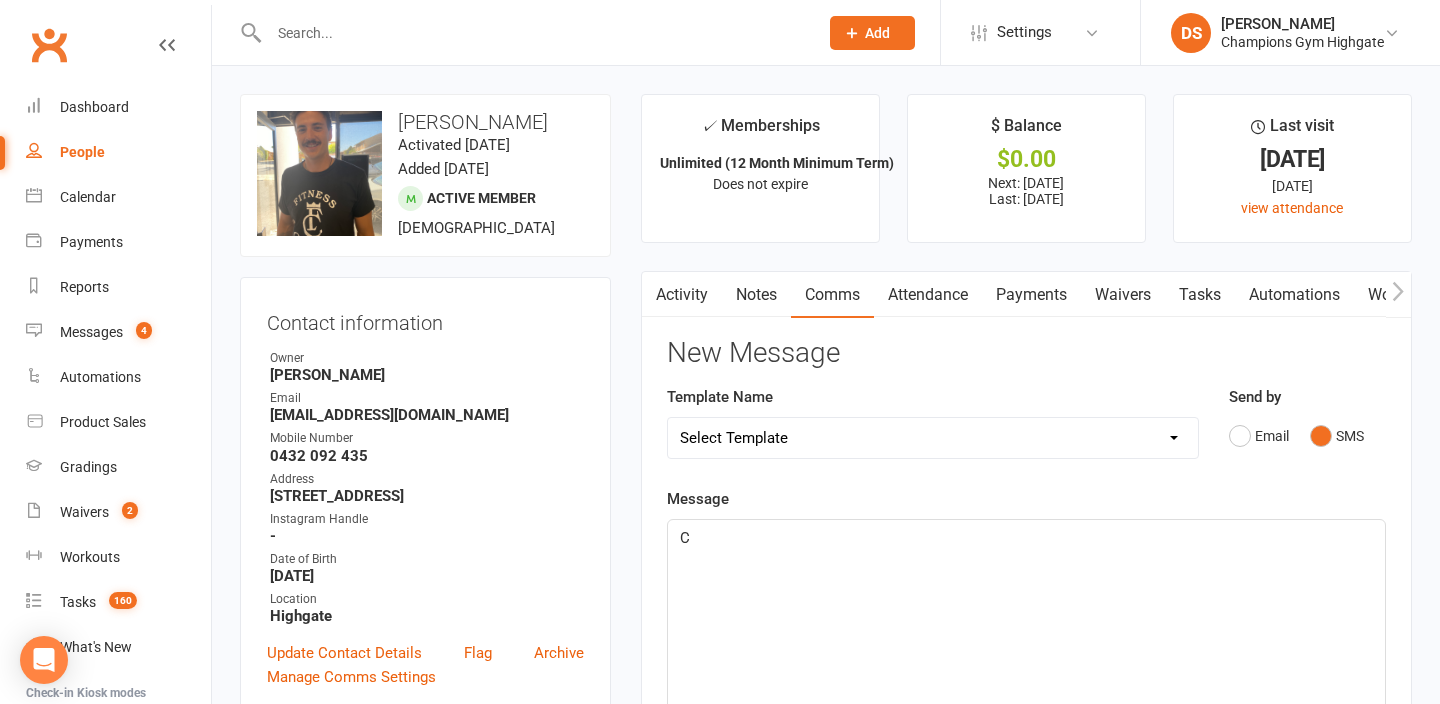 type 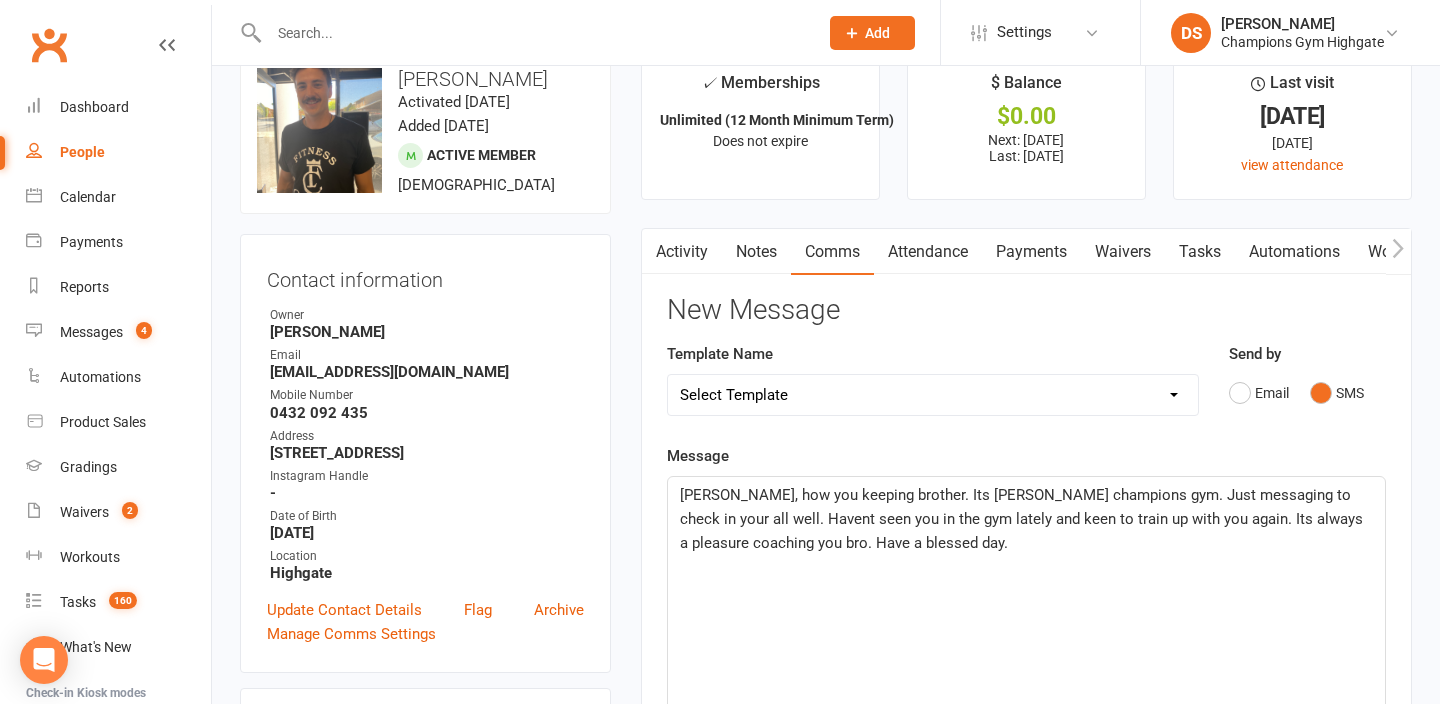 scroll, scrollTop: 50, scrollLeft: 0, axis: vertical 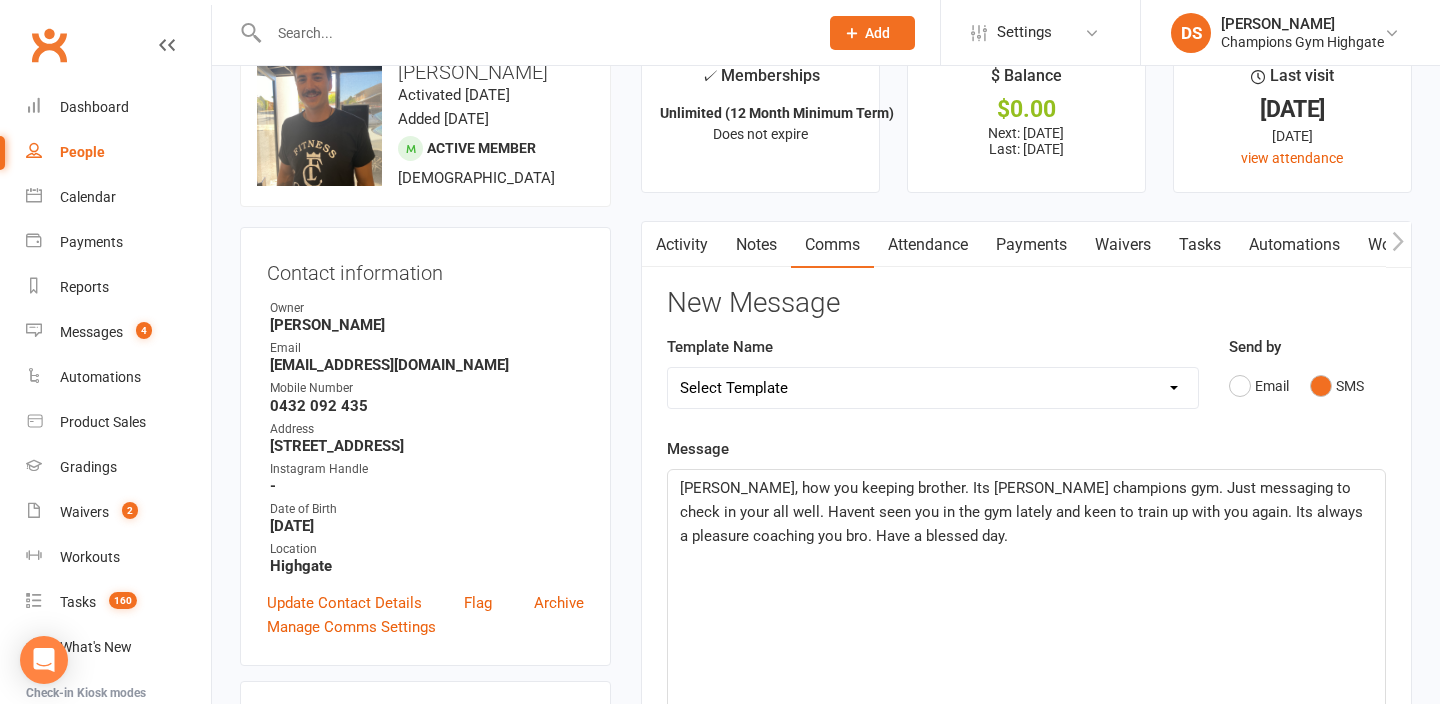 click on "Cabelle, how you keeping brother. Its Duran champions gym. Just messaging to check in your all well. Havent seen you in the gym lately and keen to train up with you again. Its always a pleasure coaching you bro. Have a blessed day." 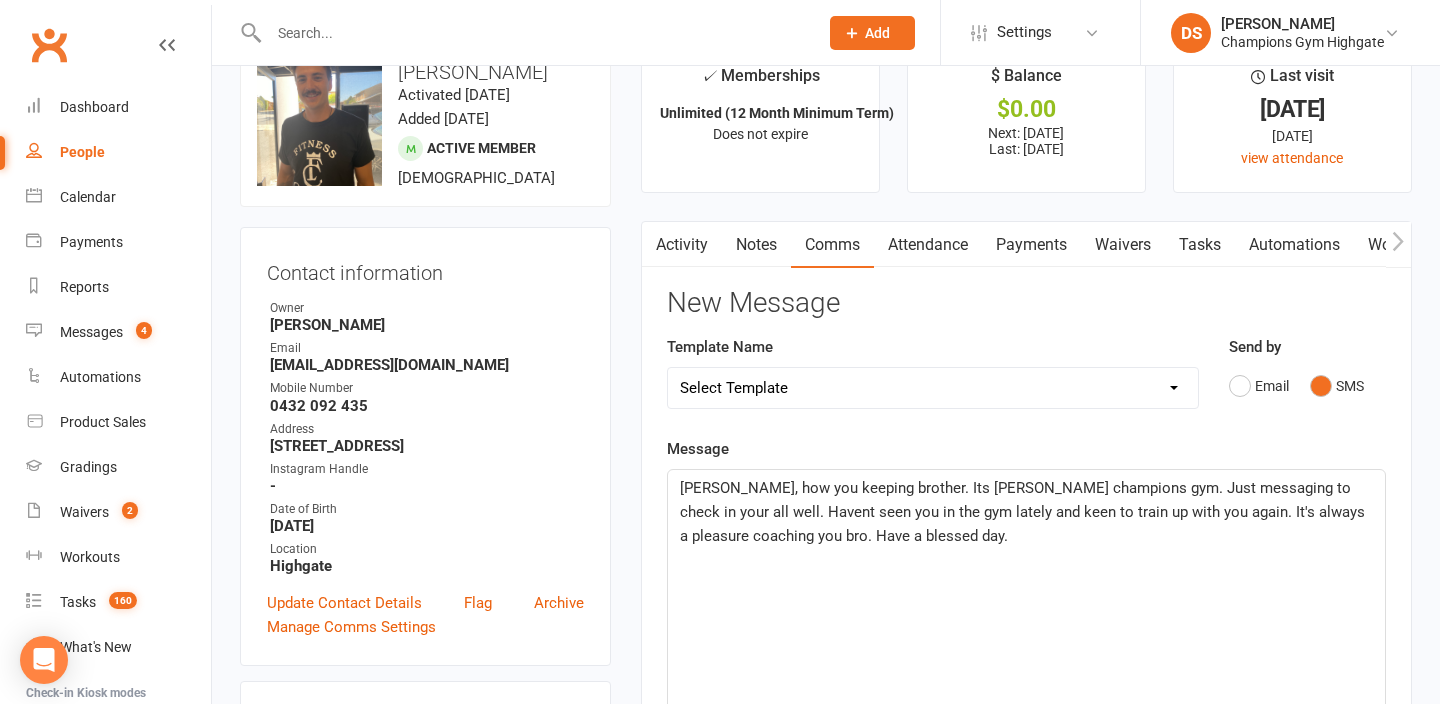 click on "Cabelle, how you keeping brother. Its Duran champions gym. Just messaging to check in your all well. Havent seen you in the gym lately and keen to train up with you again. It's always a pleasure coaching you bro. Have a blessed day." 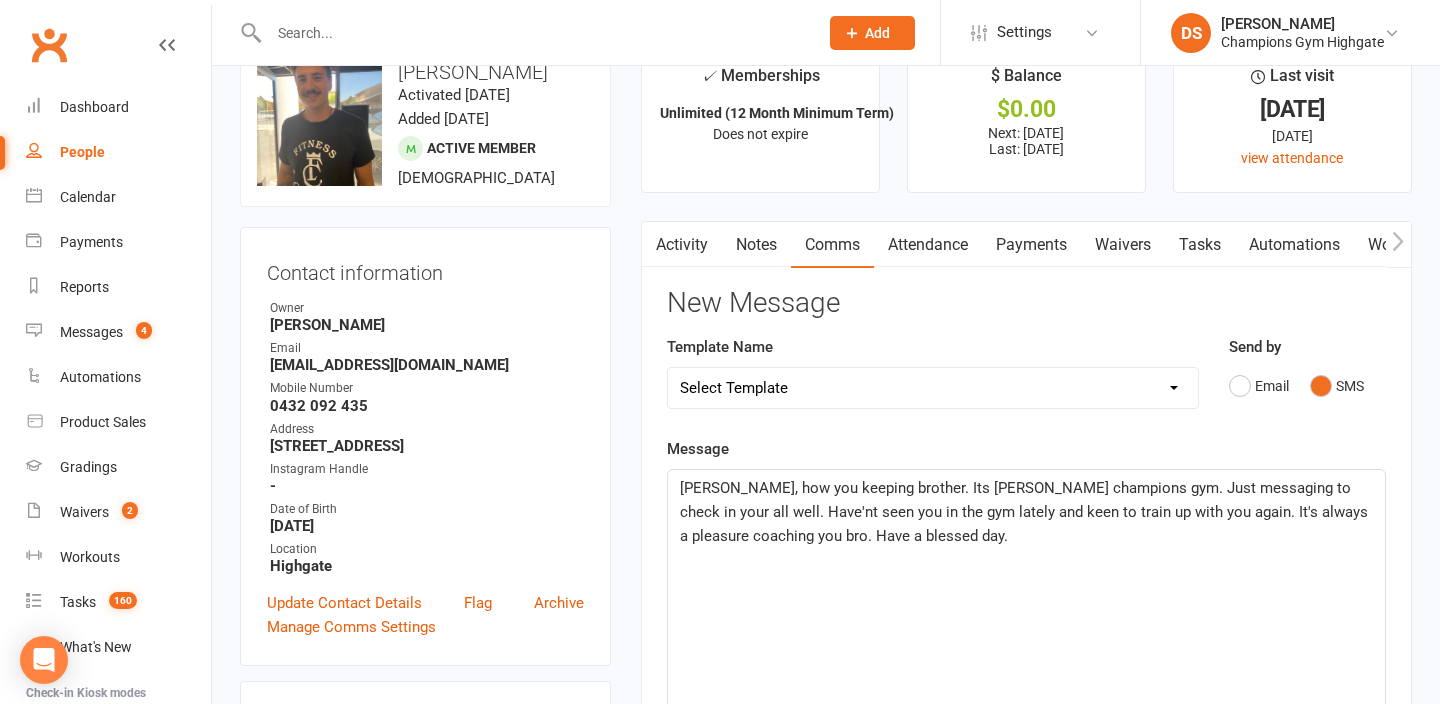 click on "Cabelle, how you keeping brother. Its Duran champions gym. Just messaging to check in your all well. Have'nt seen you in the gym lately and keen to train up with you again. It's always a pleasure coaching you bro. Have a blessed day." 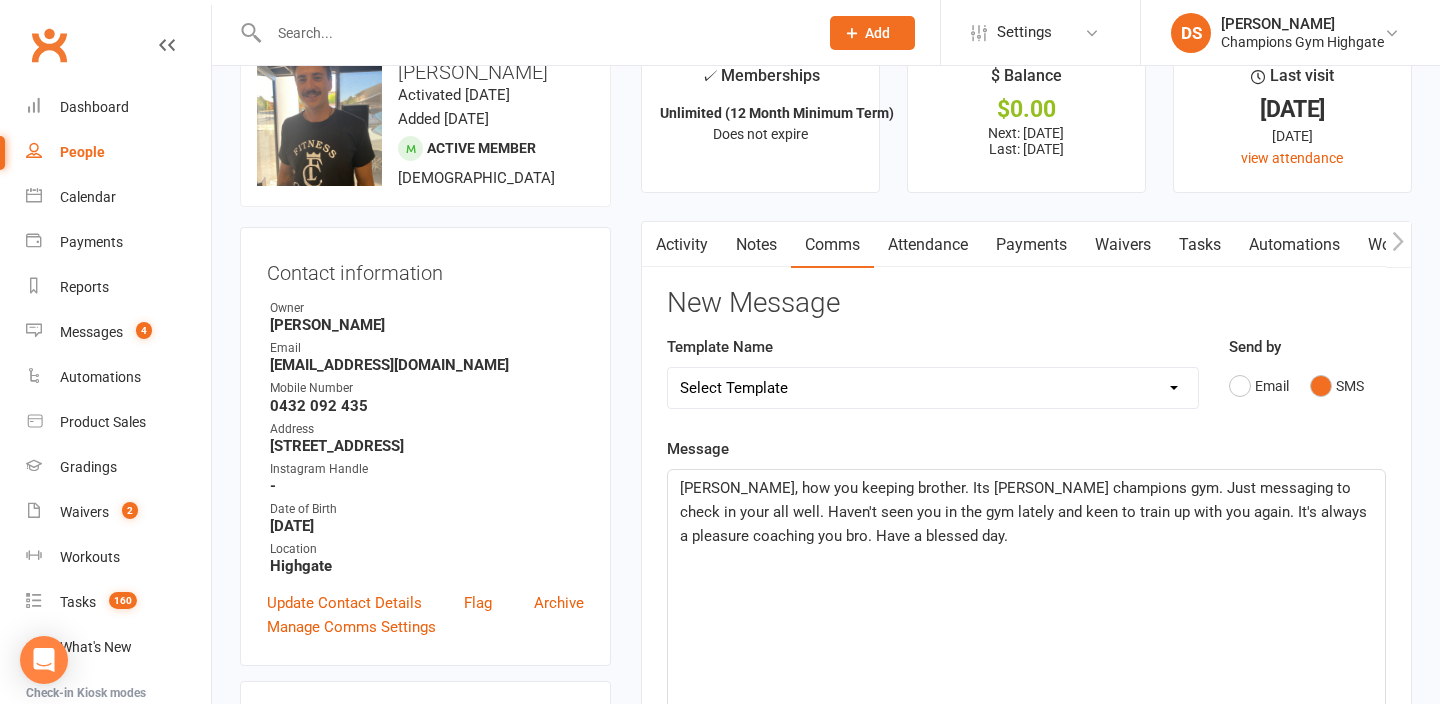 click on "Cabelle, how you keeping brother. Its Duran champions gym. Just messaging to check in your all well. Haven't seen you in the gym lately and keen to train up with you again. It's always a pleasure coaching you bro. Have a blessed day." 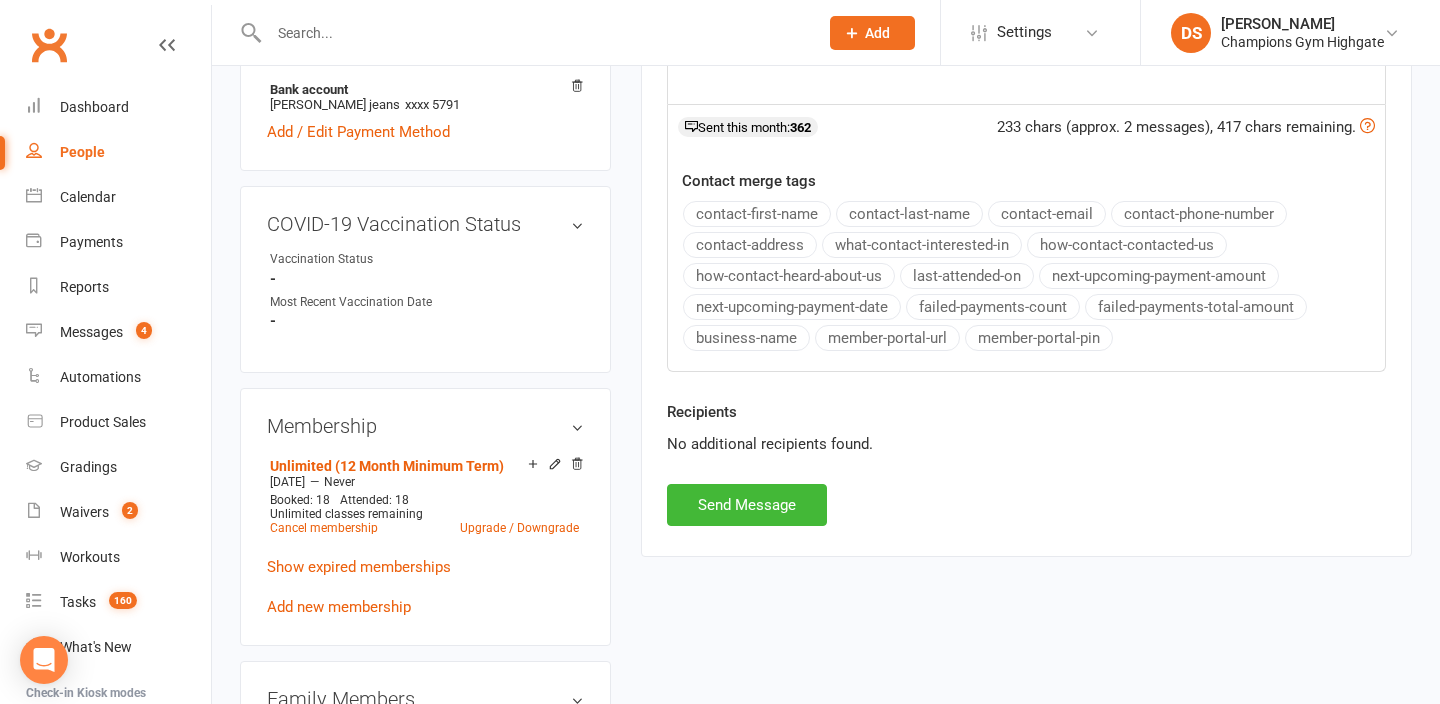 scroll, scrollTop: 723, scrollLeft: 0, axis: vertical 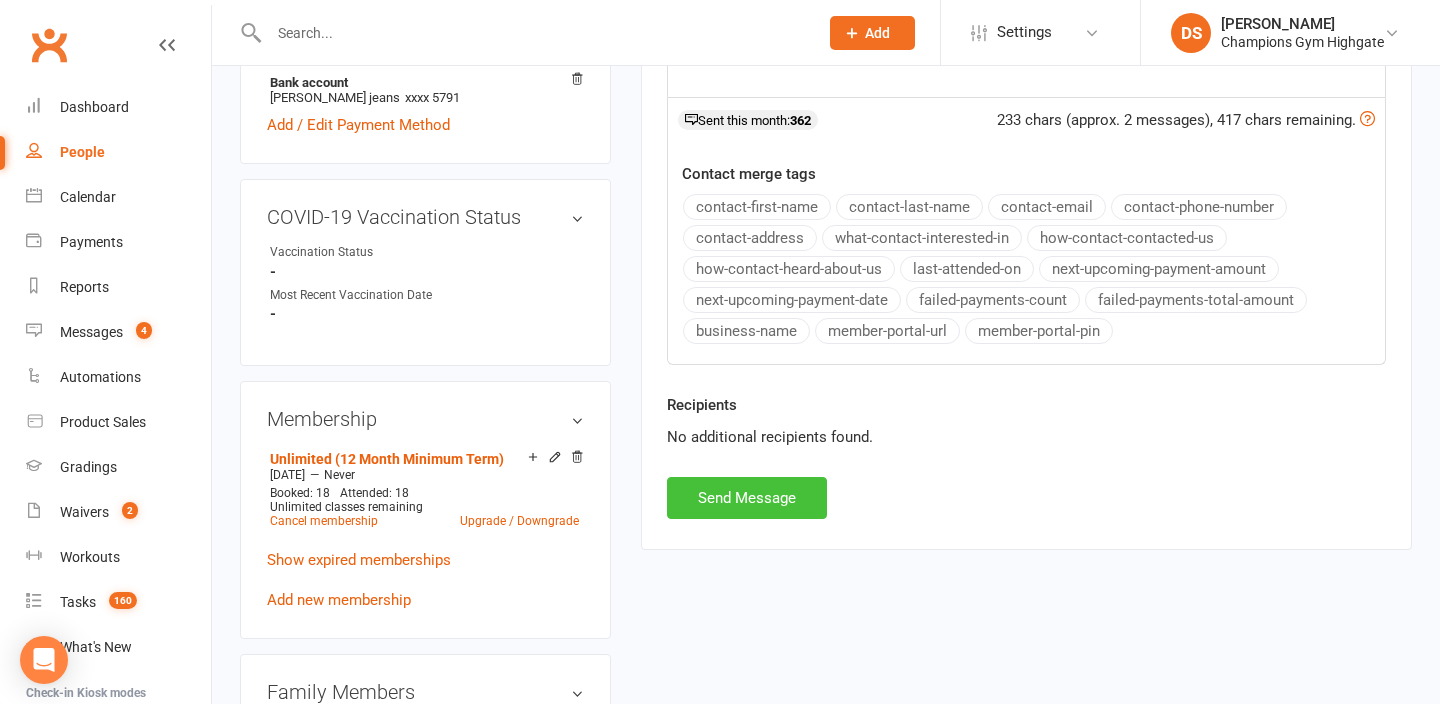 click on "Send Message" at bounding box center (747, 498) 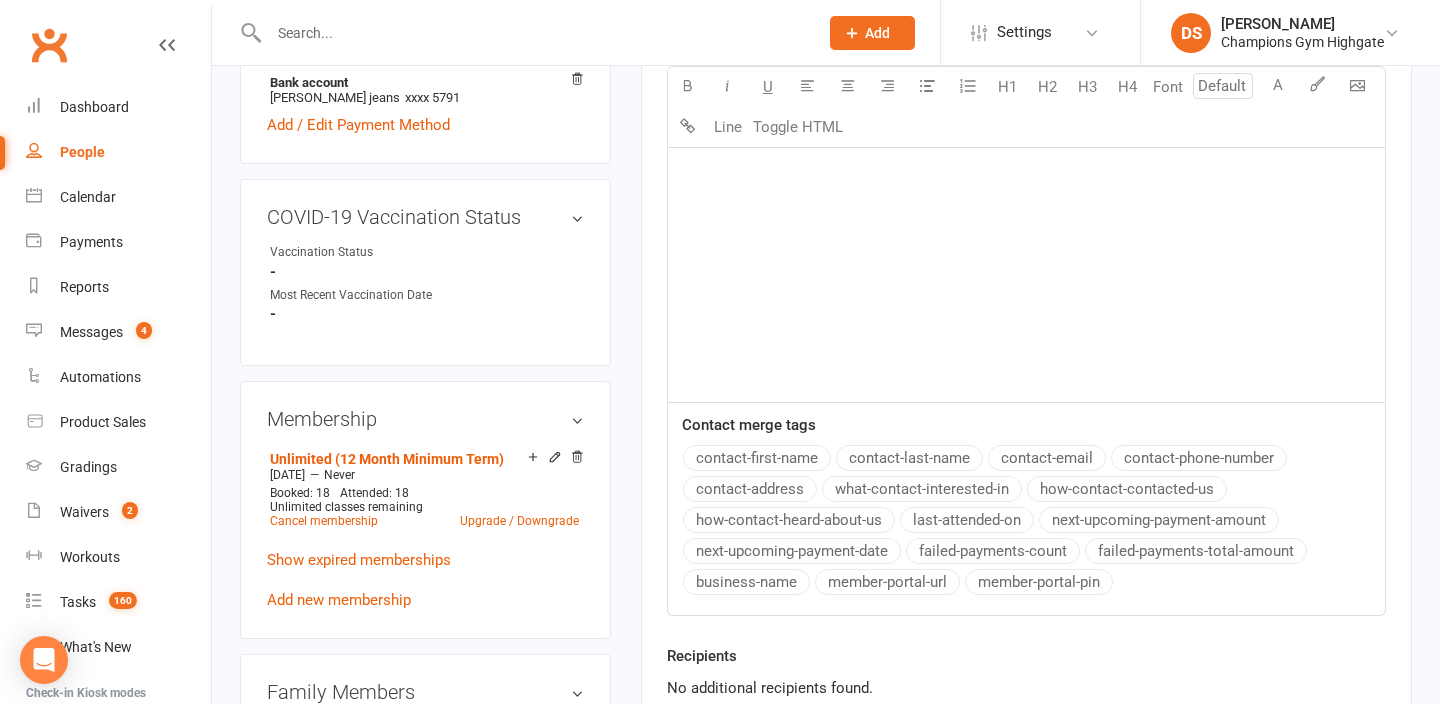 click at bounding box center [533, 33] 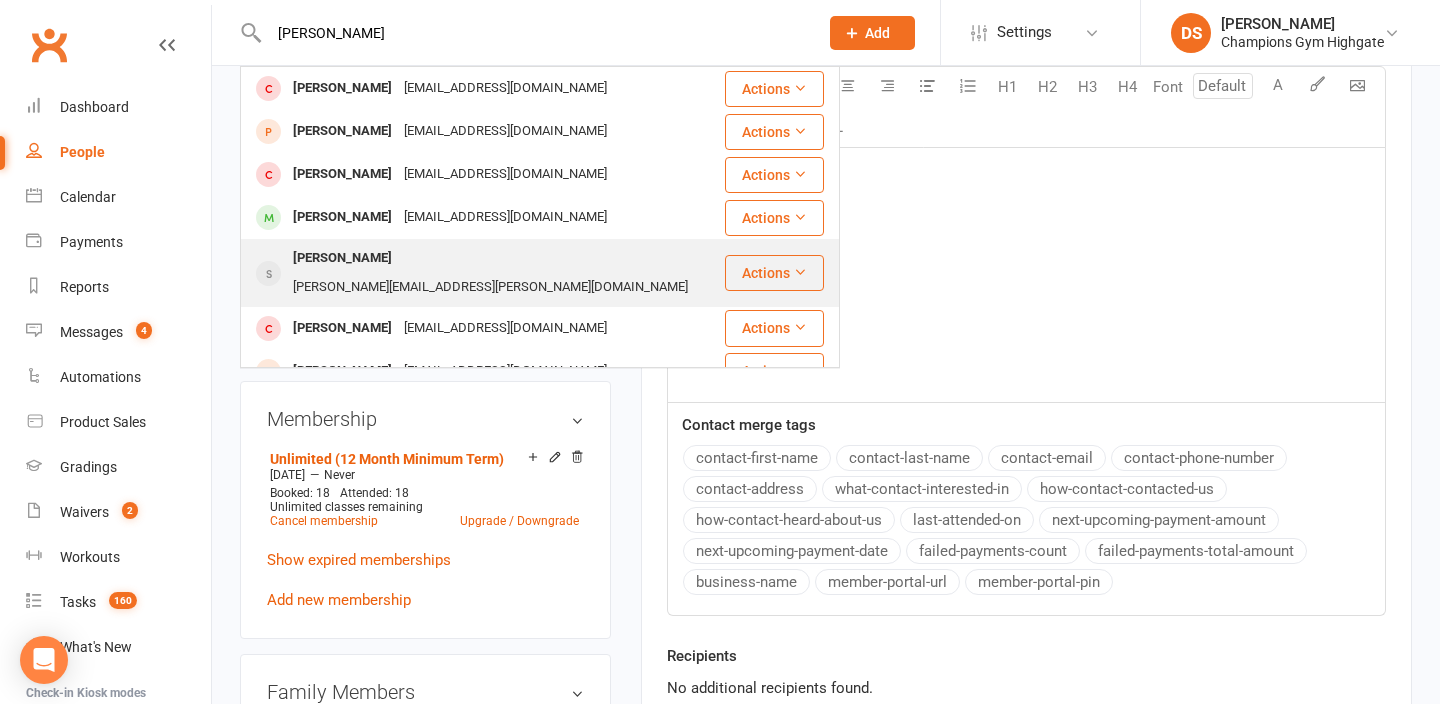 type on "samantha" 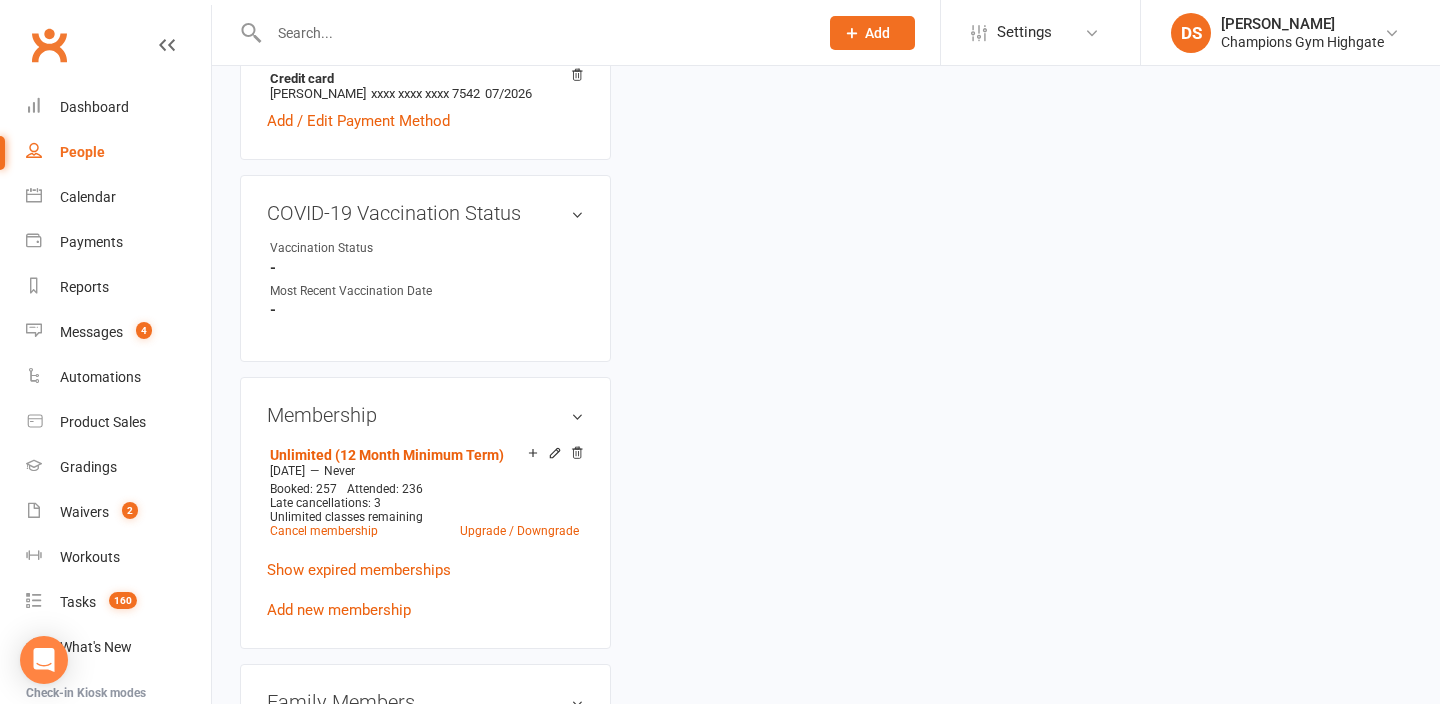 scroll, scrollTop: 0, scrollLeft: 0, axis: both 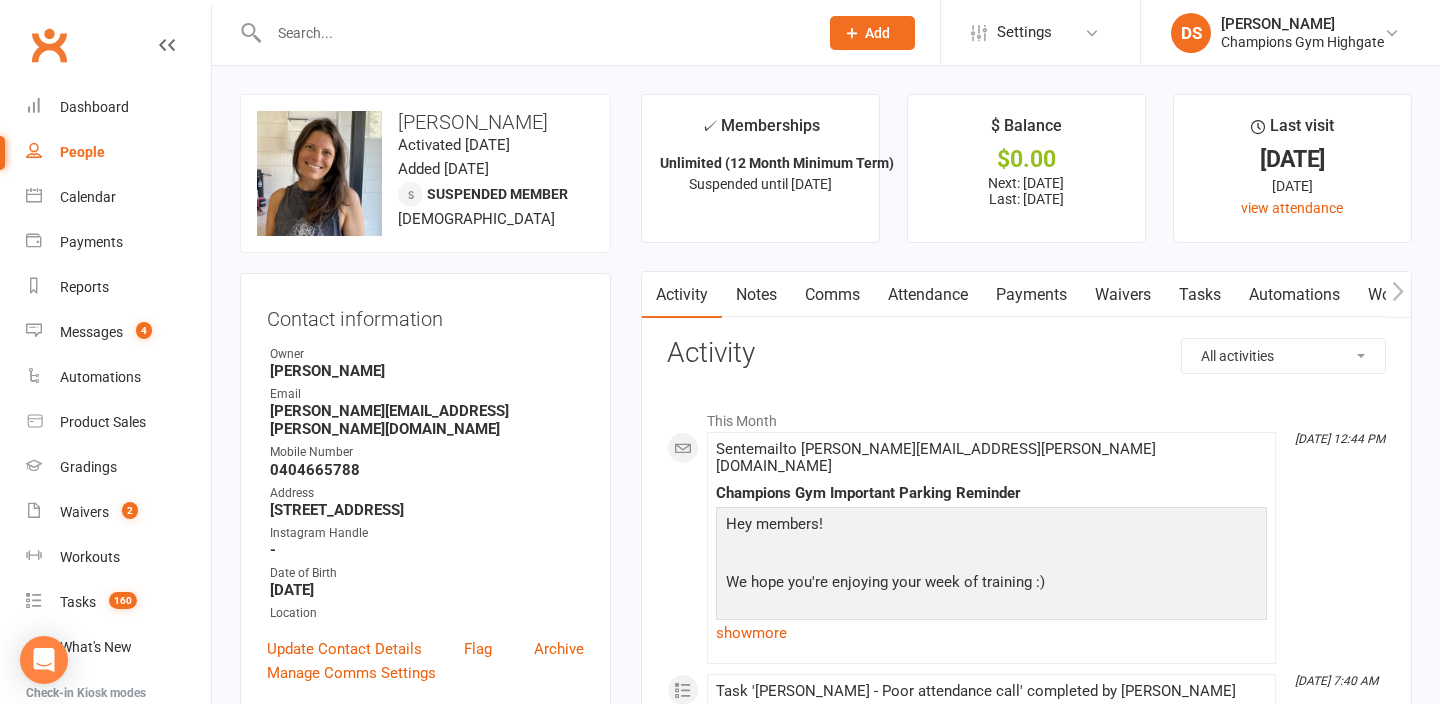 click at bounding box center (533, 33) 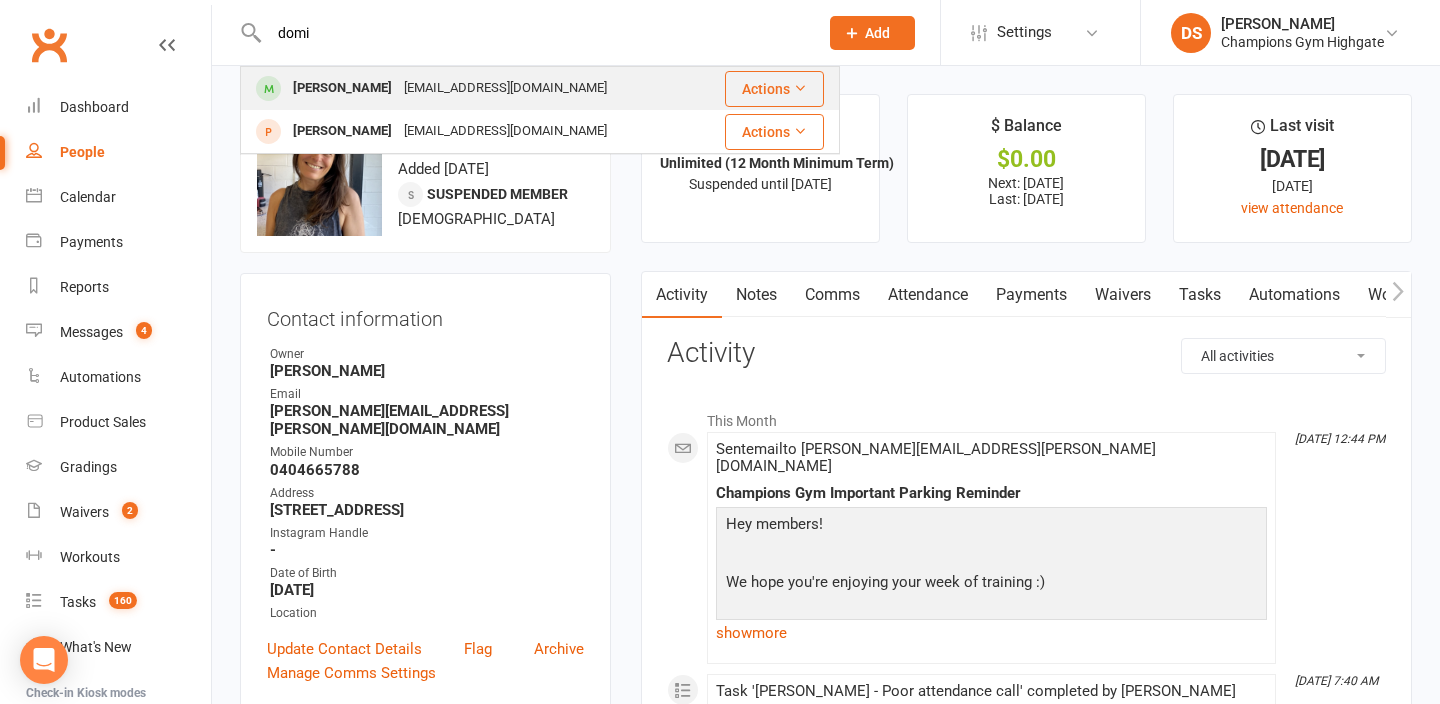type on "domi" 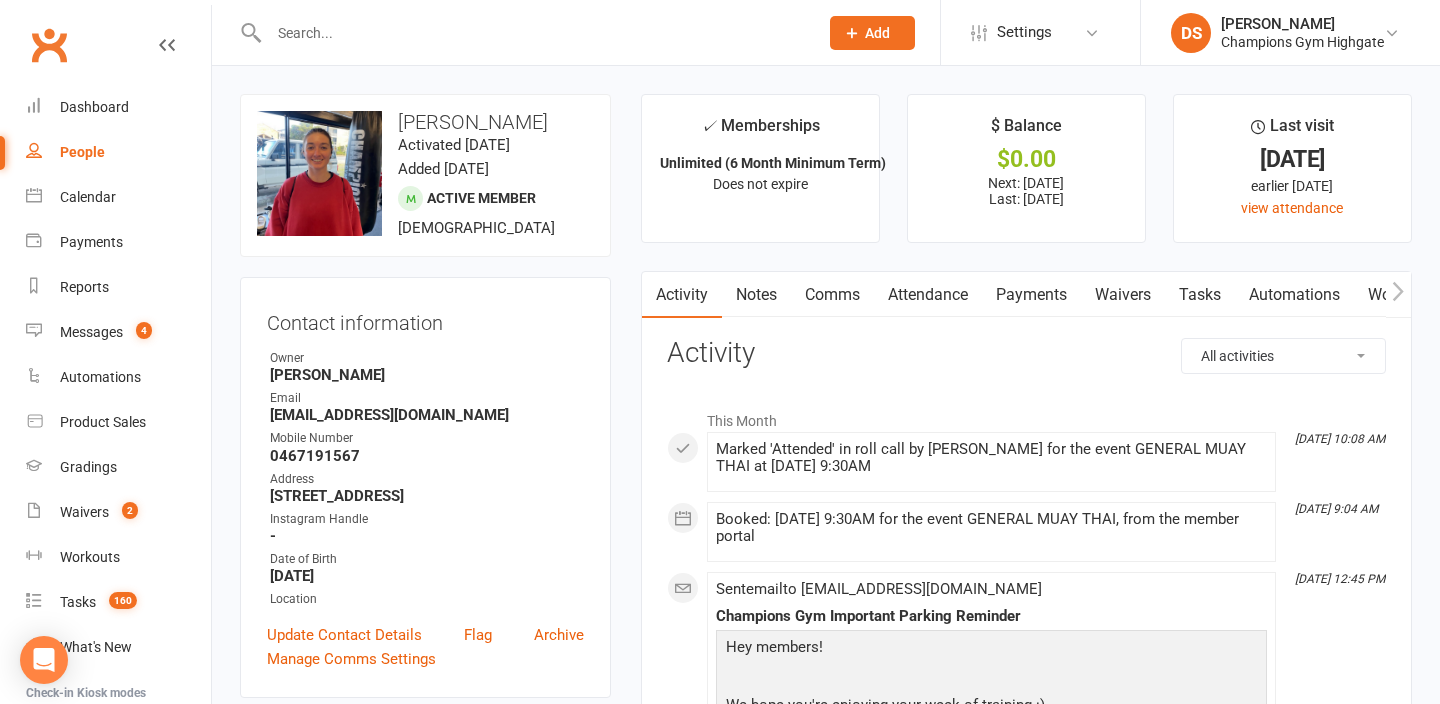 click at bounding box center (522, 32) 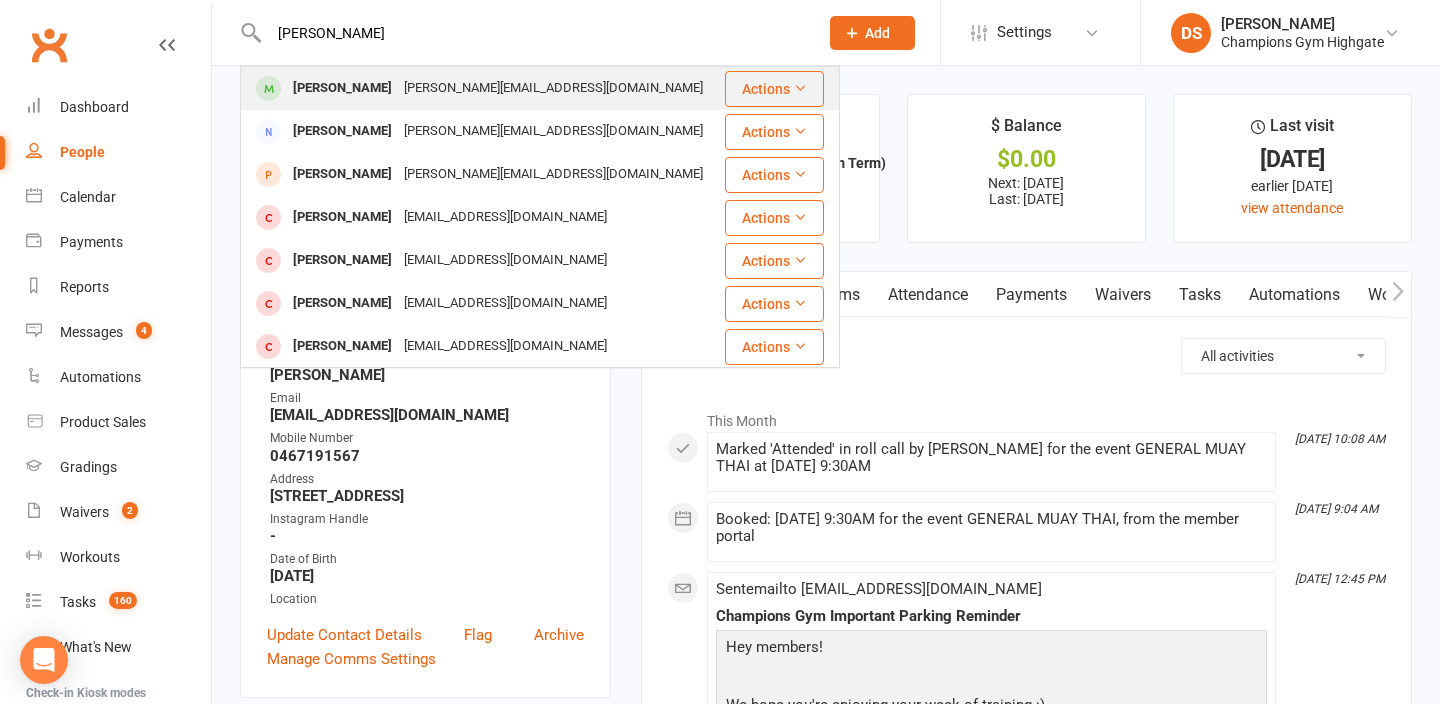 type on "sarah" 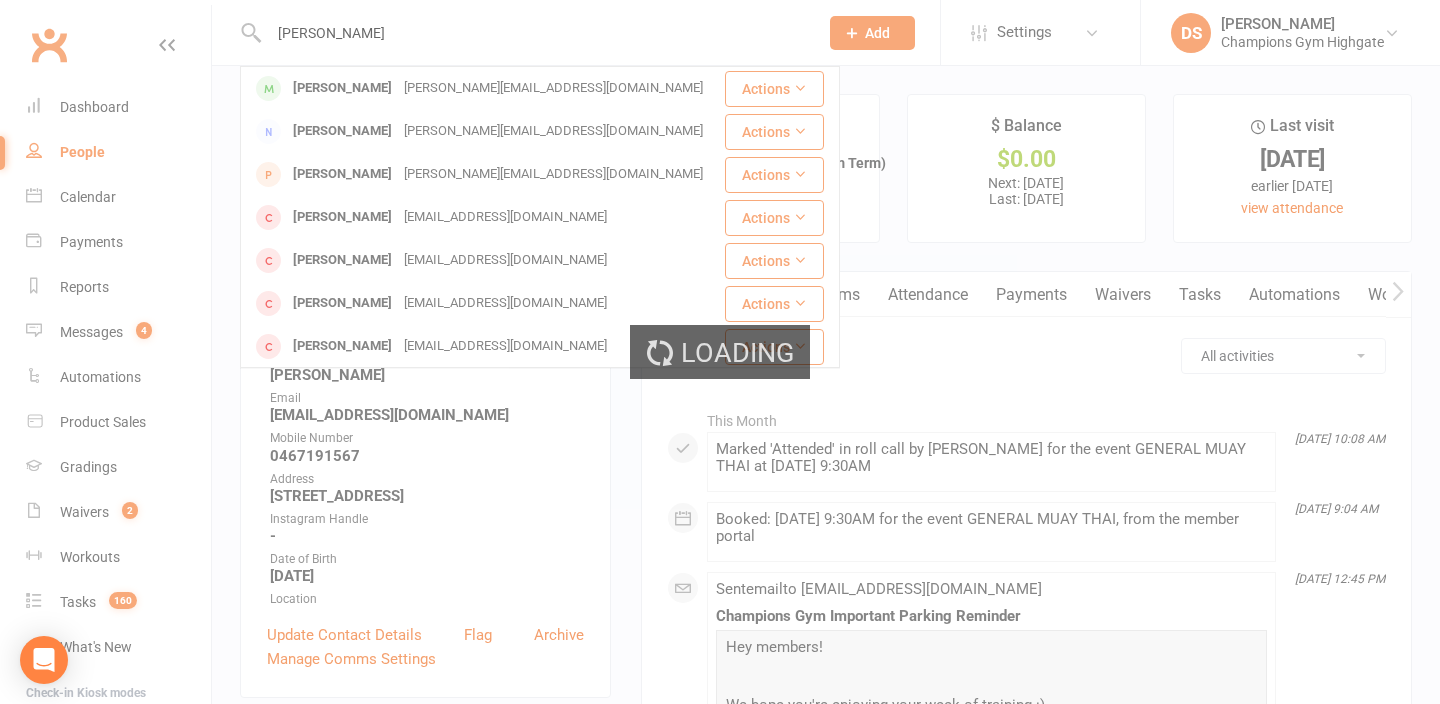 type 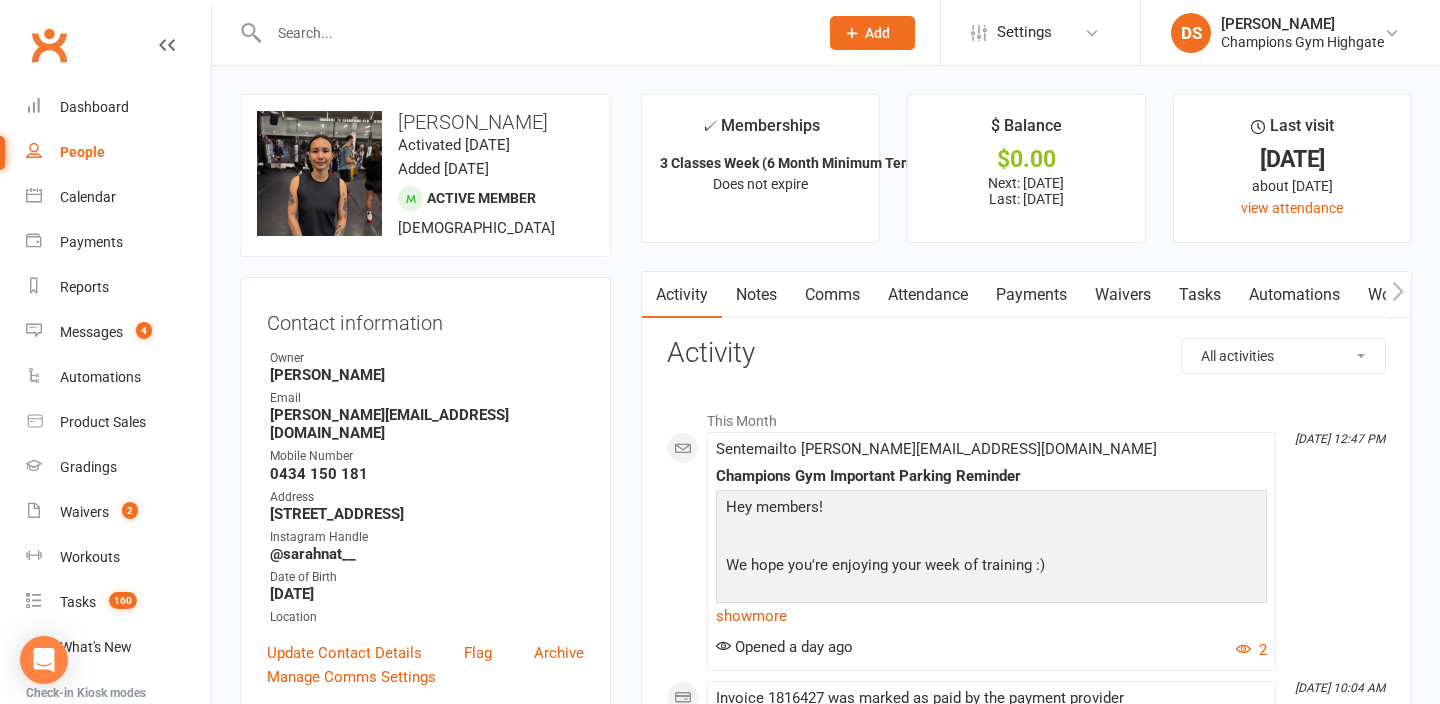 click on "Comms" at bounding box center (832, 295) 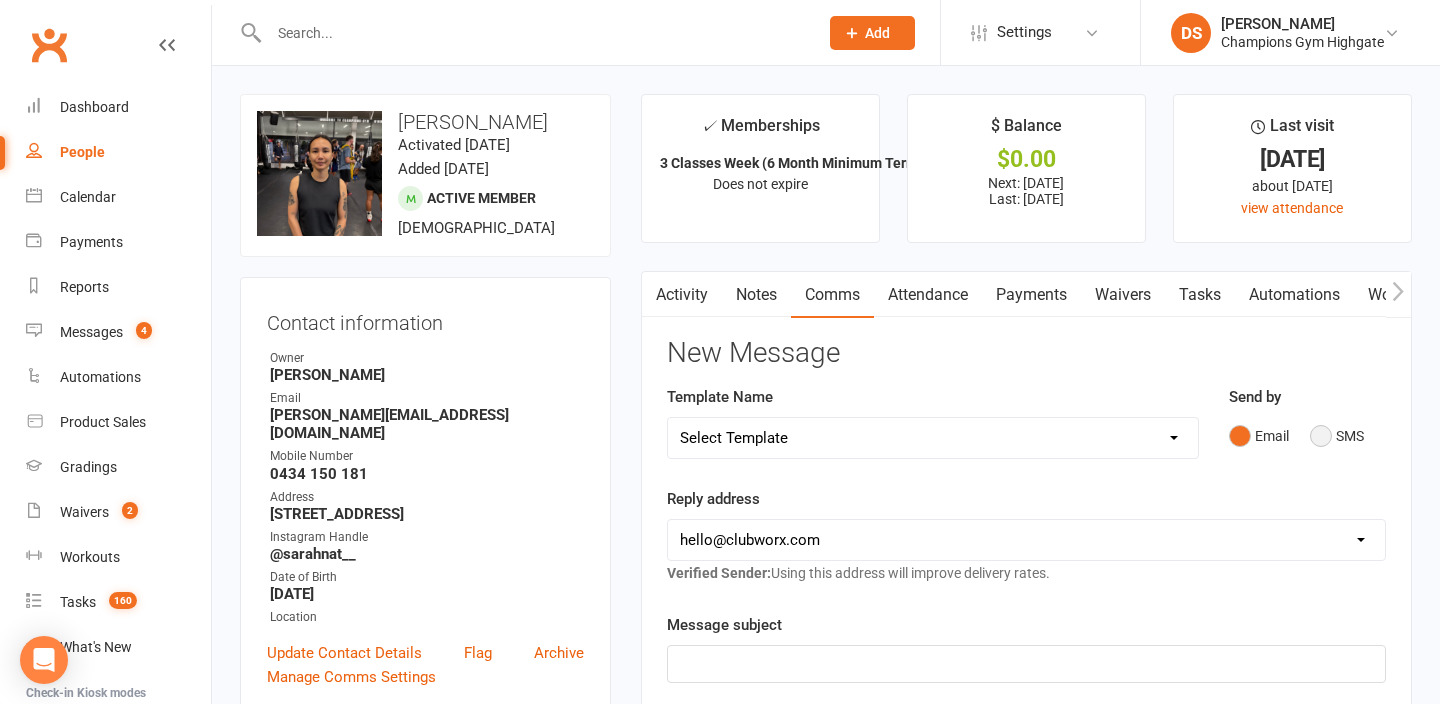 click on "SMS" at bounding box center [1337, 436] 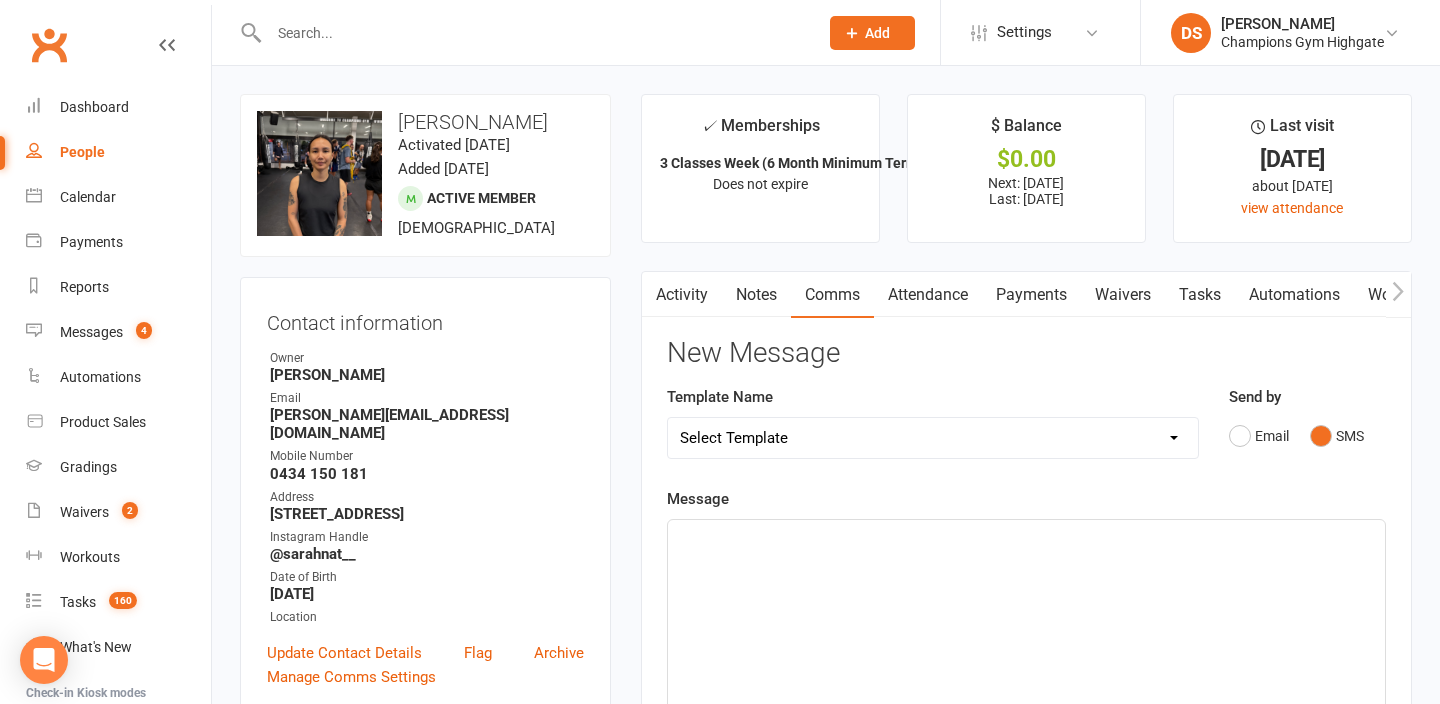click on "﻿" 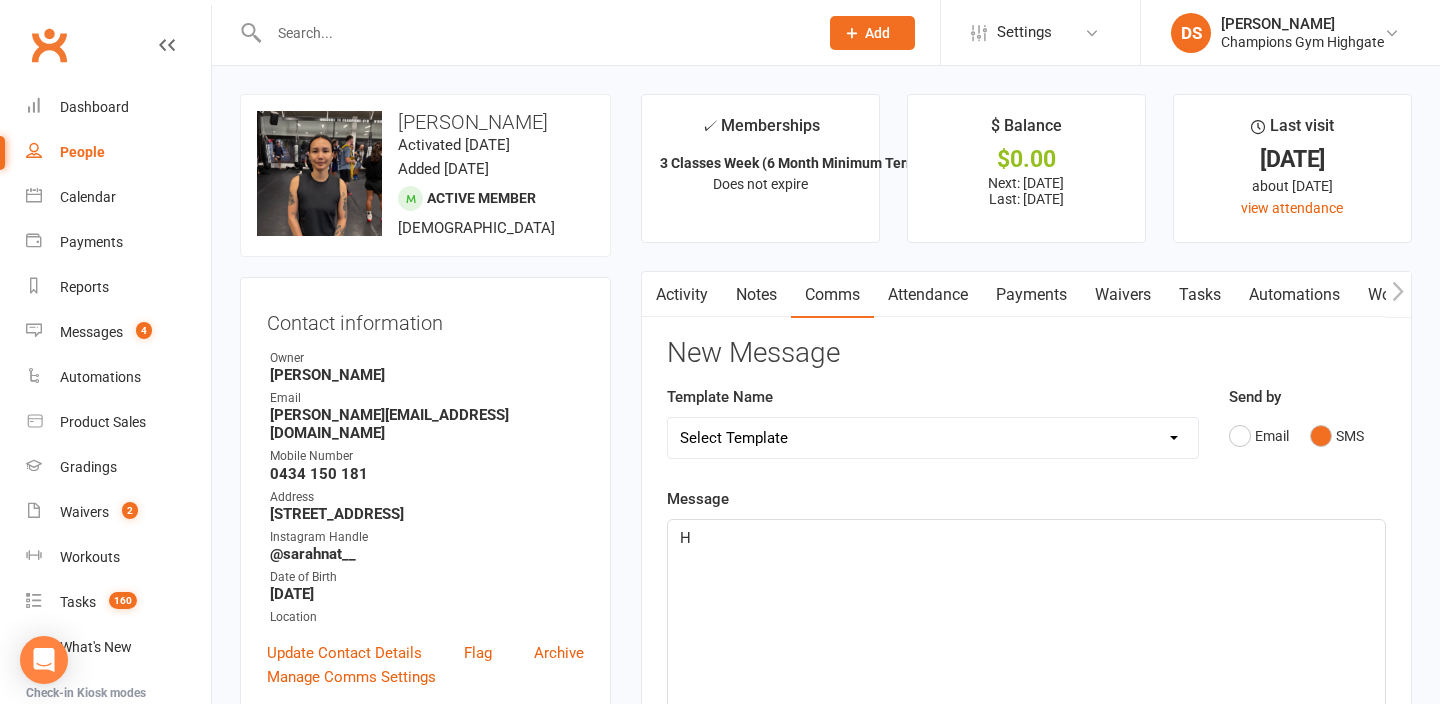 type 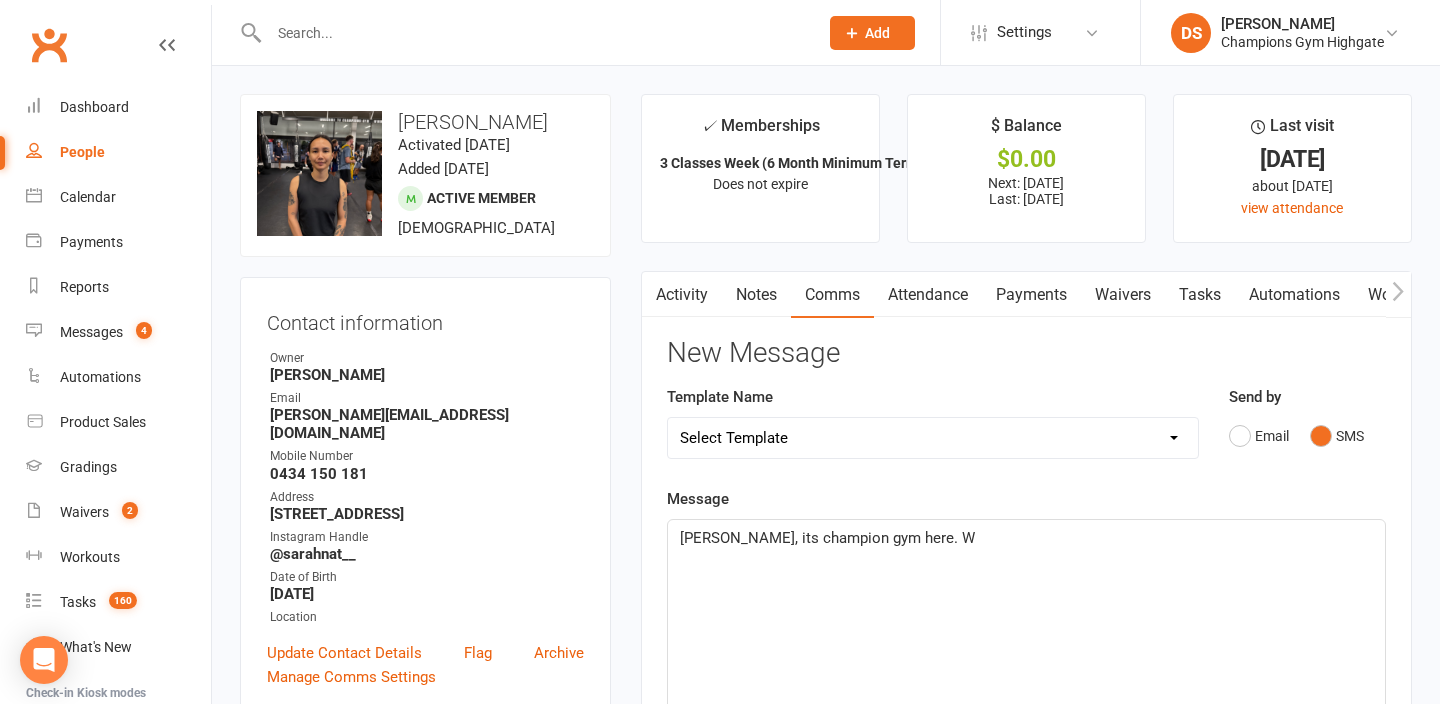 scroll, scrollTop: 578, scrollLeft: 0, axis: vertical 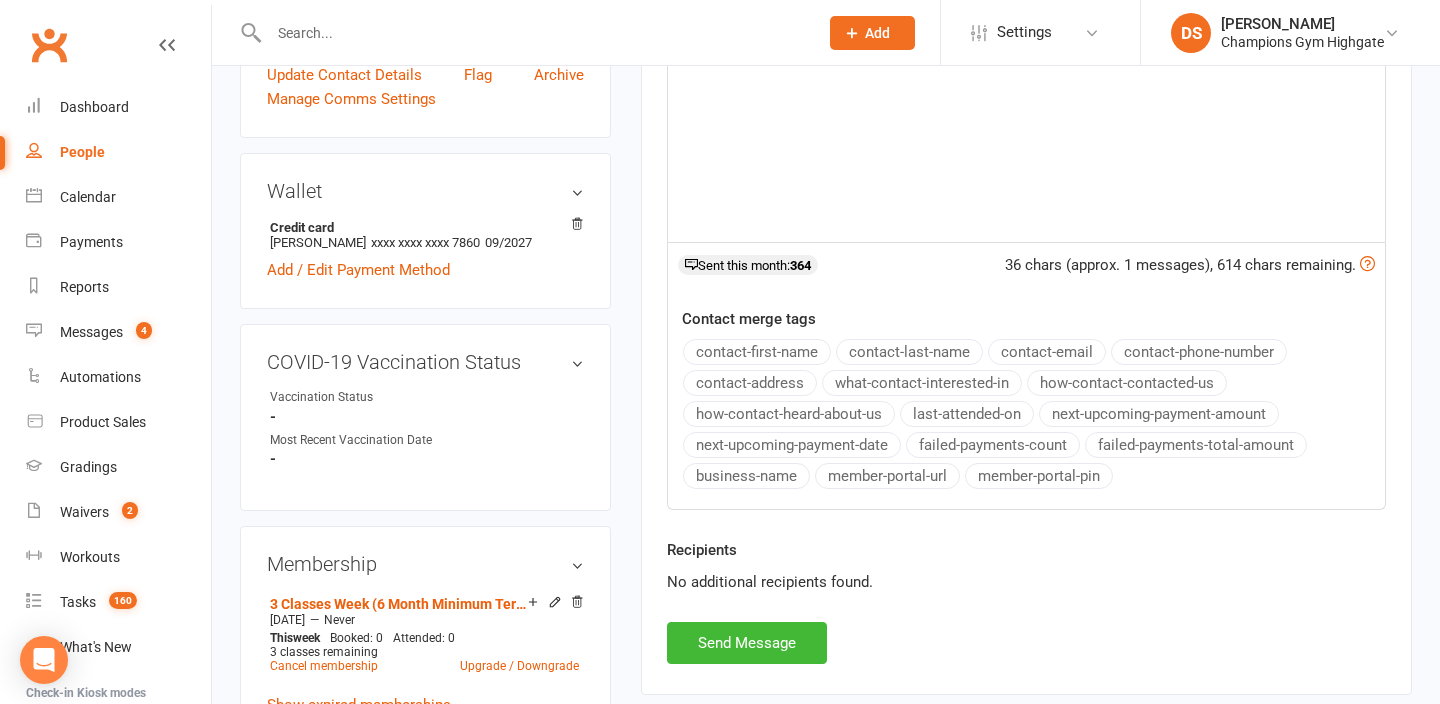 type 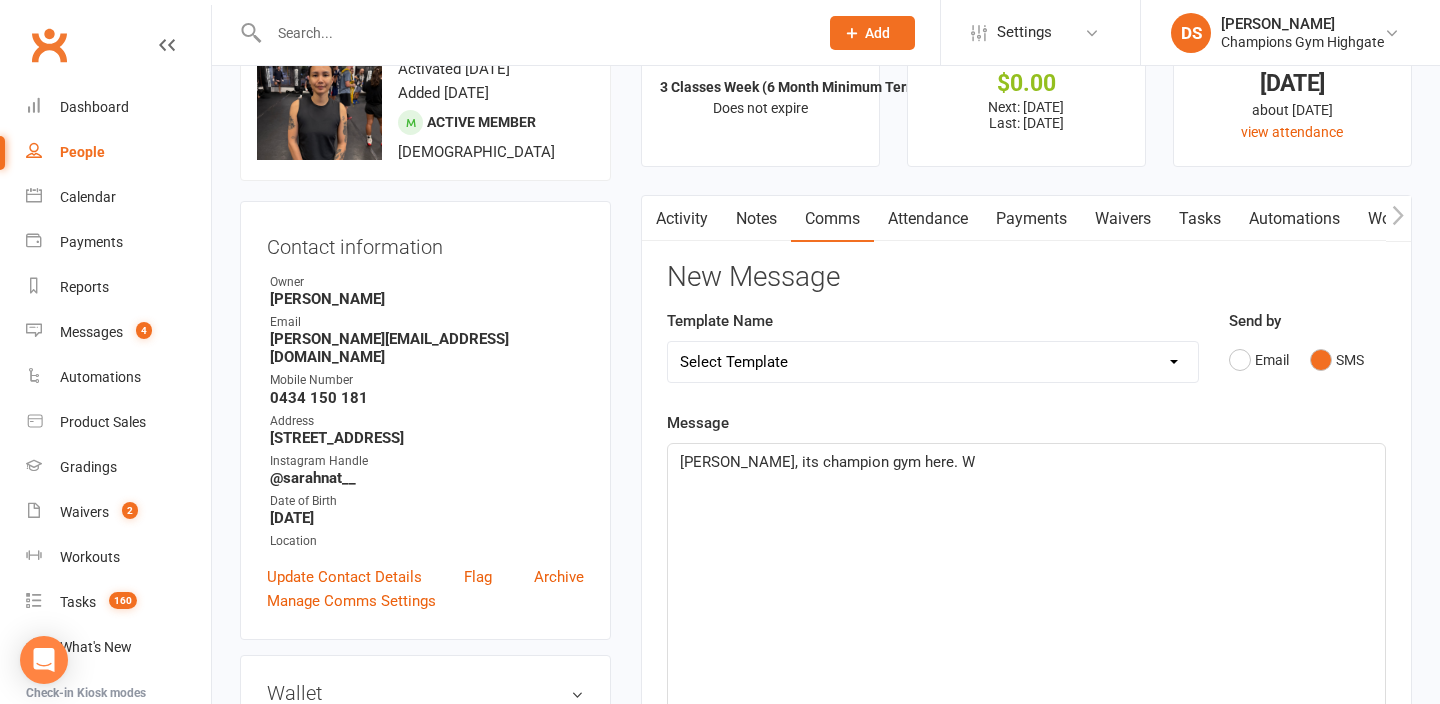 scroll, scrollTop: 0, scrollLeft: 0, axis: both 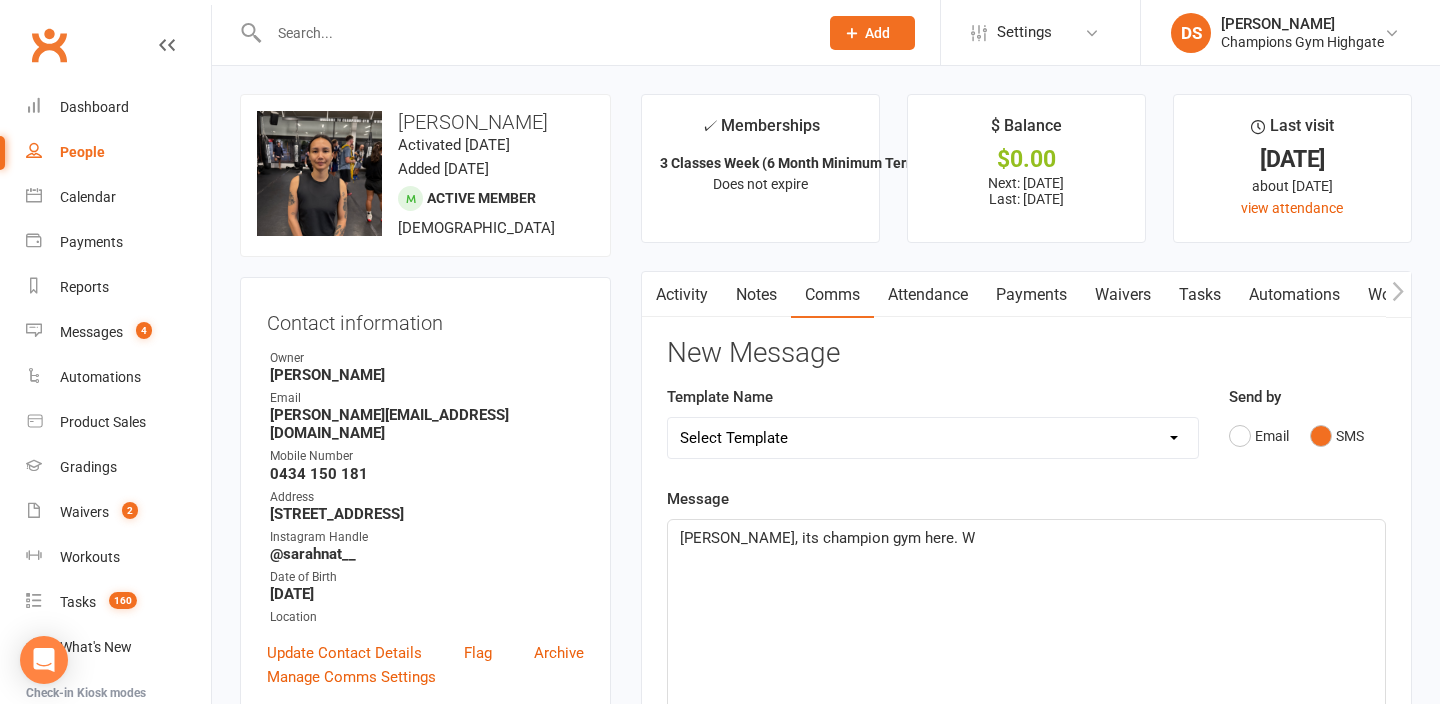 click on "Hiya Sarah, its champion gym here. W" 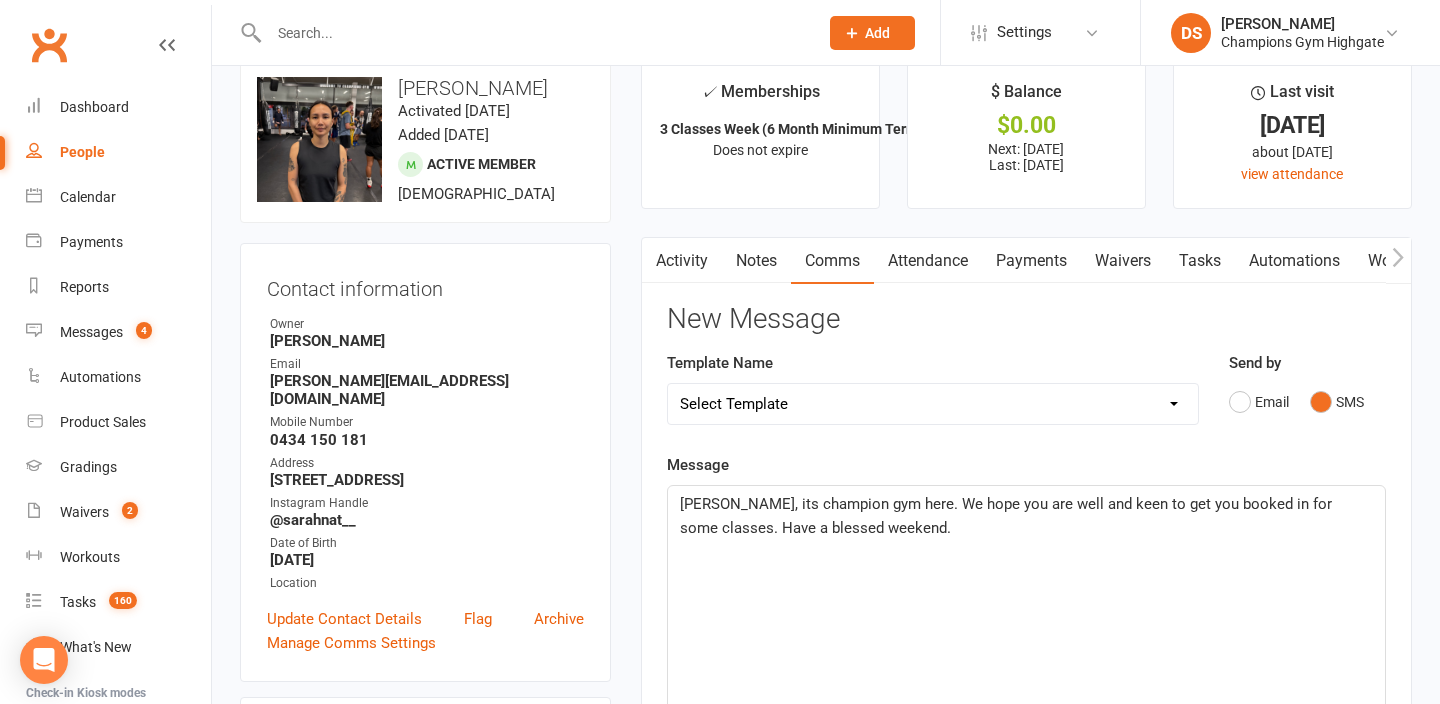 scroll, scrollTop: 36, scrollLeft: 0, axis: vertical 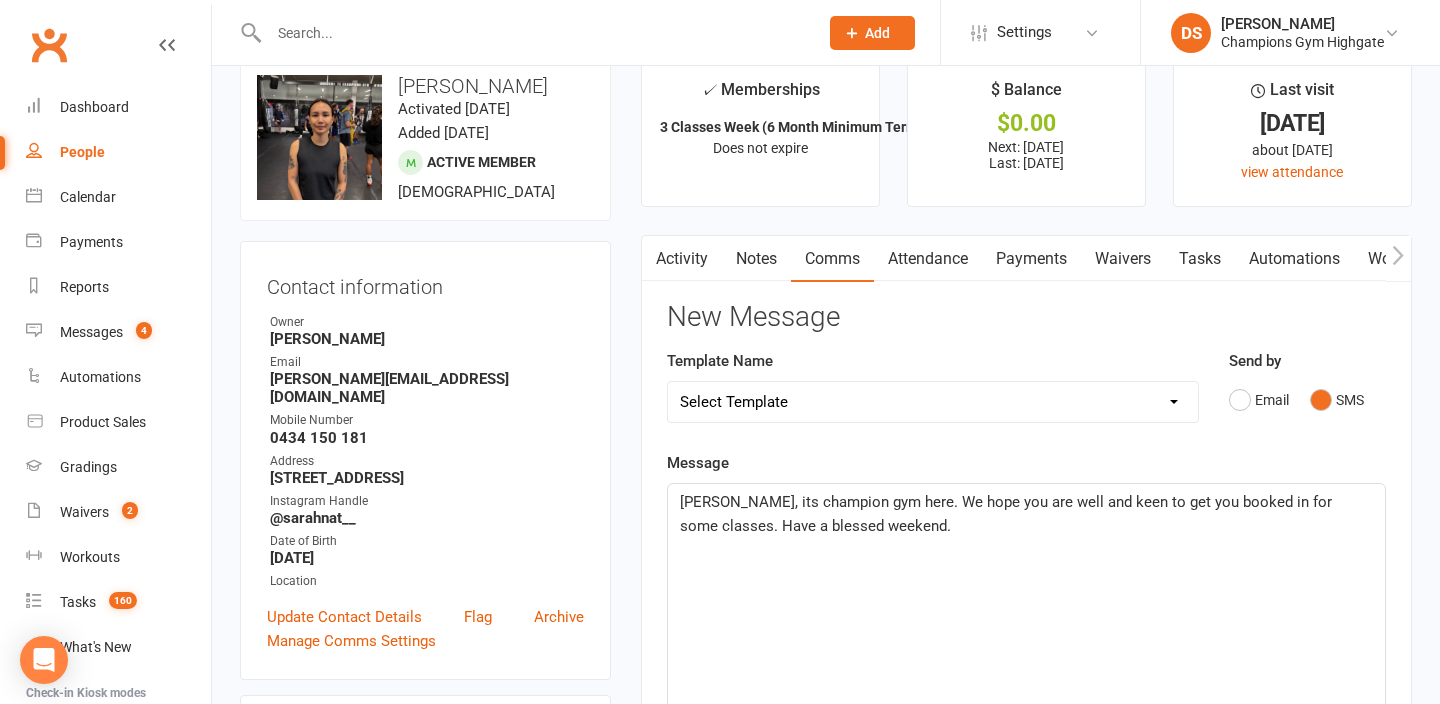 click on "Hiya Sarah, its champion gym here. We hope you are well and keen to get you booked in for some classes. Have a blessed weekend." 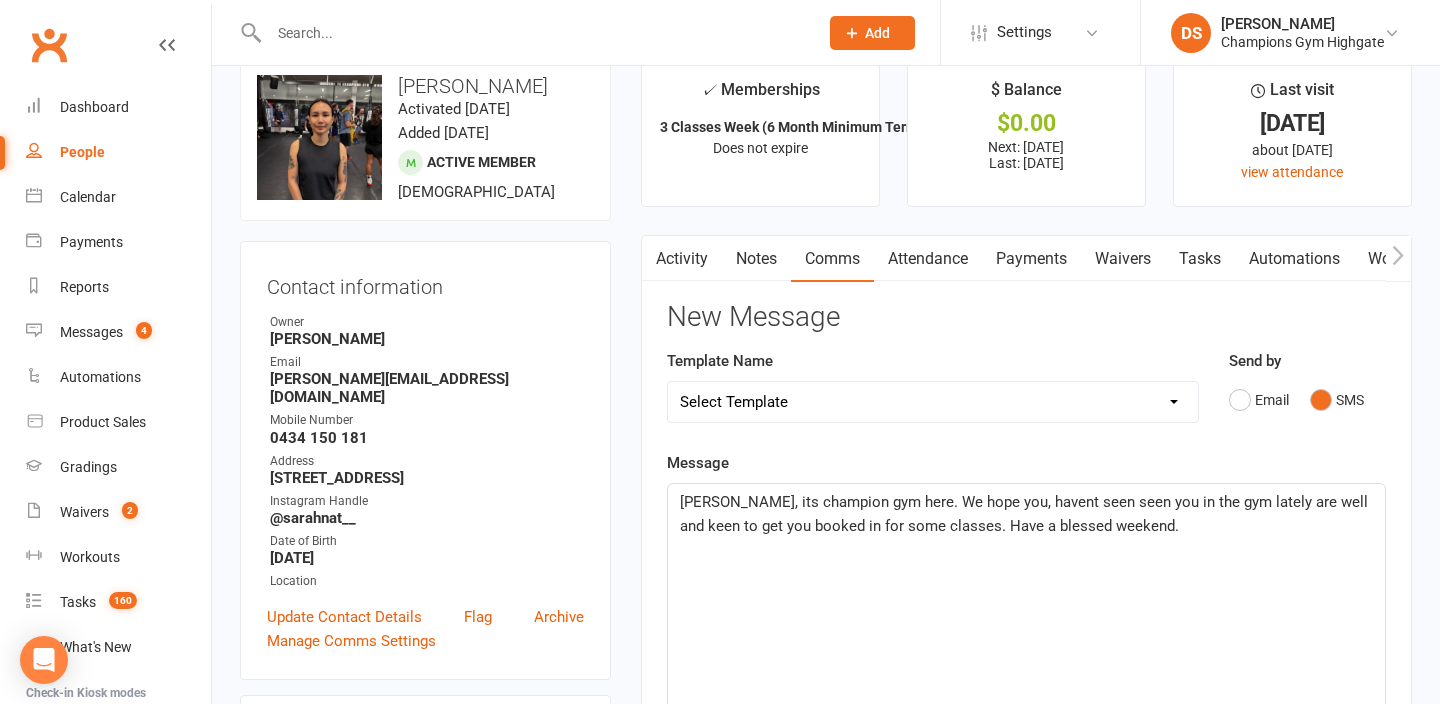 click on "Hiya Sarah, its champion gym here. We hope you, havent seen seen you in the gym lately are well and keen to get you booked in for some classes. Have a blessed weekend." 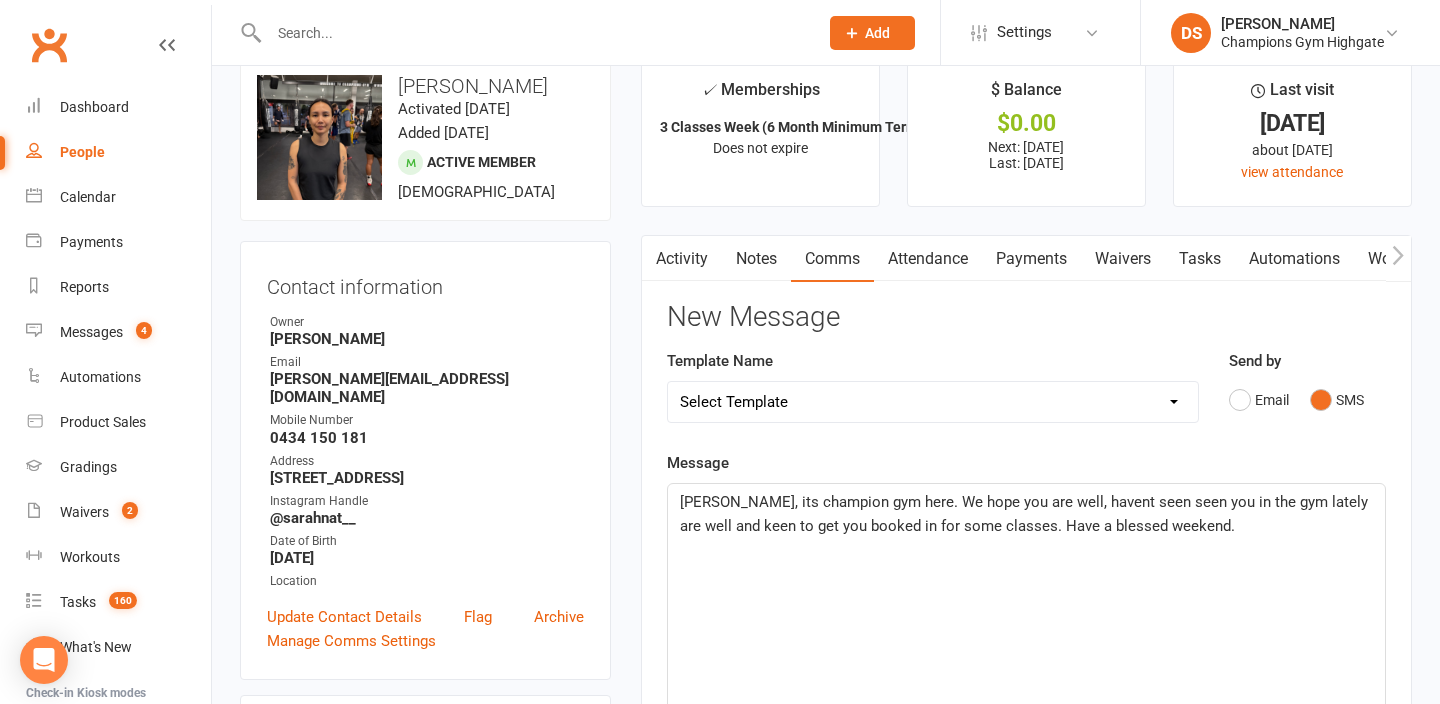 click on "Hiya Sarah, its champion gym here. We hope you are well, havent seen seen you in the gym lately are well and keen to get you booked in for some classes. Have a blessed weekend." 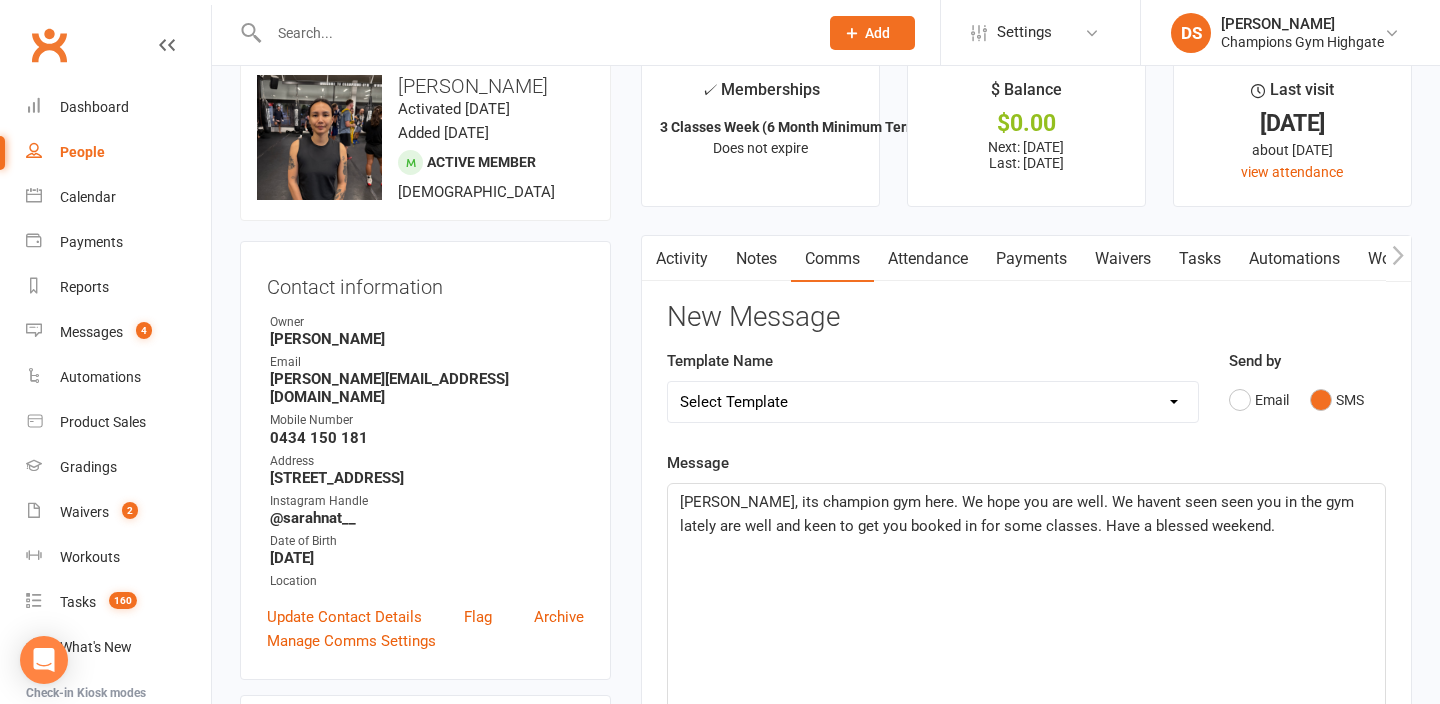 drag, startPoint x: 714, startPoint y: 527, endPoint x: 733, endPoint y: 536, distance: 21.023796 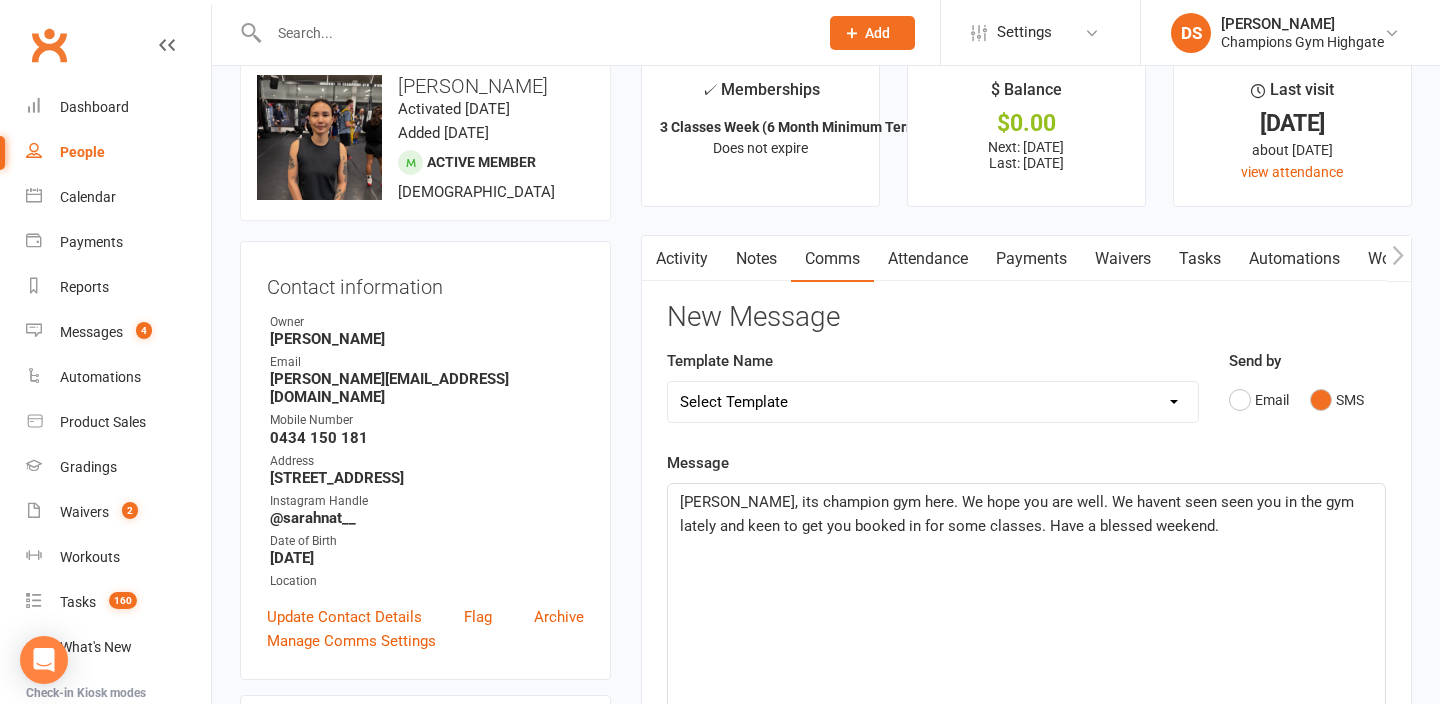 click on "Hiya Sarah, its champion gym here. We hope you are well. We havent seen seen you in the gym lately and keen to get you booked in for some classes. Have a blessed weekend." 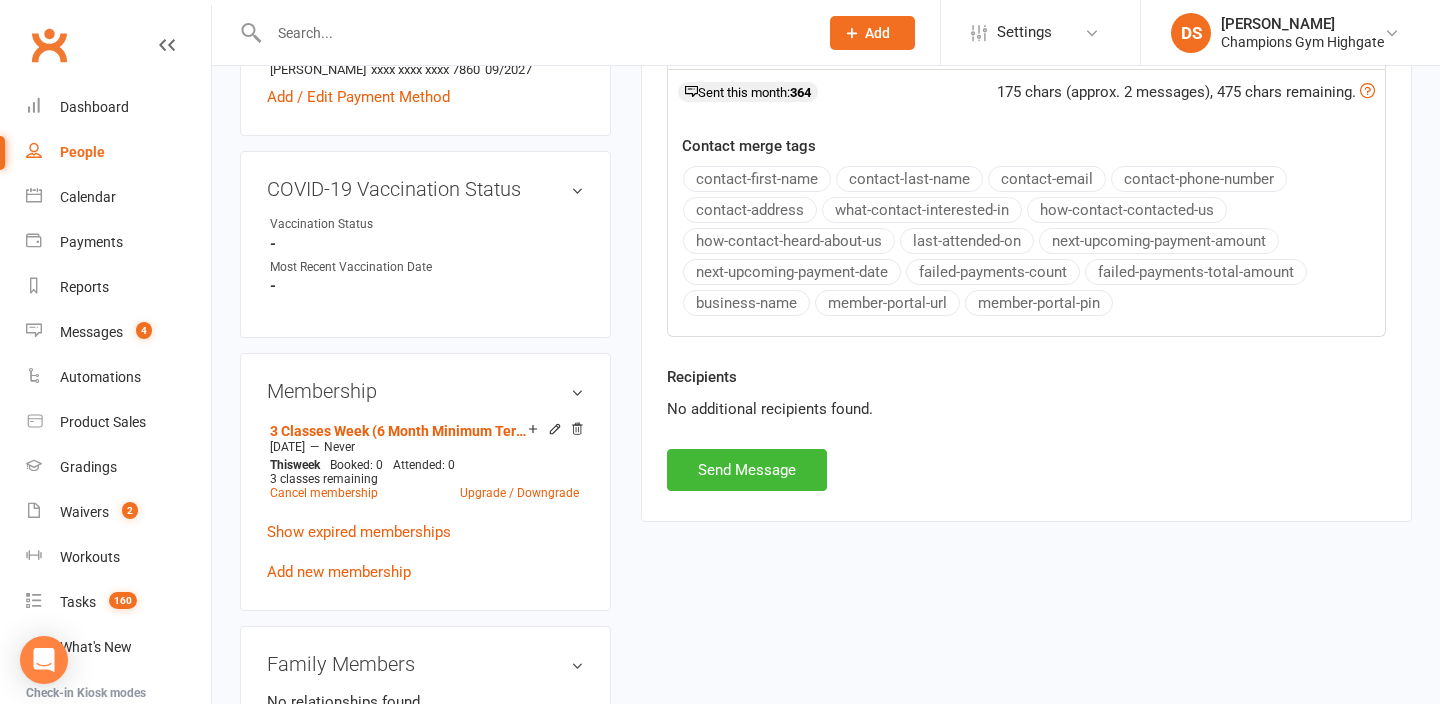 scroll, scrollTop: 752, scrollLeft: 0, axis: vertical 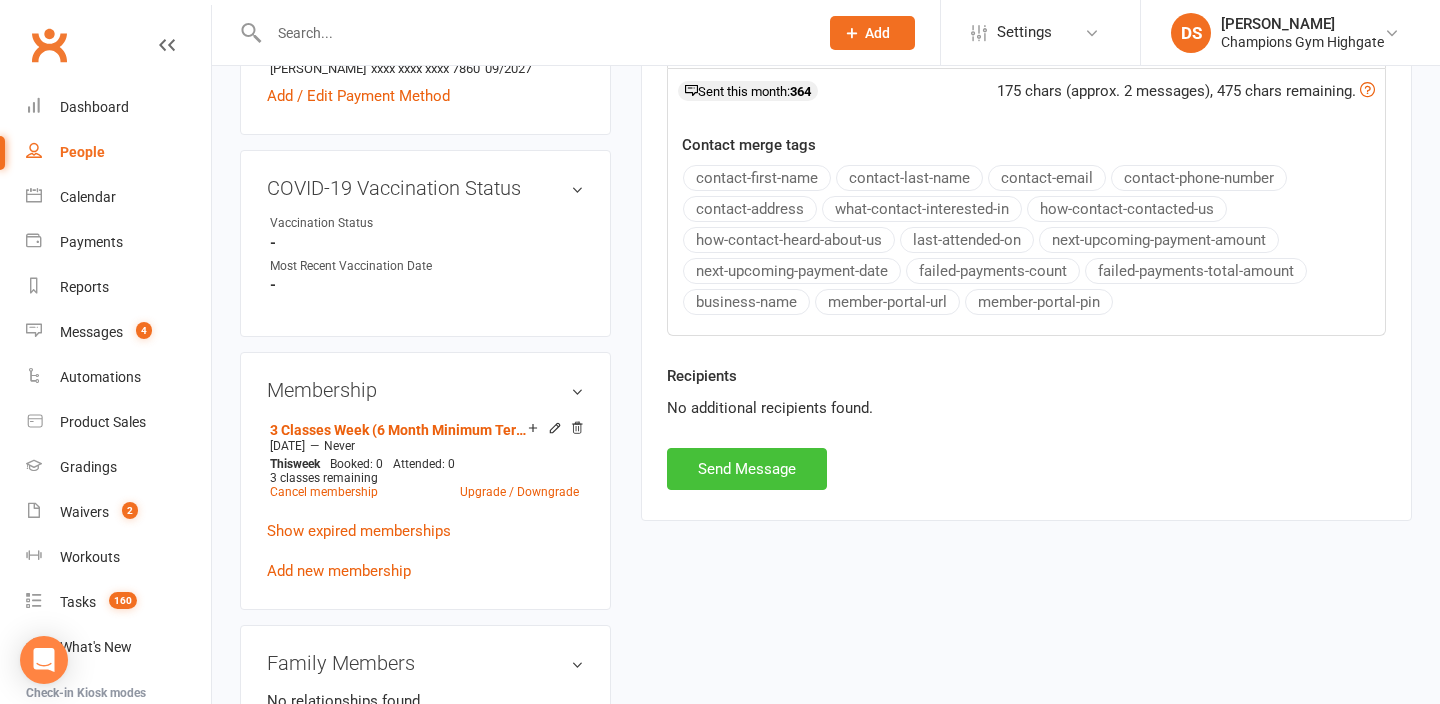 click on "Send Message" at bounding box center [747, 469] 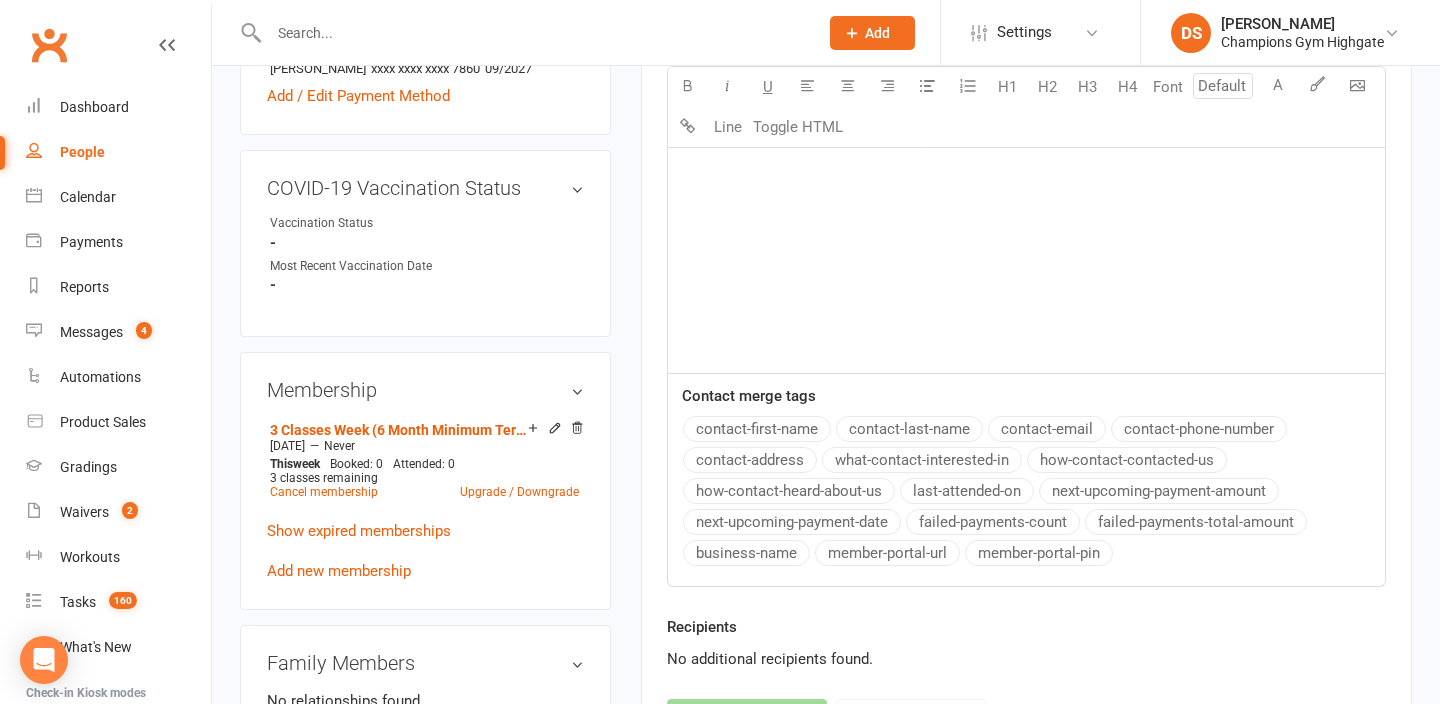 scroll, scrollTop: 0, scrollLeft: 0, axis: both 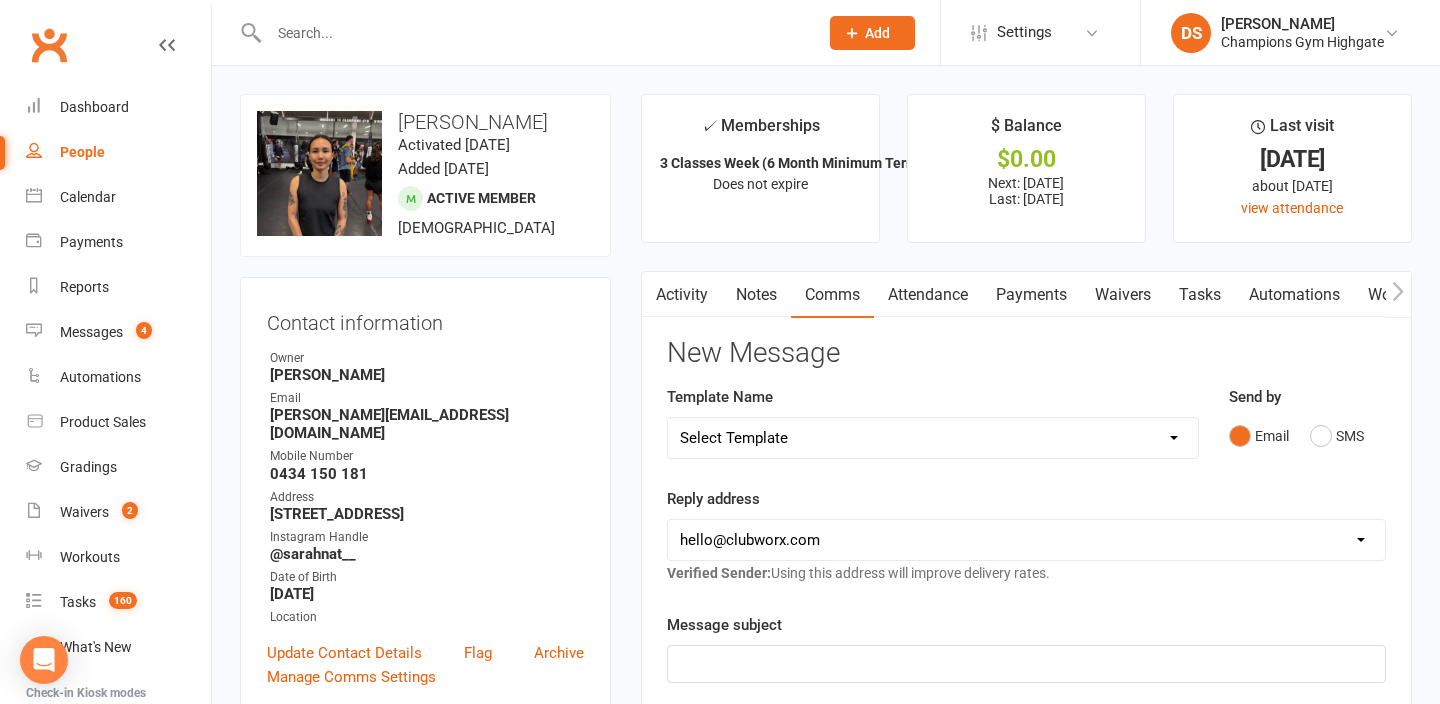 click at bounding box center (533, 33) 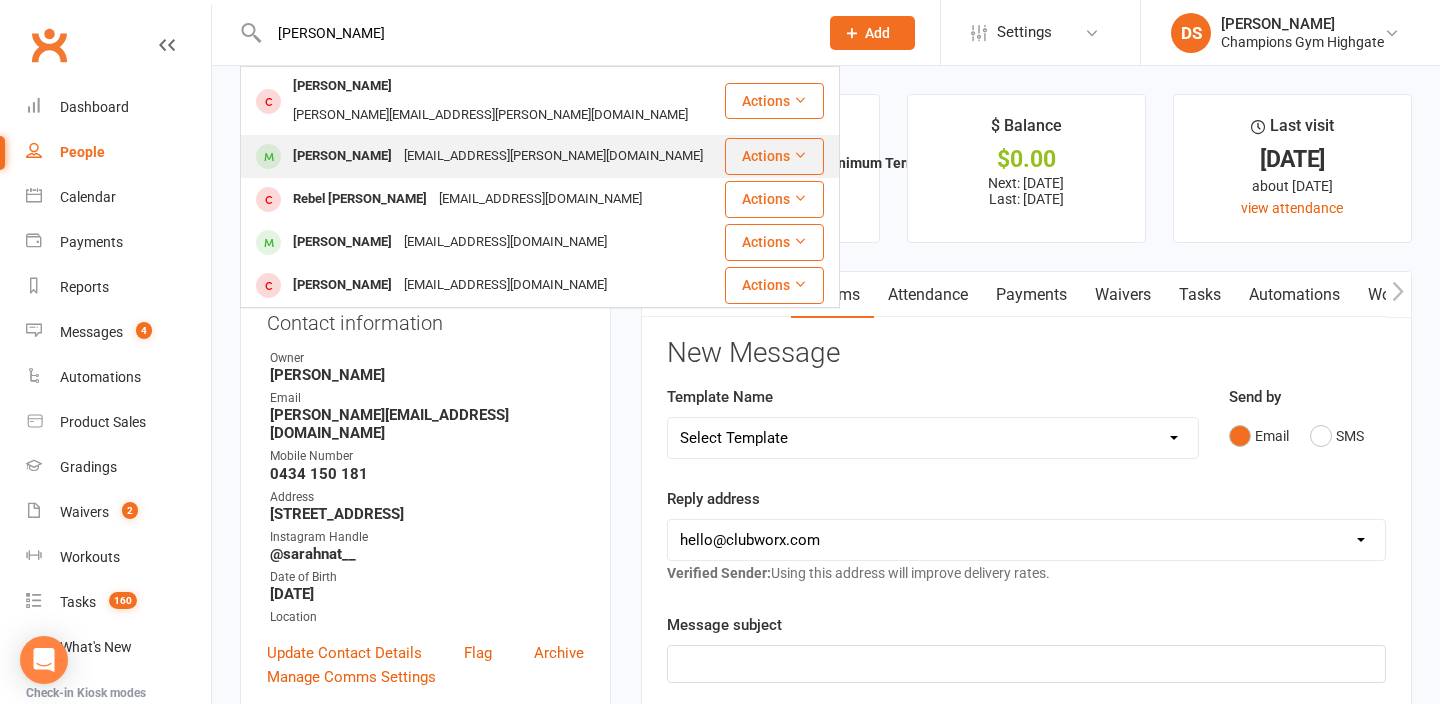 type on "rebecca" 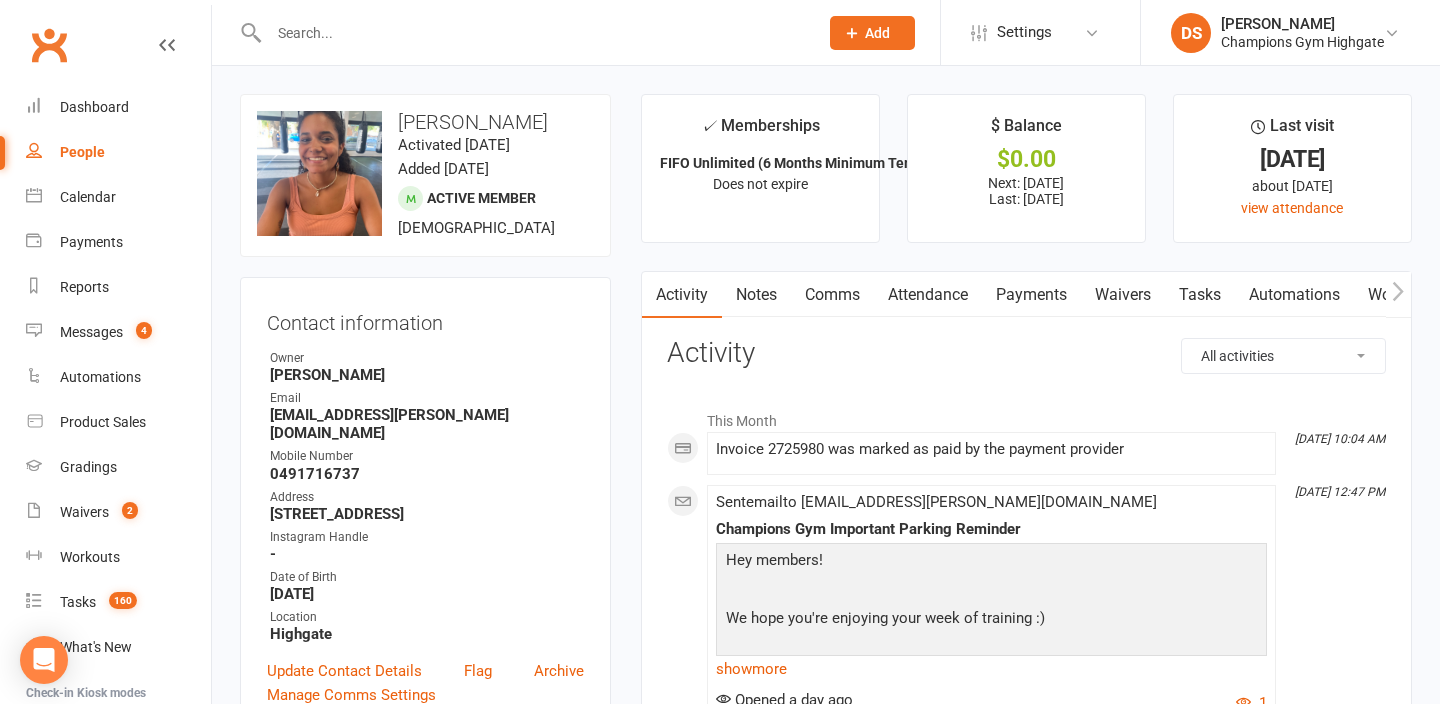 click on "Comms" at bounding box center [832, 295] 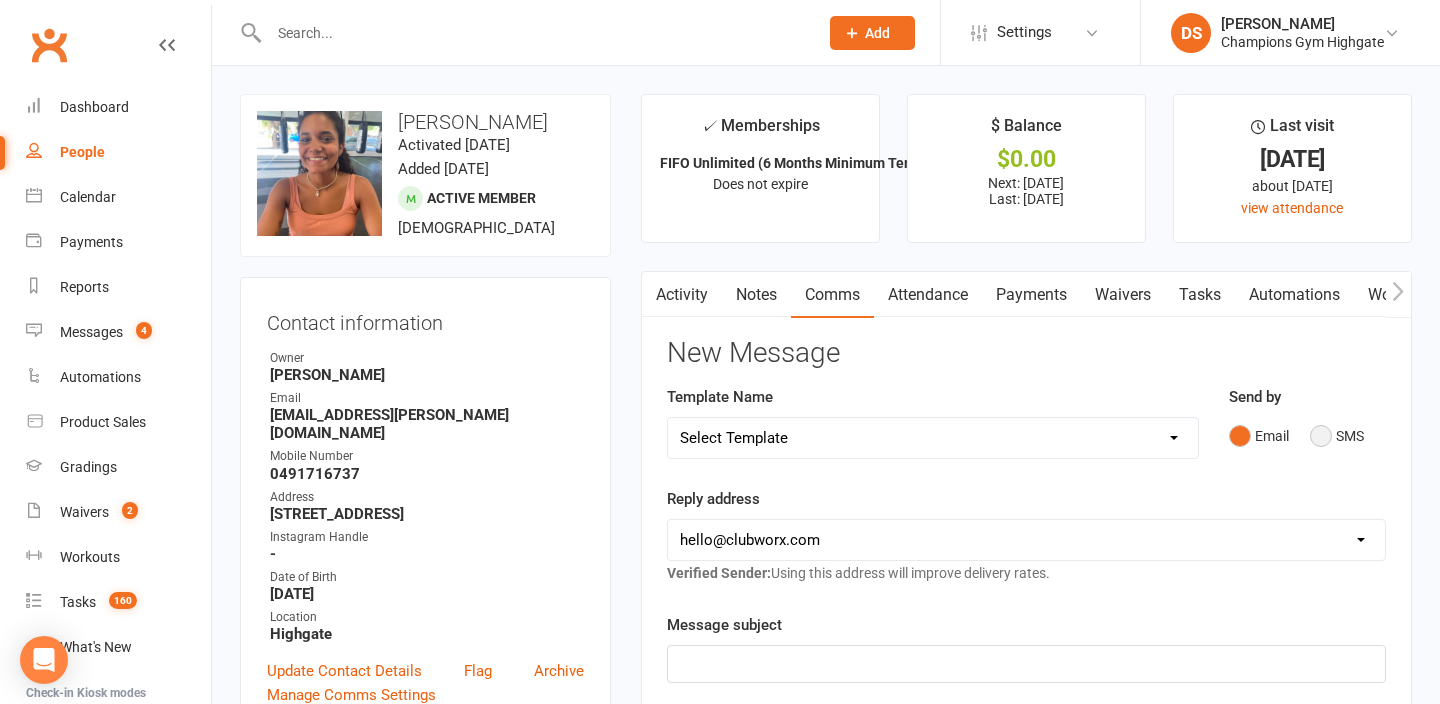 click on "SMS" at bounding box center (1337, 436) 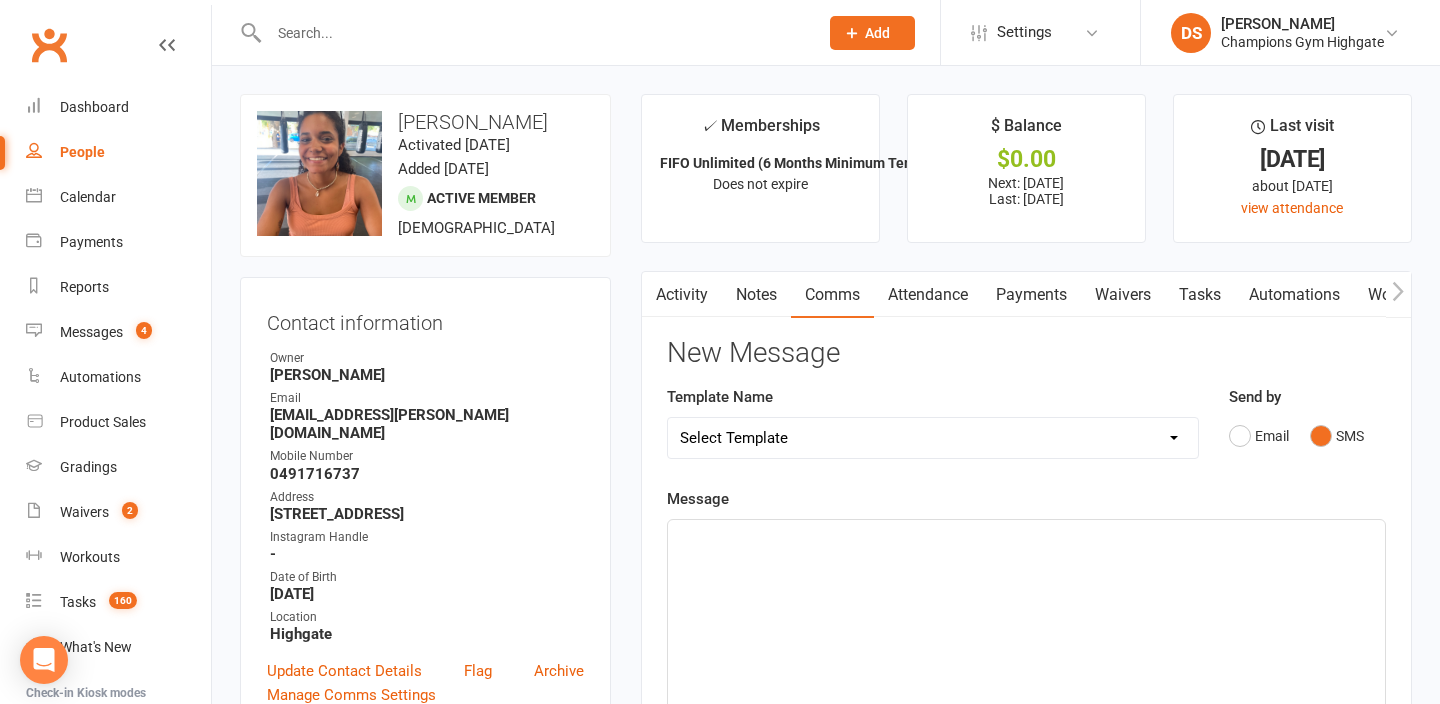 click on "﻿" 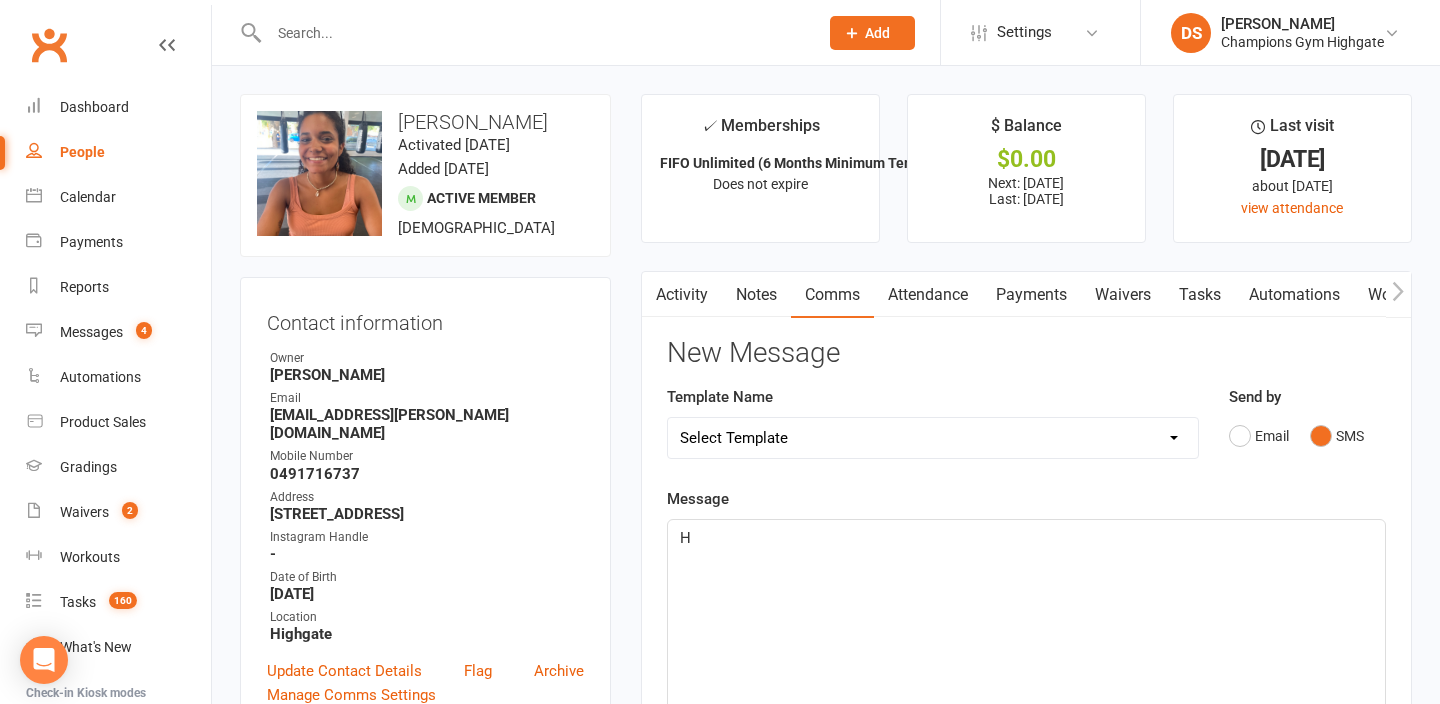 type 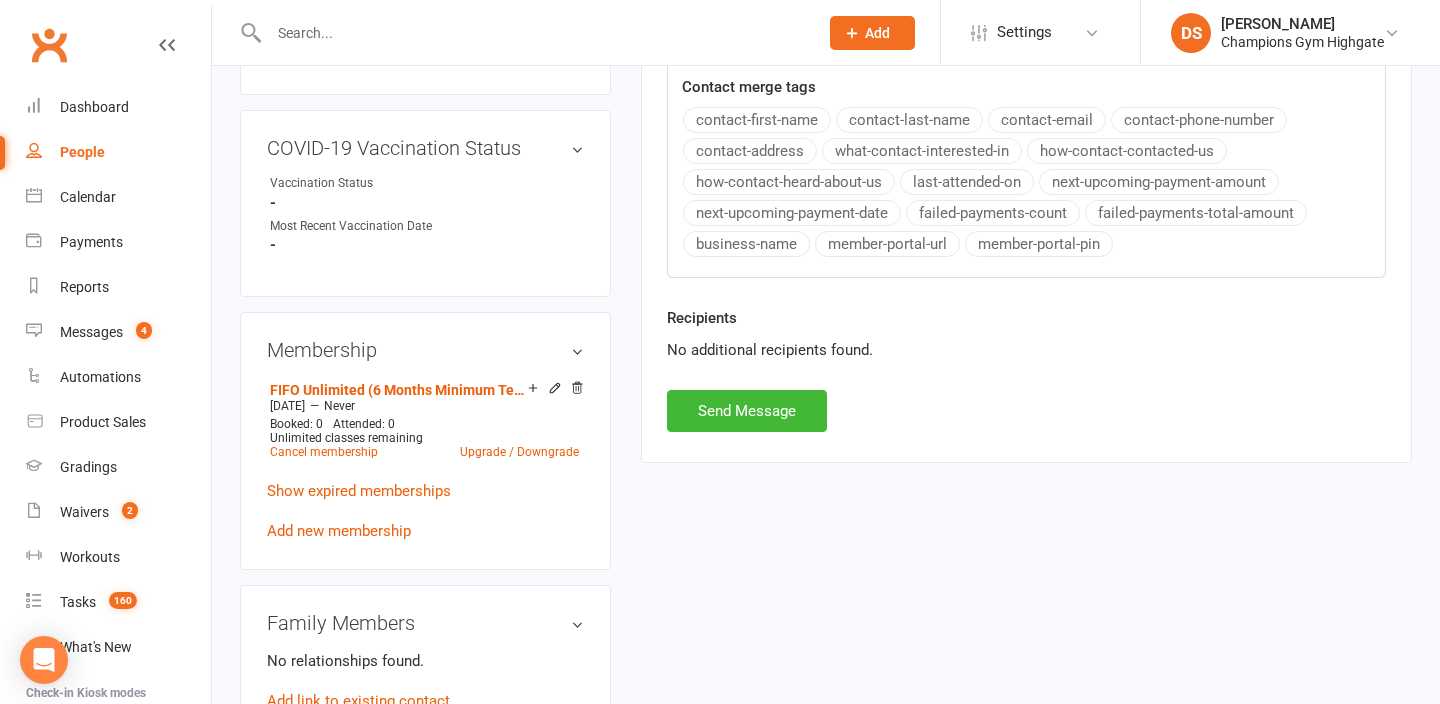 scroll, scrollTop: 825, scrollLeft: 0, axis: vertical 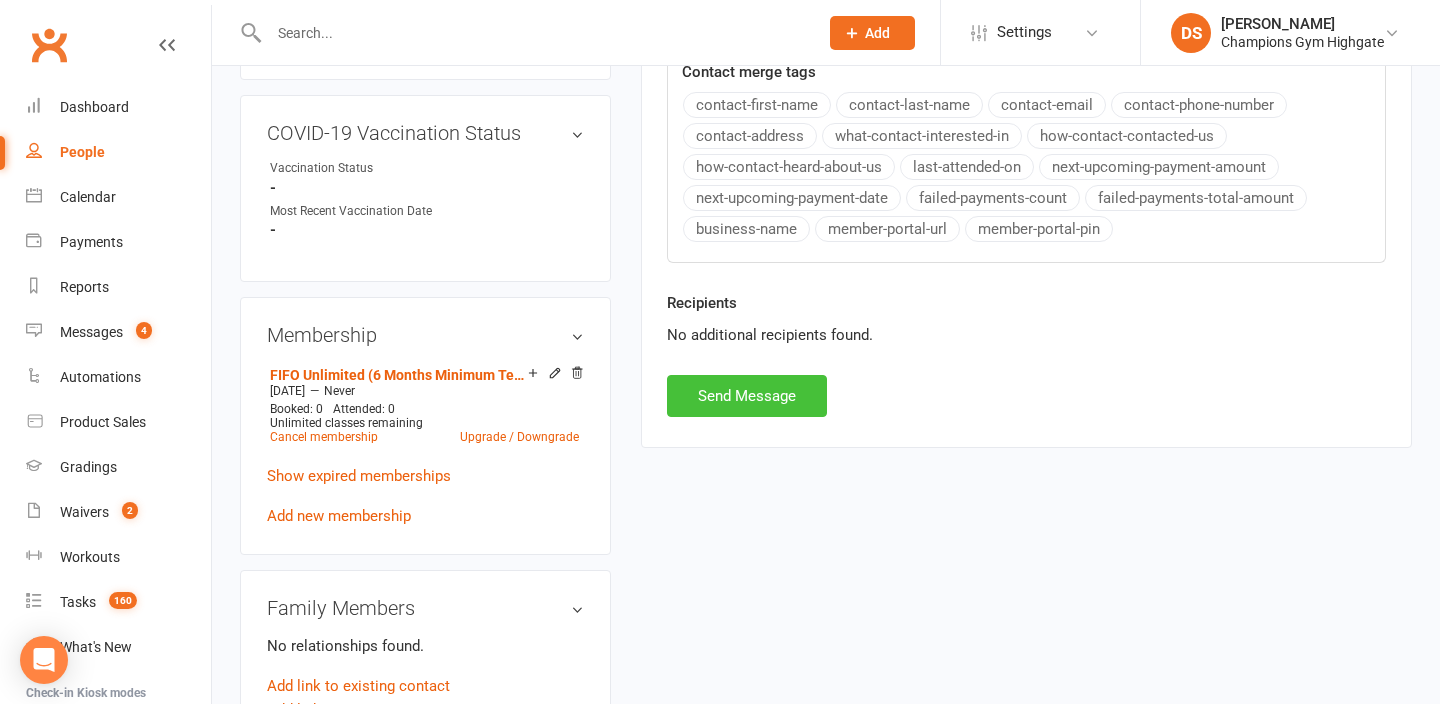 click on "Send Message" at bounding box center [747, 396] 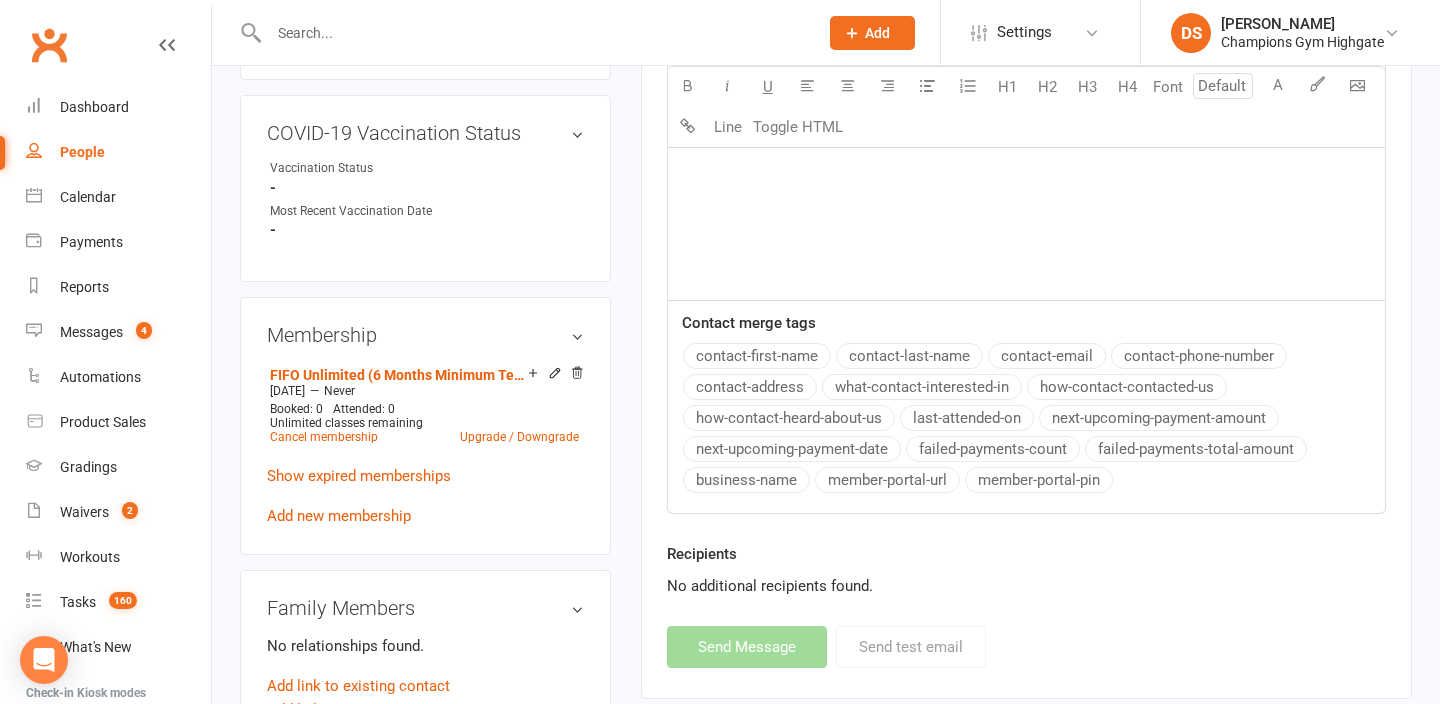 click at bounding box center (533, 33) 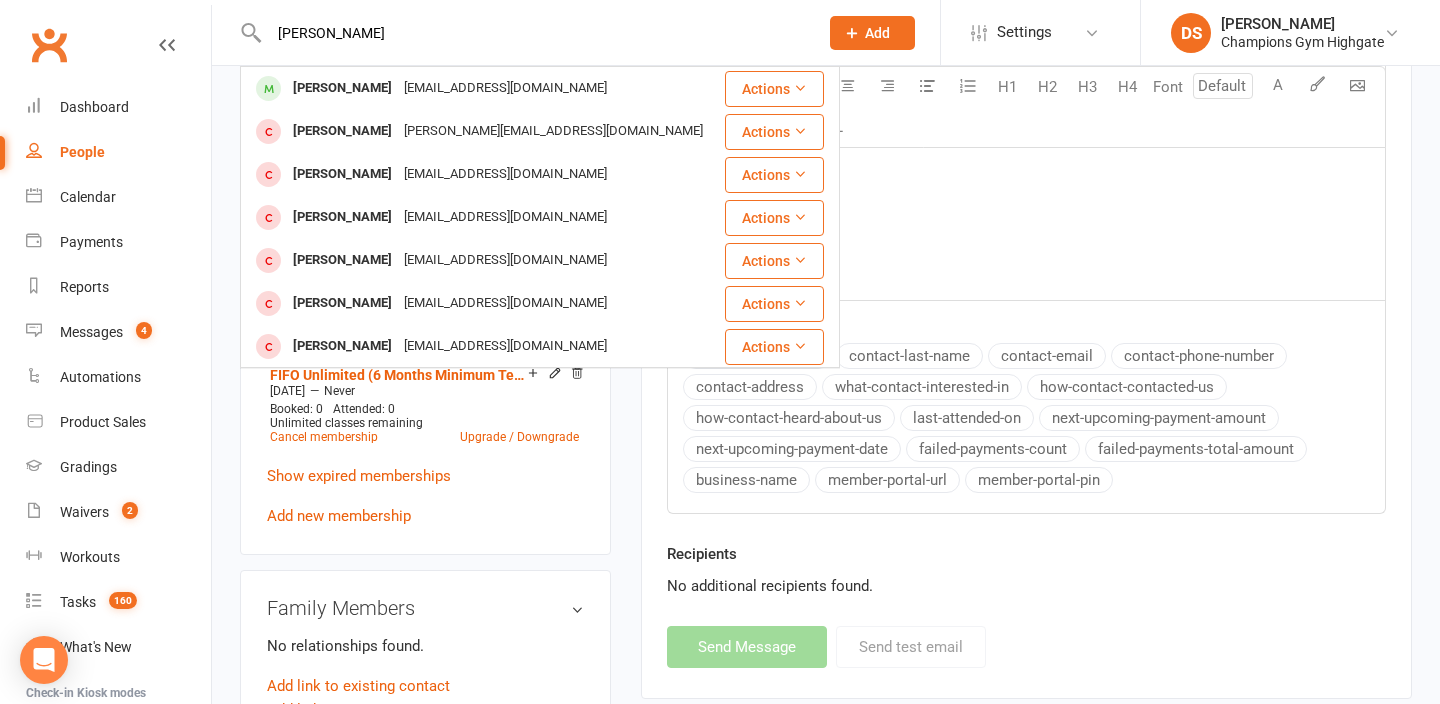 type on "nihal" 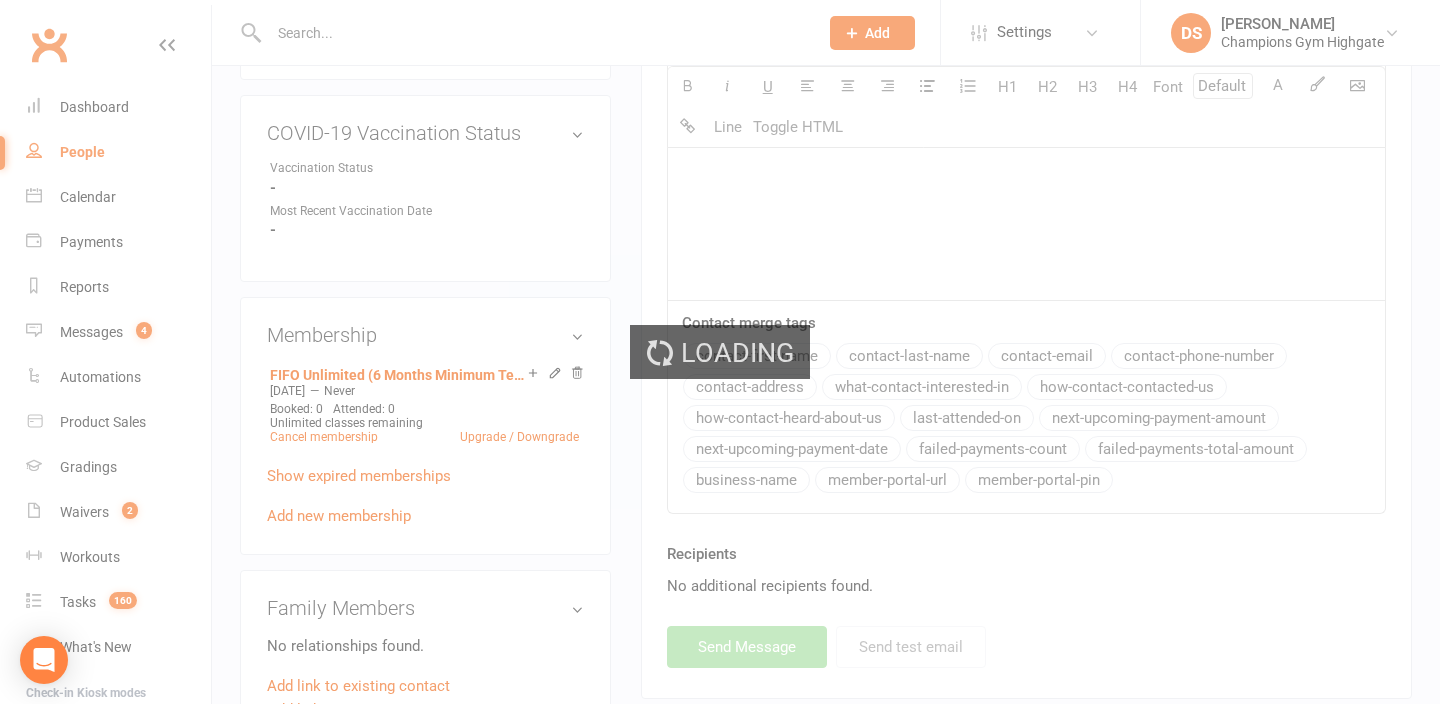 scroll, scrollTop: 0, scrollLeft: 0, axis: both 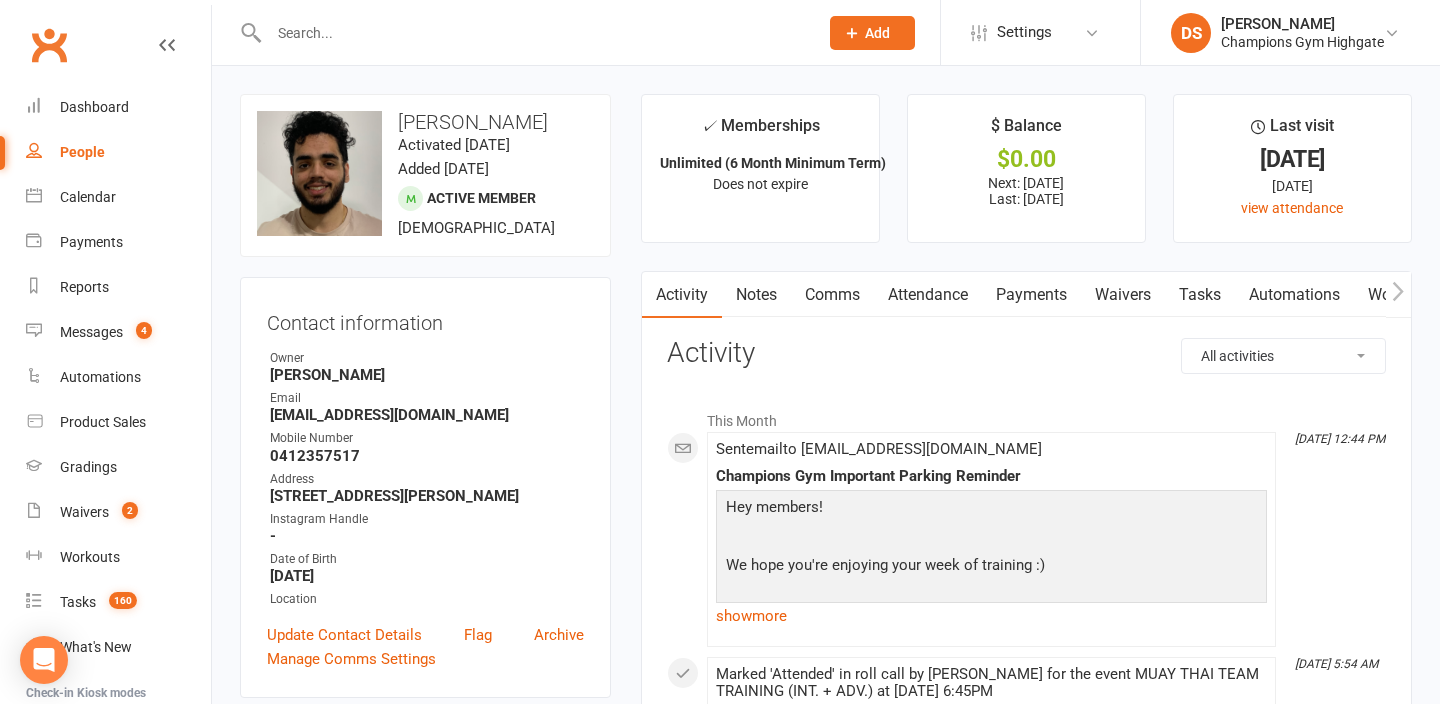 click on "Comms" at bounding box center [832, 295] 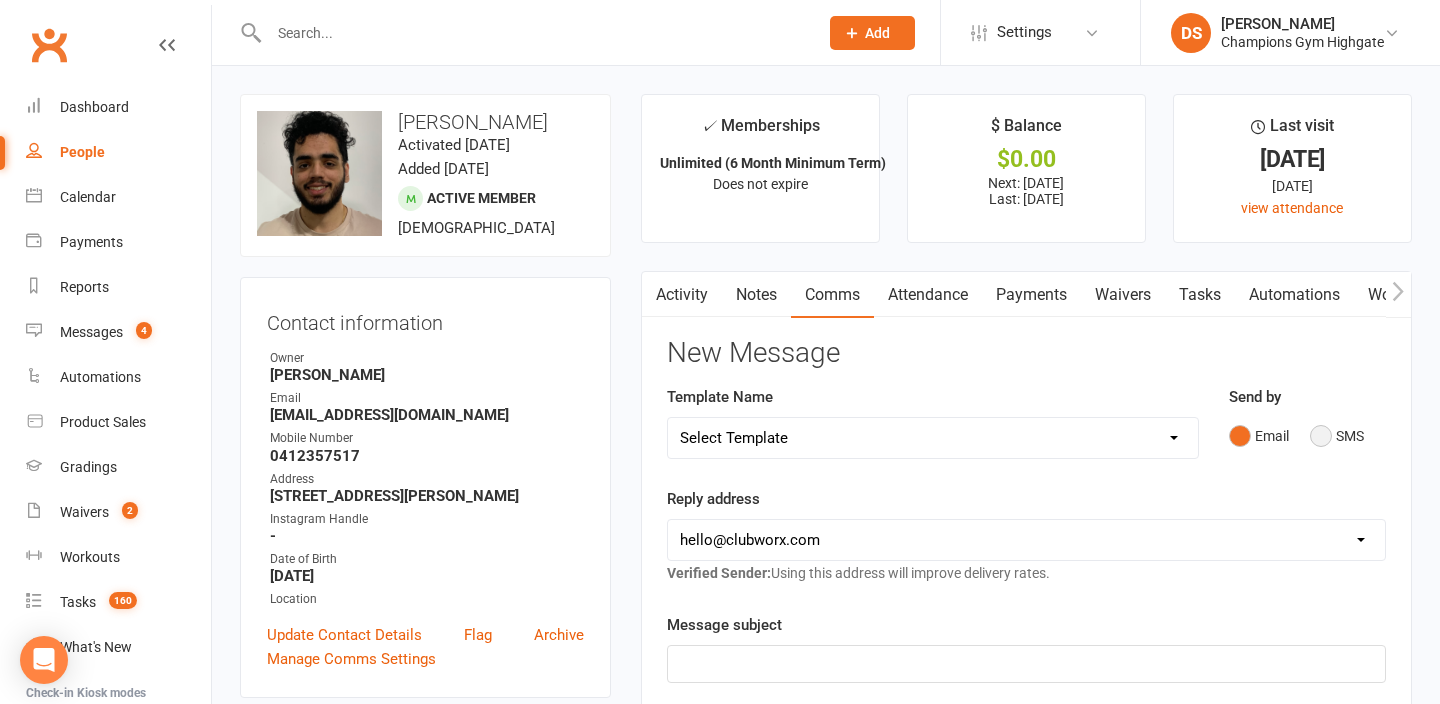 click on "SMS" at bounding box center (1337, 436) 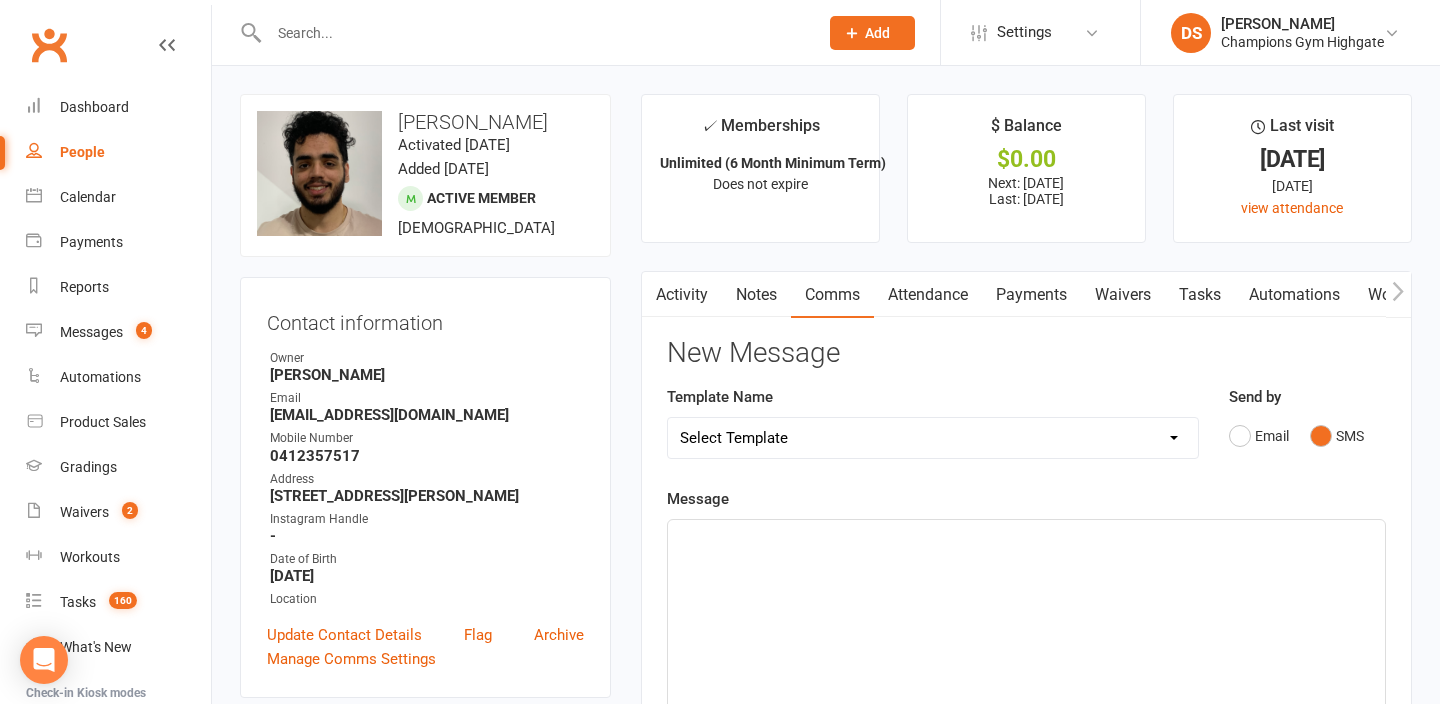 click on "﻿" 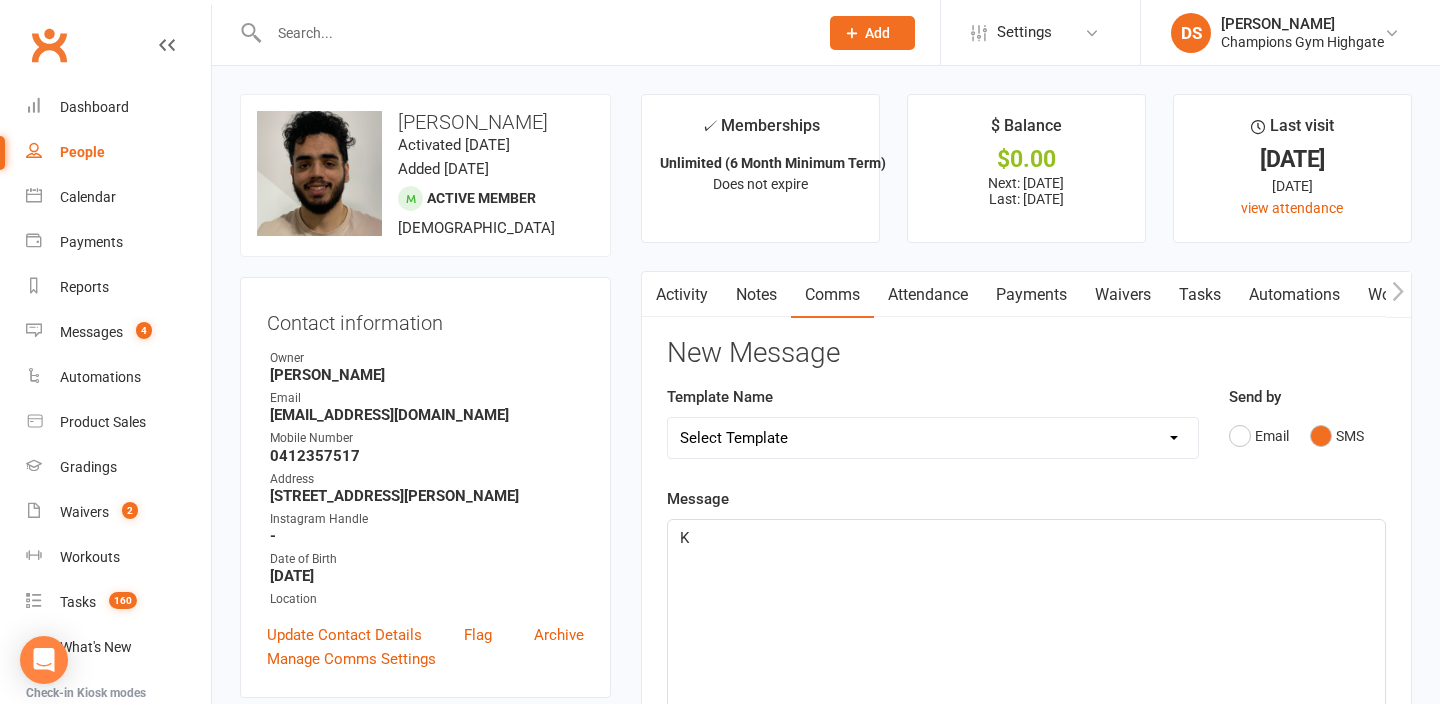 type 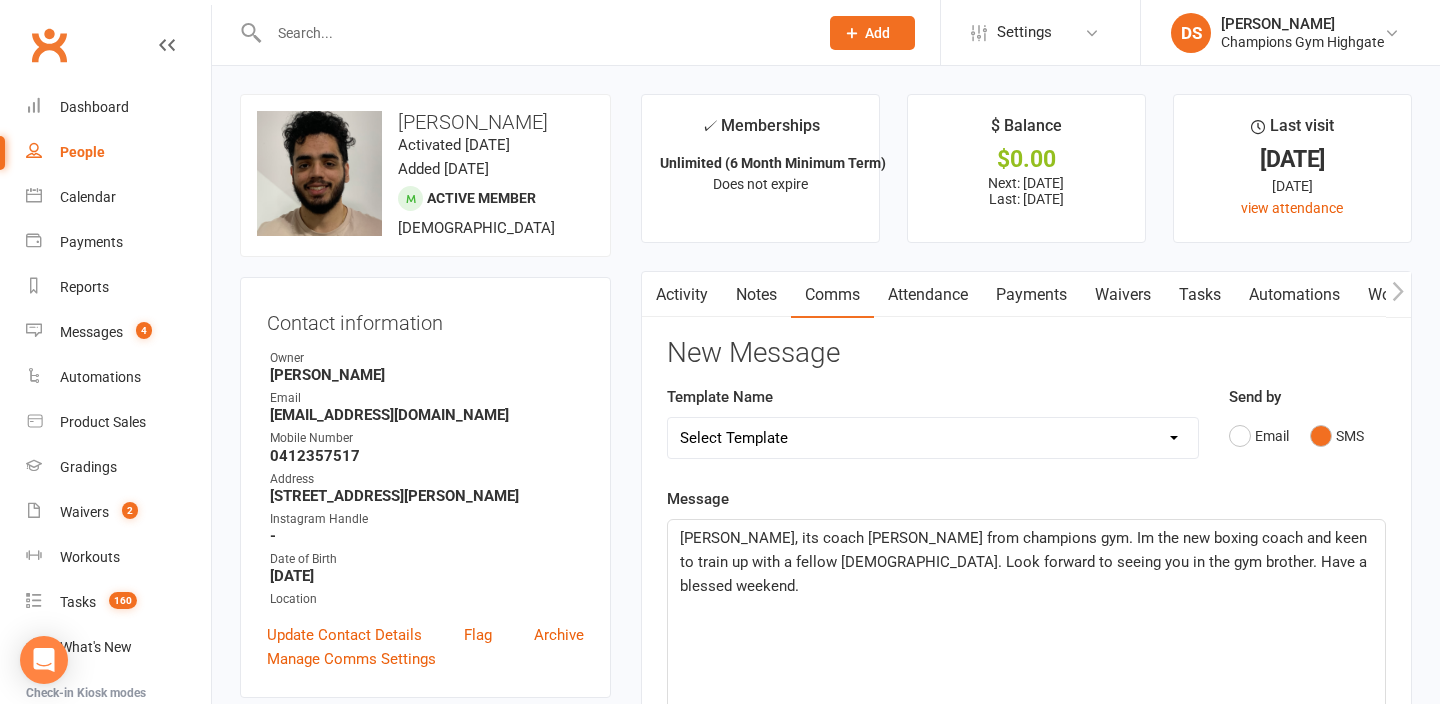 click on "Kiddha singh, its coach Duran from champions gym. Im the new boxing coach and keen to train up with a fellow punjabi. Look forward to seeing you in the gym brother. Have a blessed weekend." 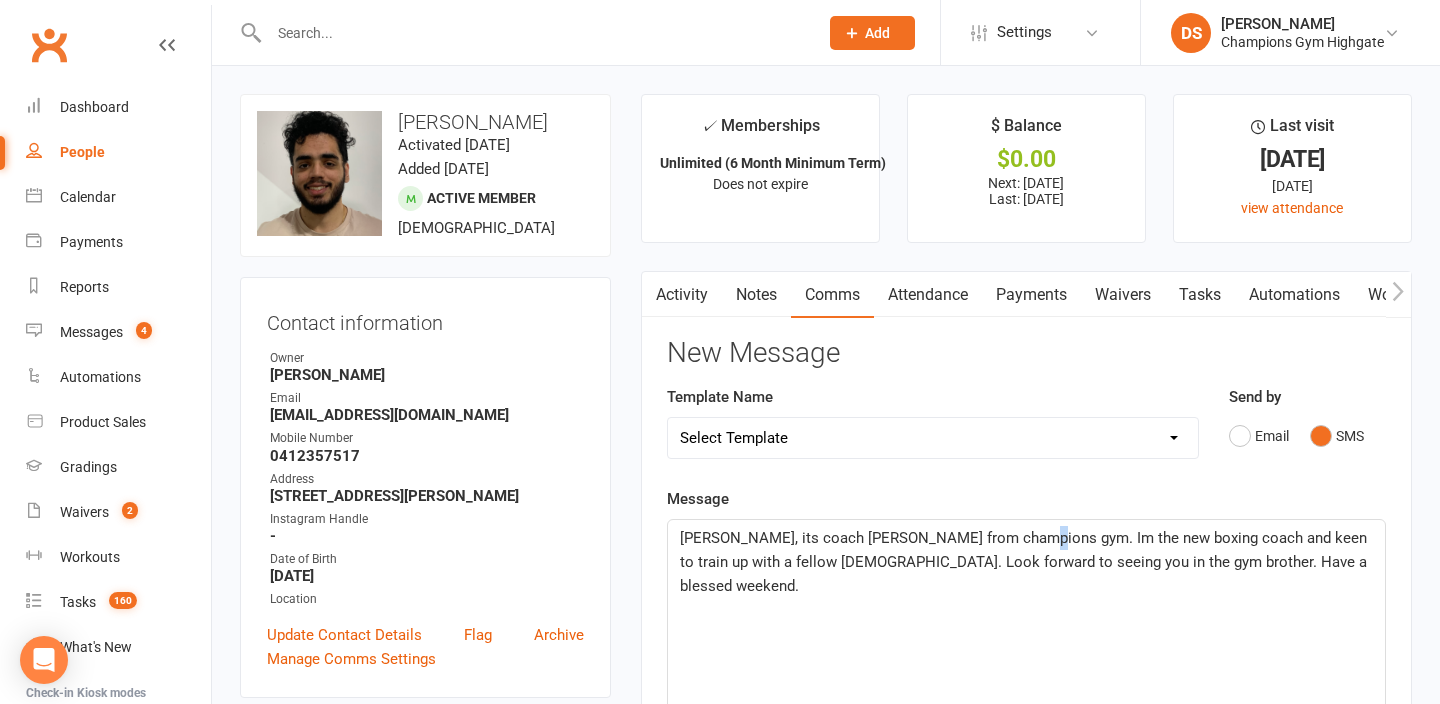 click on "Kiddha Singh, its coach Duran from champions gym. Im the new boxing coach and keen to train up with a fellow punjabi. Look forward to seeing you in the gym brother. Have a blessed weekend." 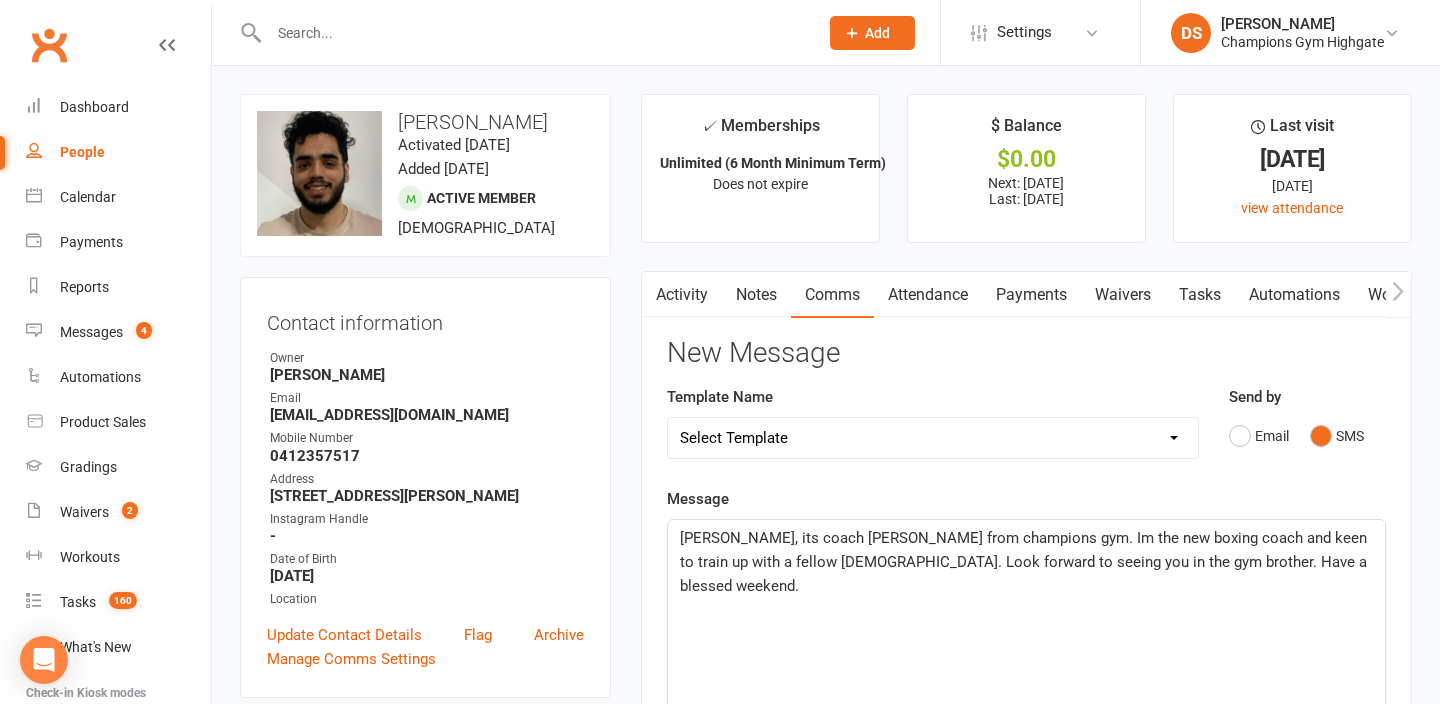 click on "Kiddha Singh, its coach Duran from champions gym. Im the new boxing coach and keen to train up with a fellow punjabi. Look forward to seeing you in the gym brother. Have a blessed weekend." 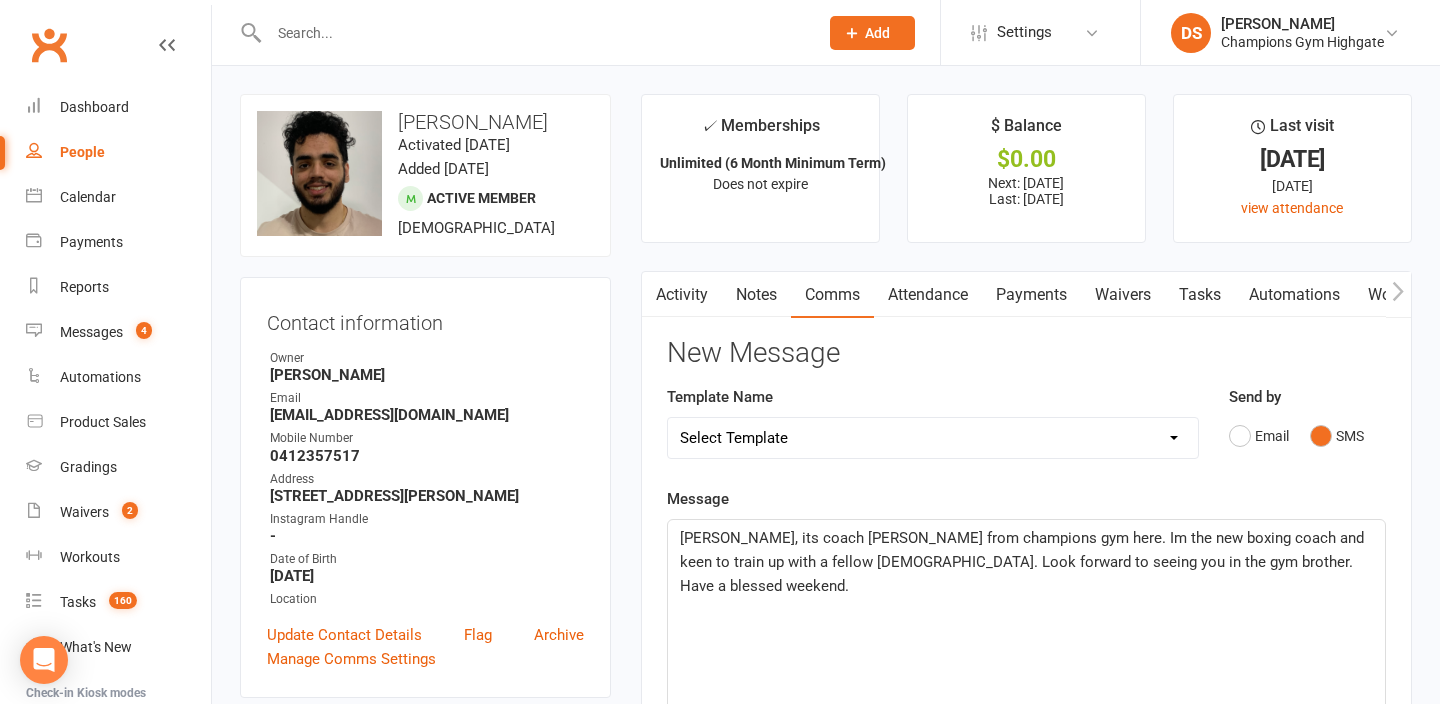 click on "Kiddha Singh, its coach Duran from champions gym here. Im the new boxing coach and keen to train up with a fellow punjabi. Look forward to seeing you in the gym brother. Have a blessed weekend." 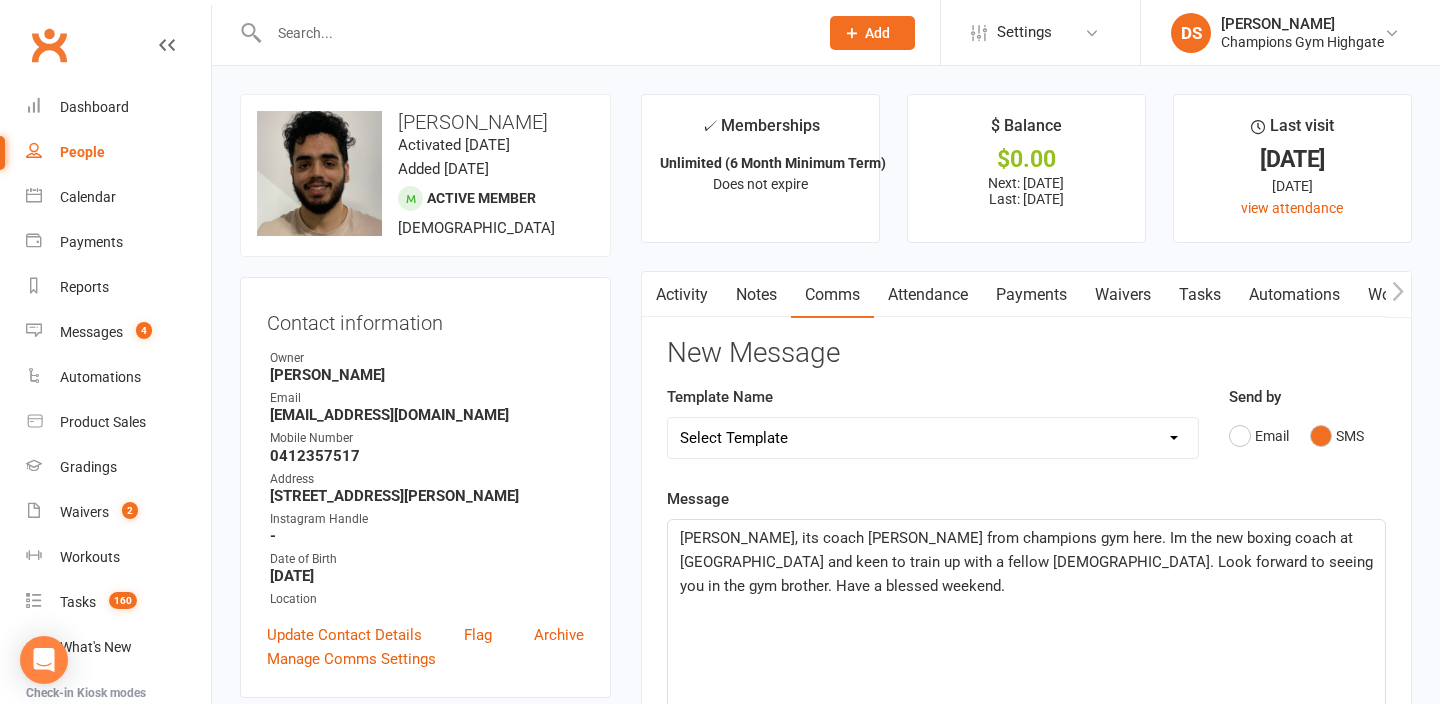 click on "Kiddha Singh, its coach Duran from champions gym here. Im the new boxing coach at highgate and keen to train up with a fellow punjabi. Look forward to seeing you in the gym brother. Have a blessed weekend." 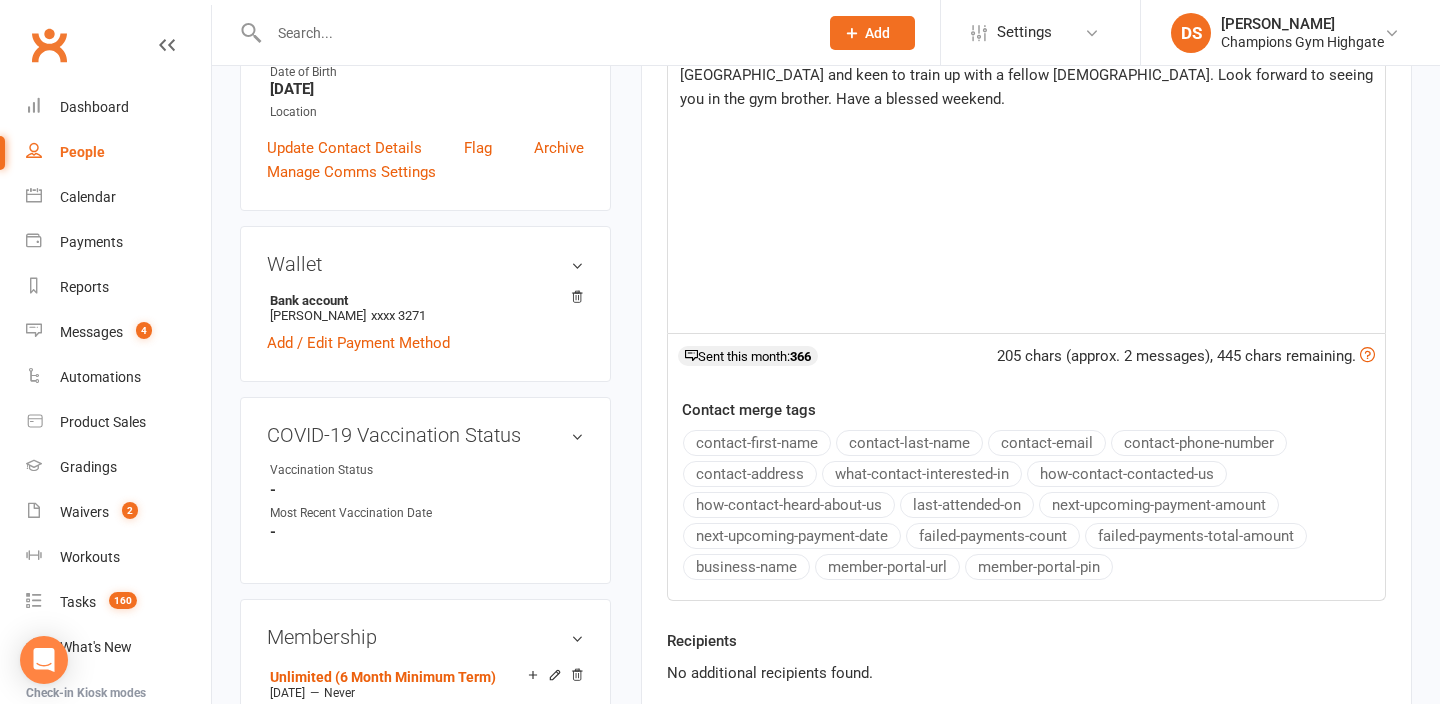 scroll, scrollTop: 802, scrollLeft: 0, axis: vertical 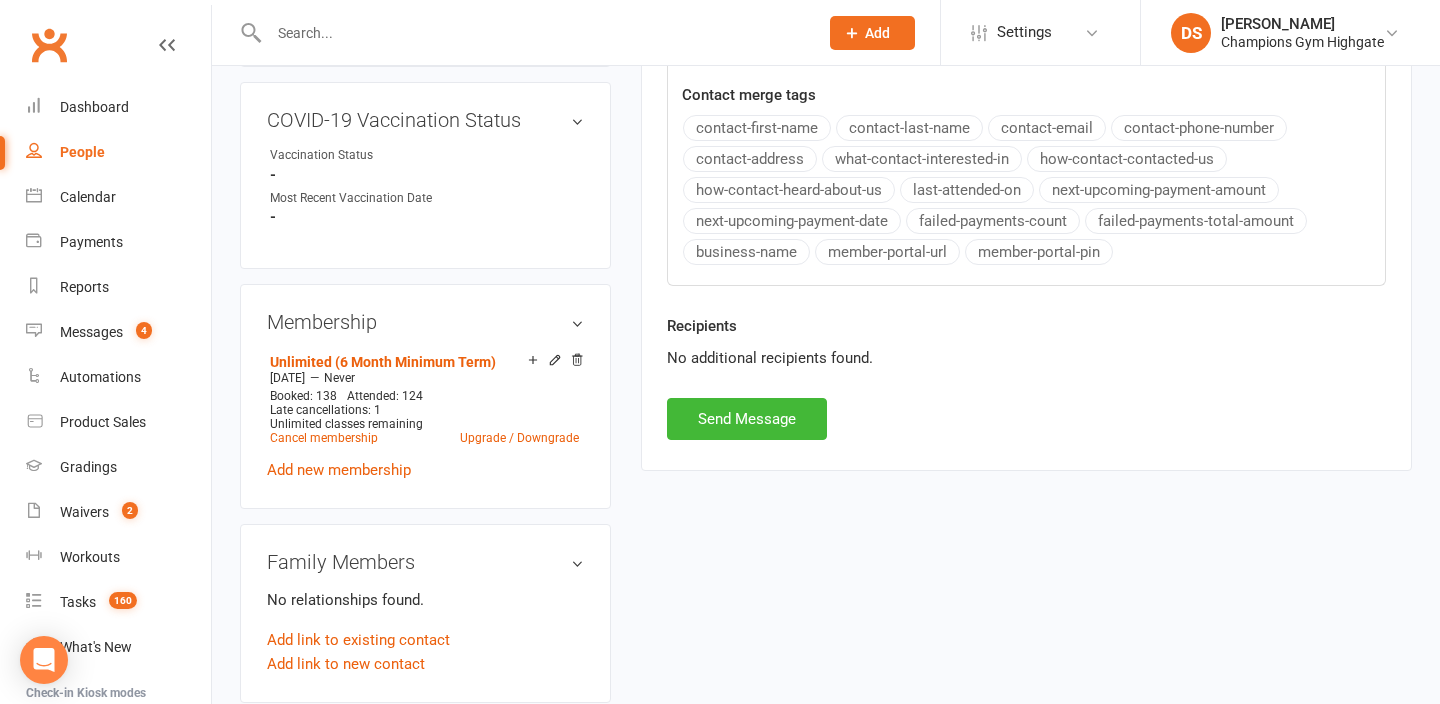 click on "Recipients No additional recipients found." at bounding box center (1026, 356) 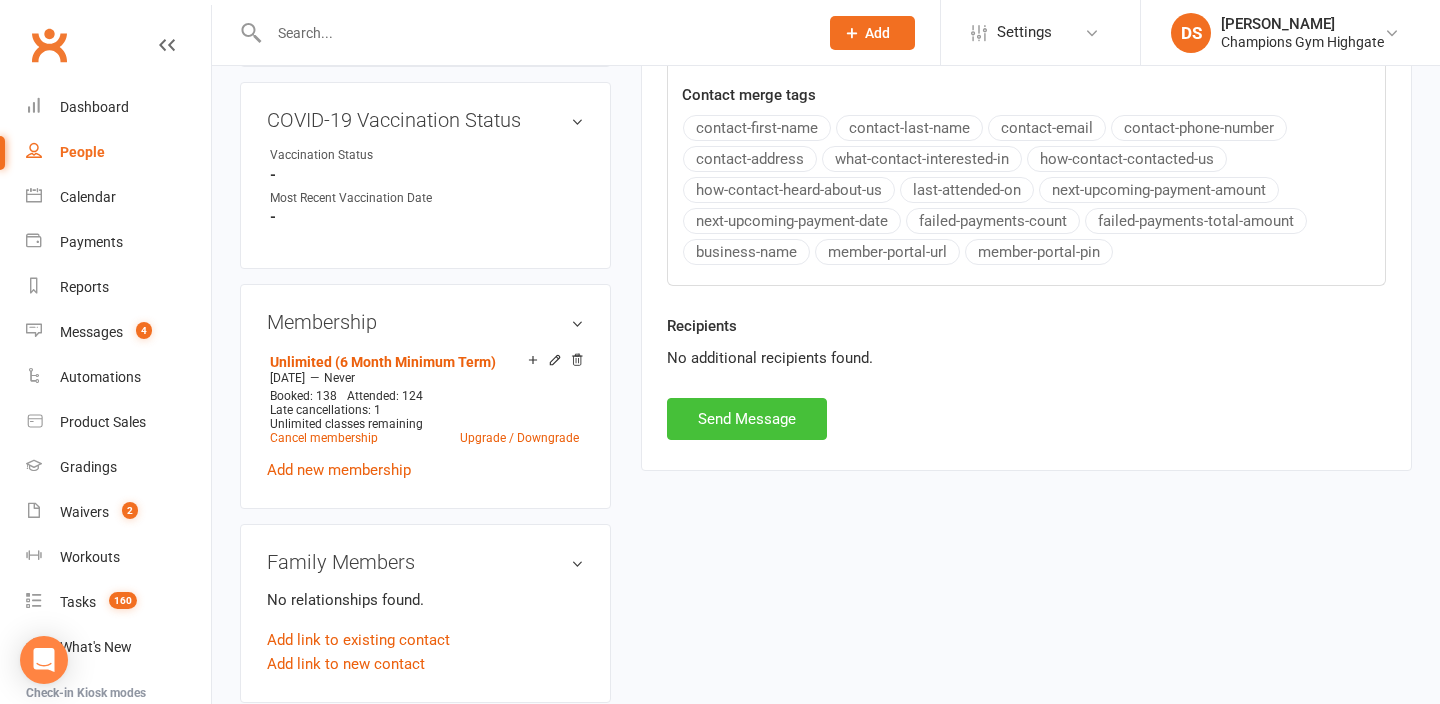 click on "Send Message" at bounding box center (747, 419) 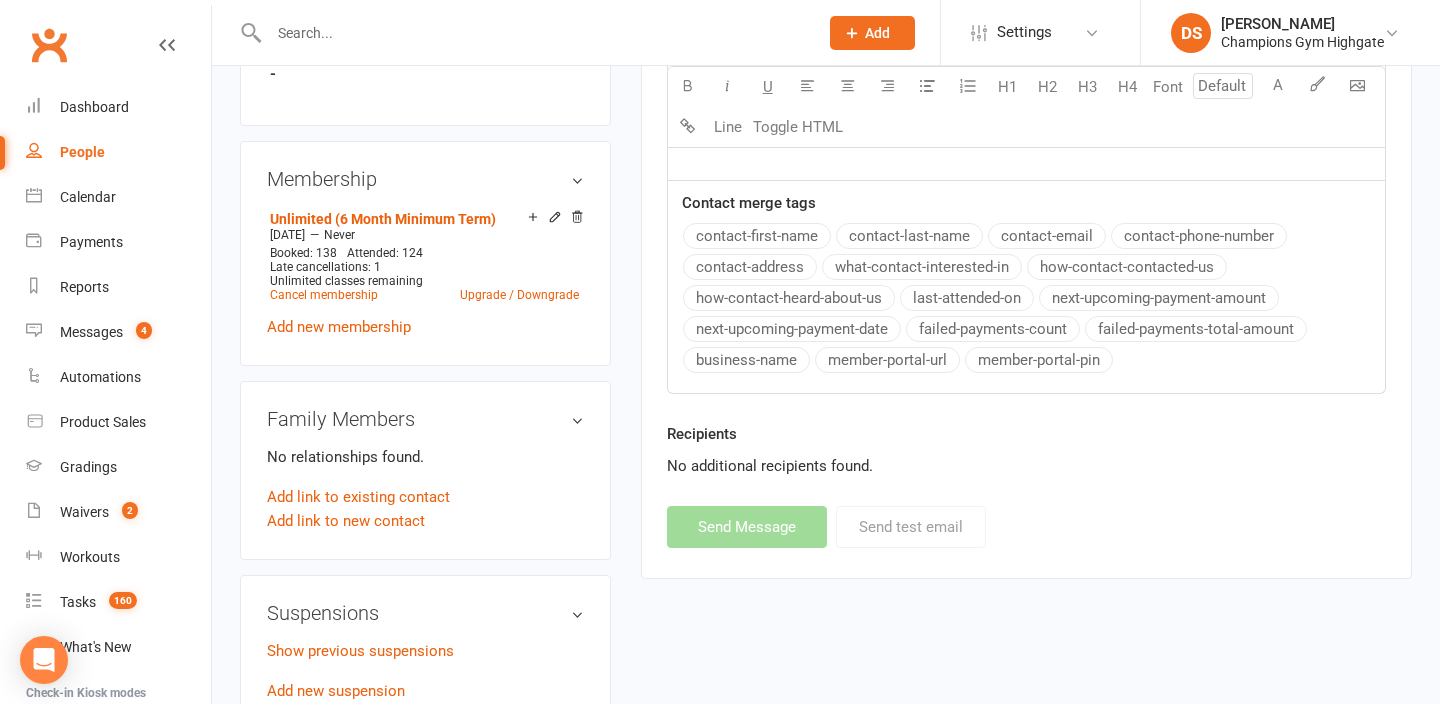 scroll, scrollTop: 949, scrollLeft: 0, axis: vertical 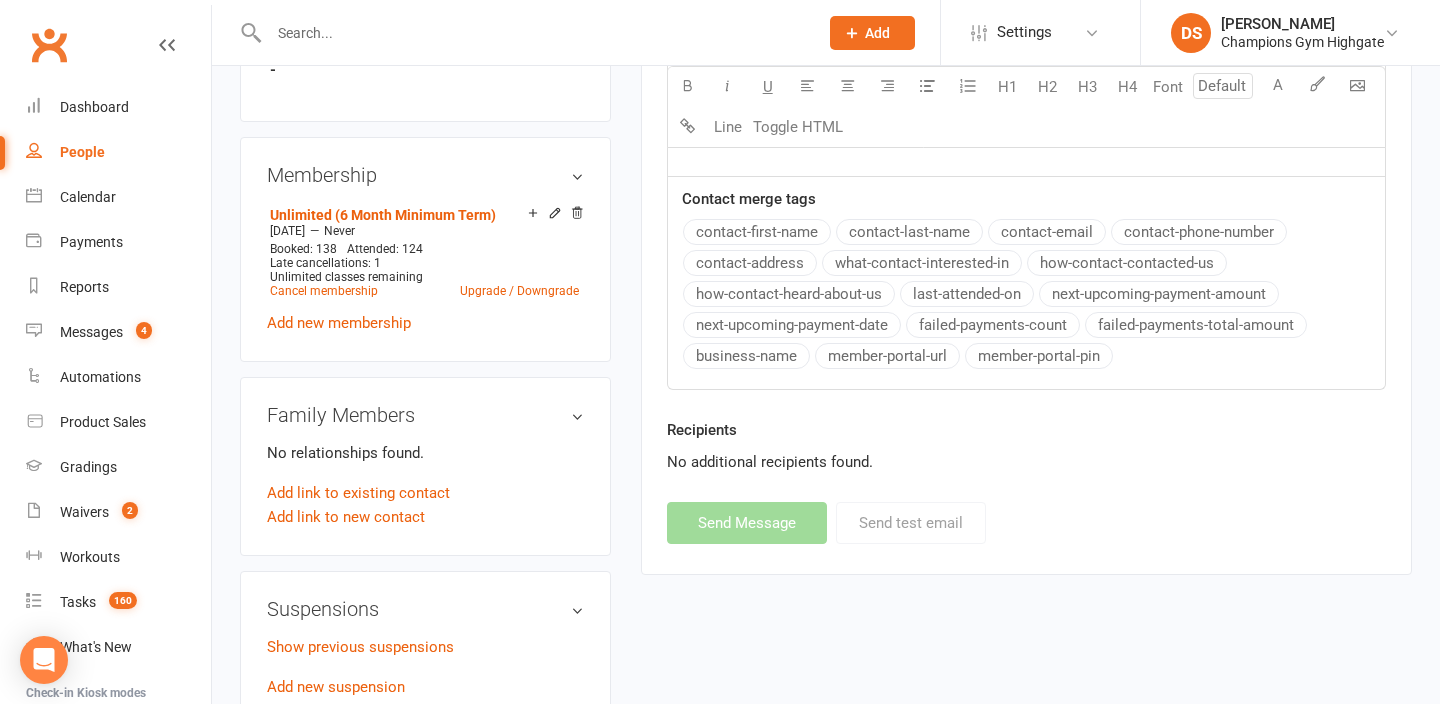 click at bounding box center (533, 33) 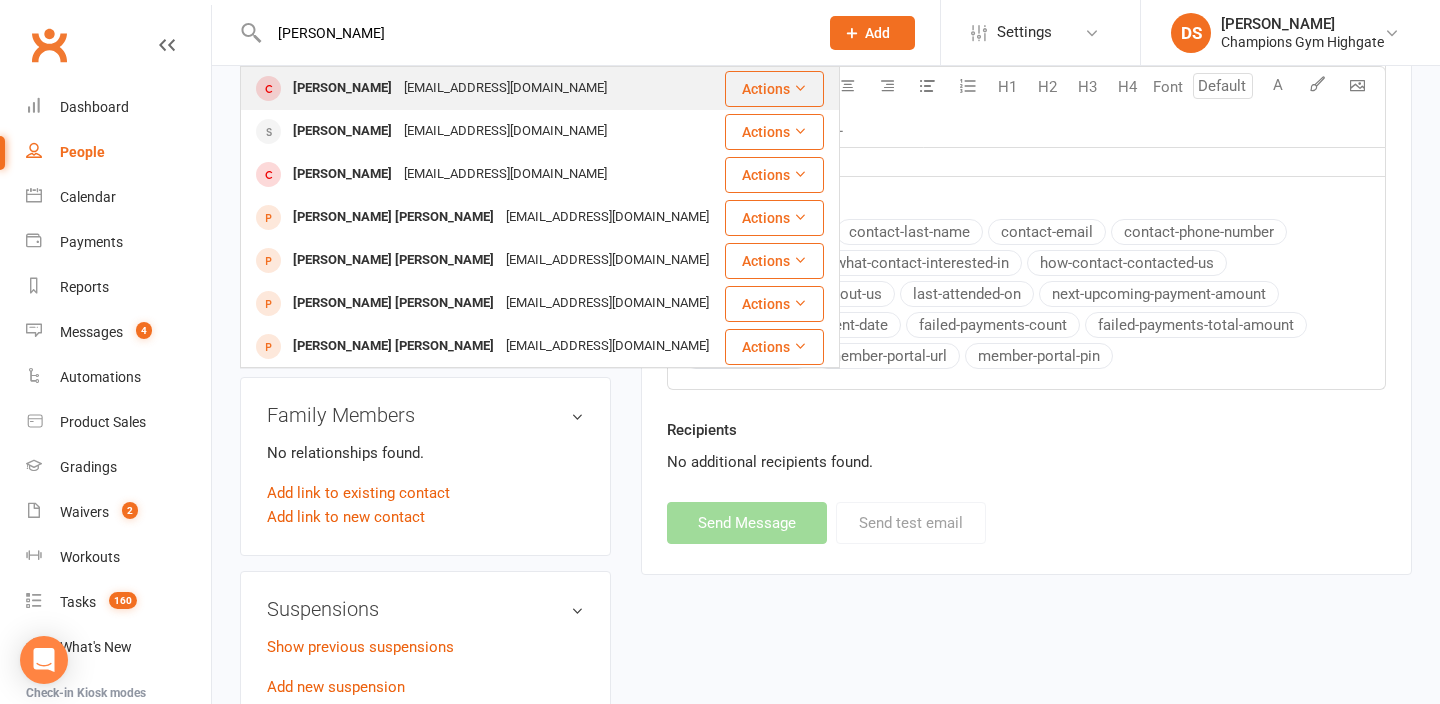 type on "jess kane" 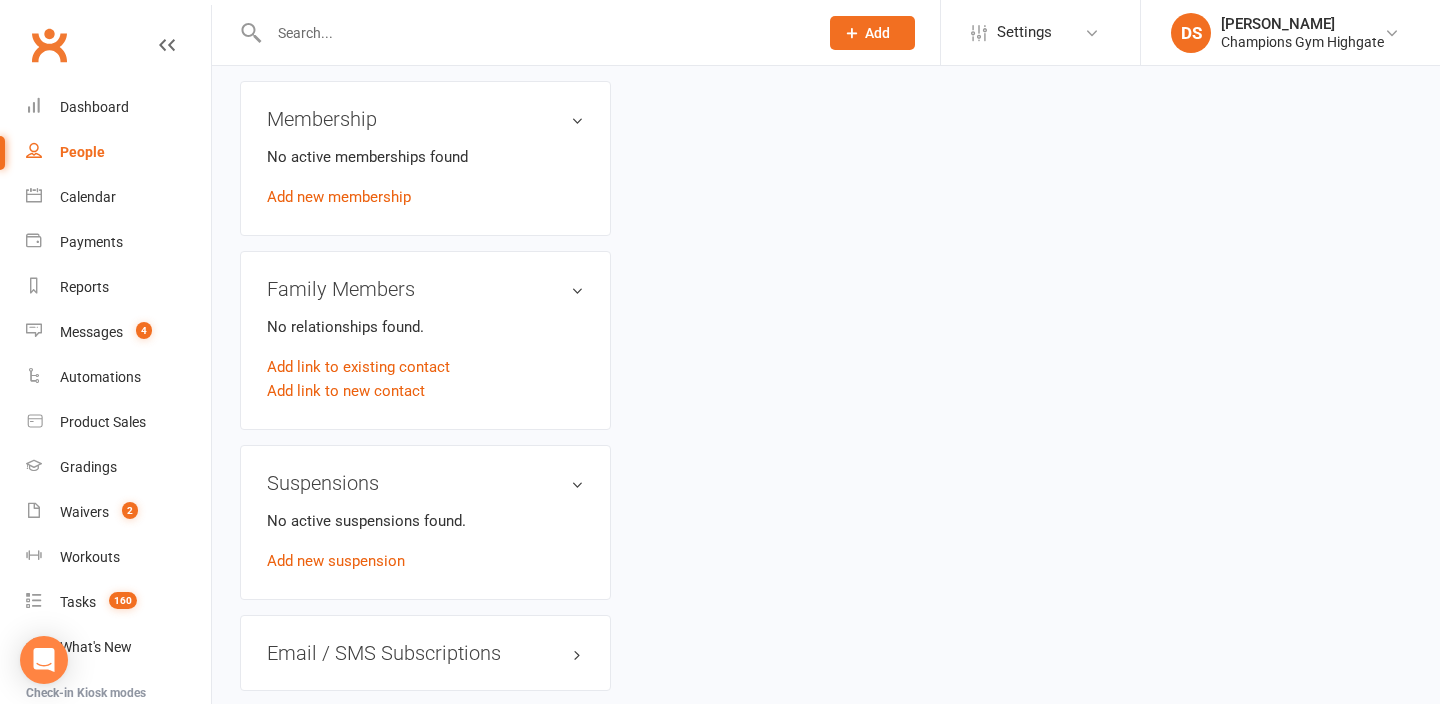 scroll, scrollTop: 0, scrollLeft: 0, axis: both 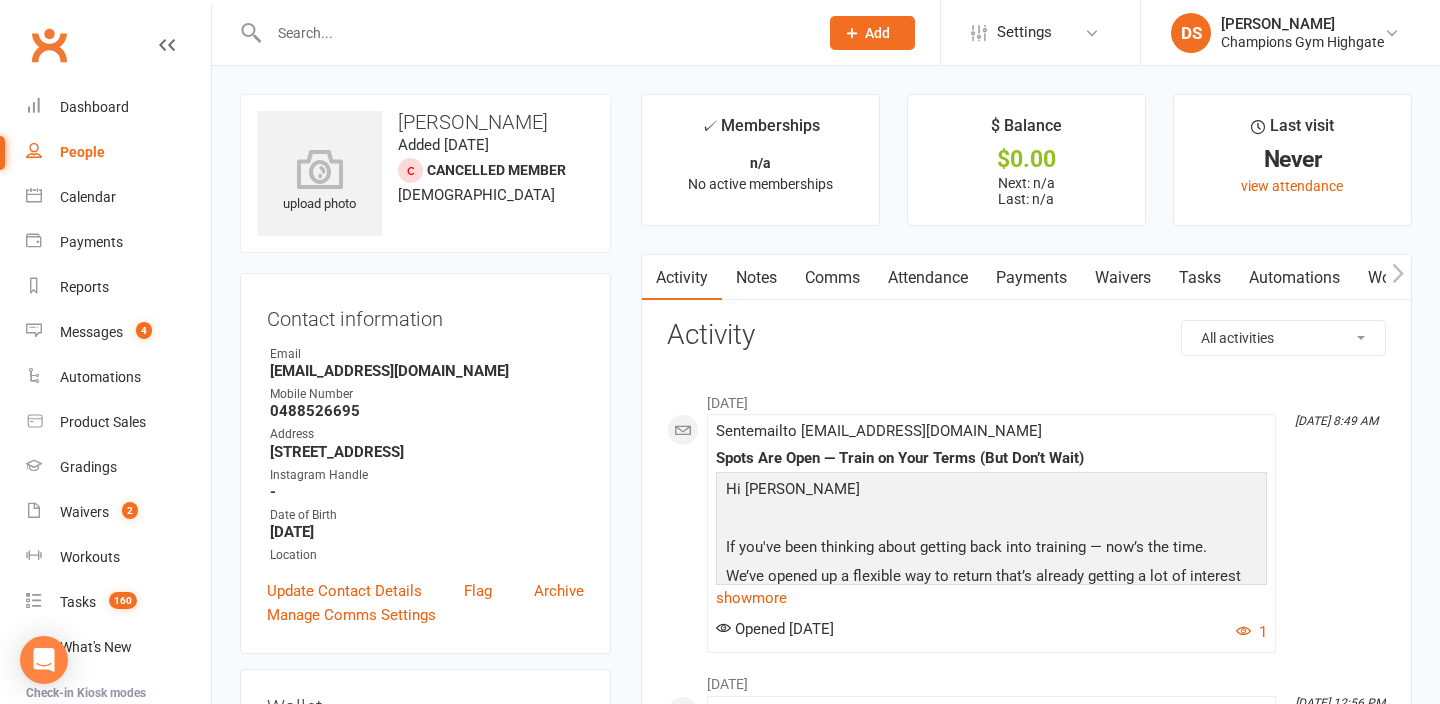 click at bounding box center [533, 33] 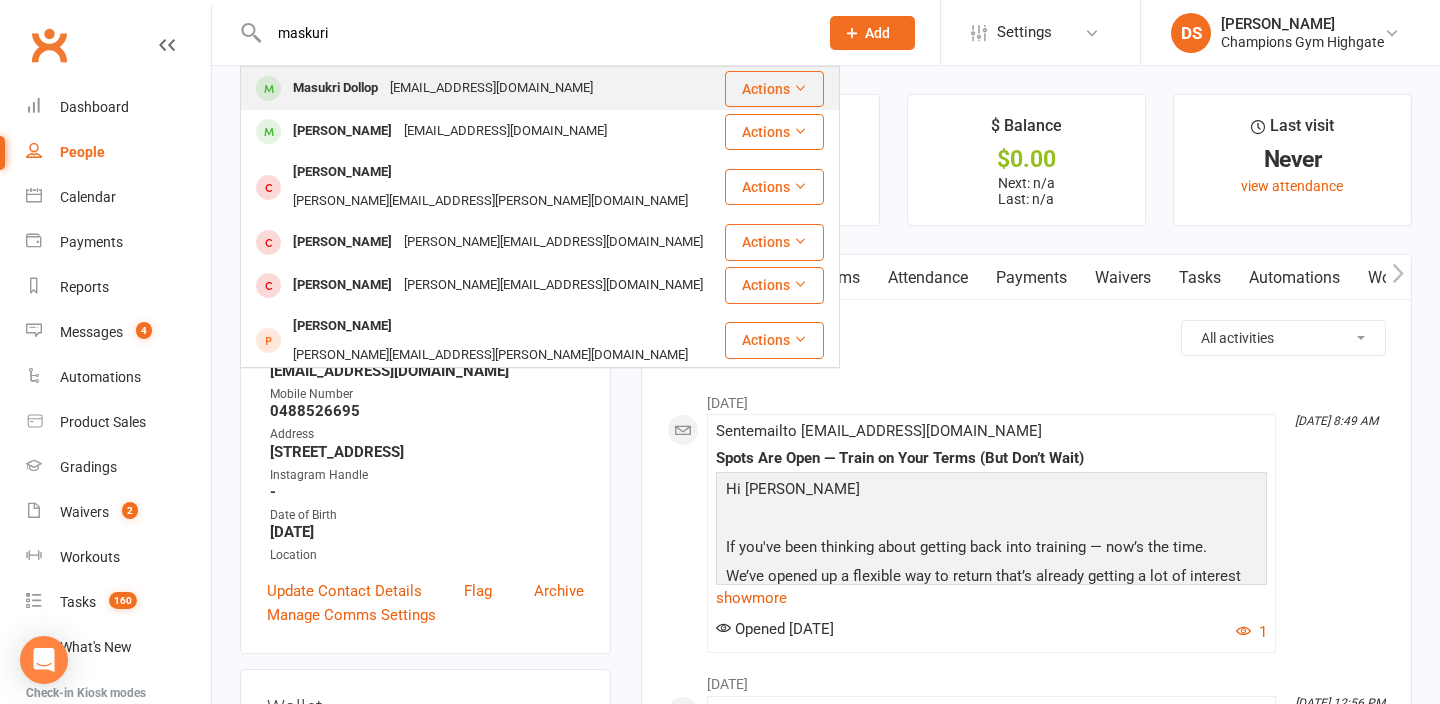 type on "maskuri" 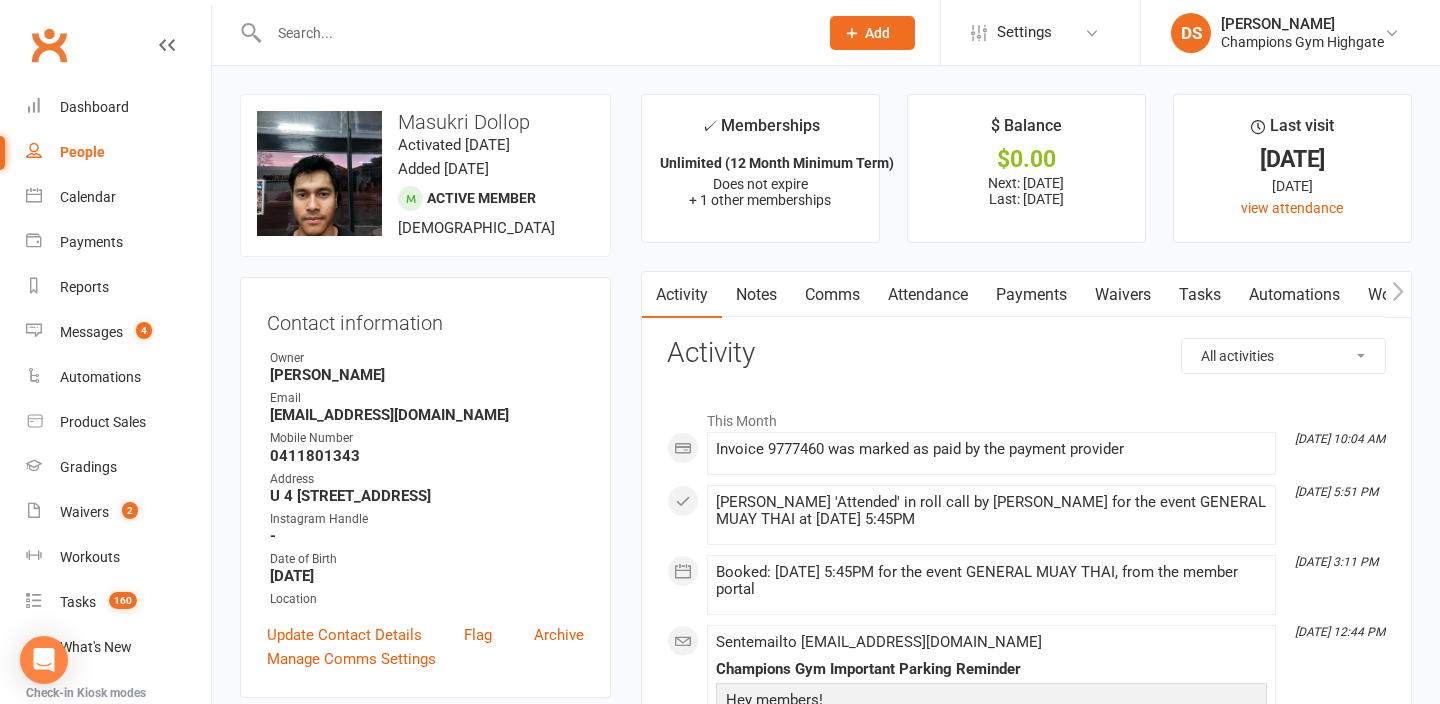 click at bounding box center [522, 32] 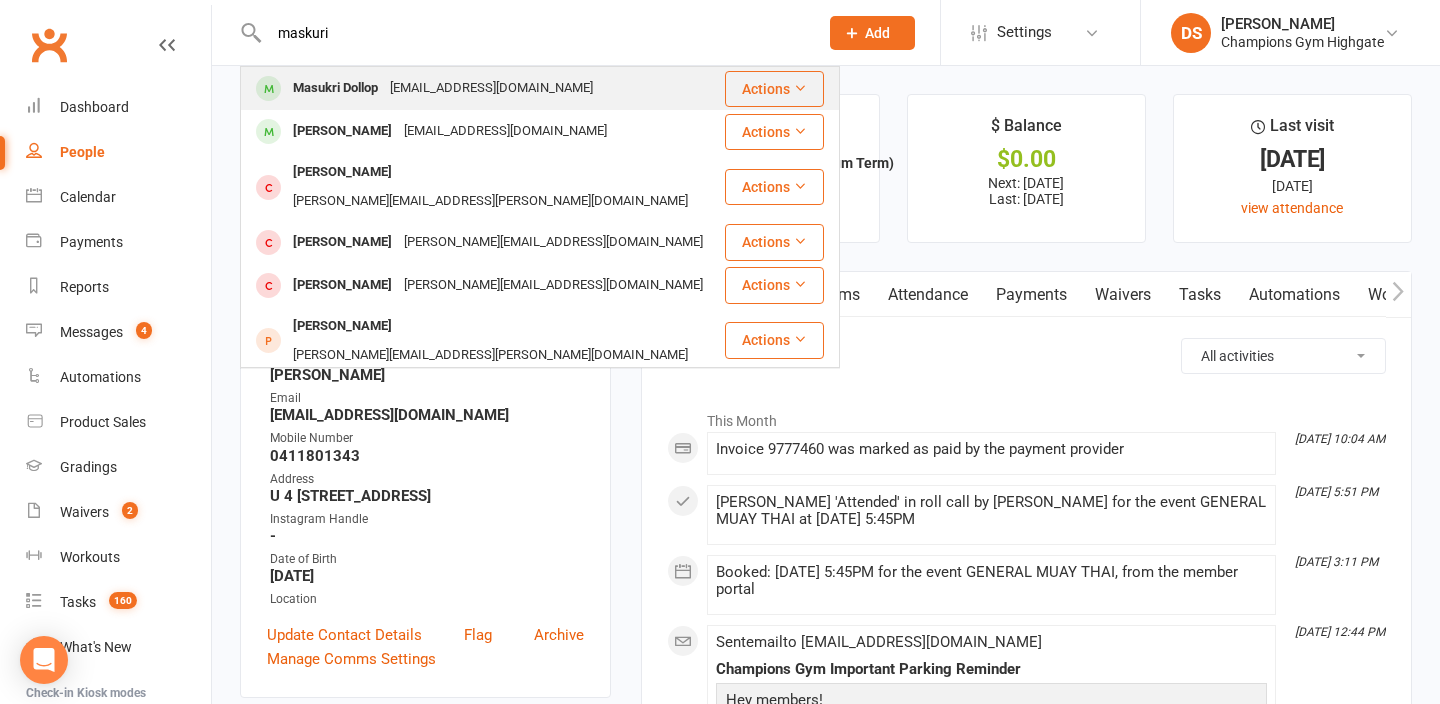type on "maskuri" 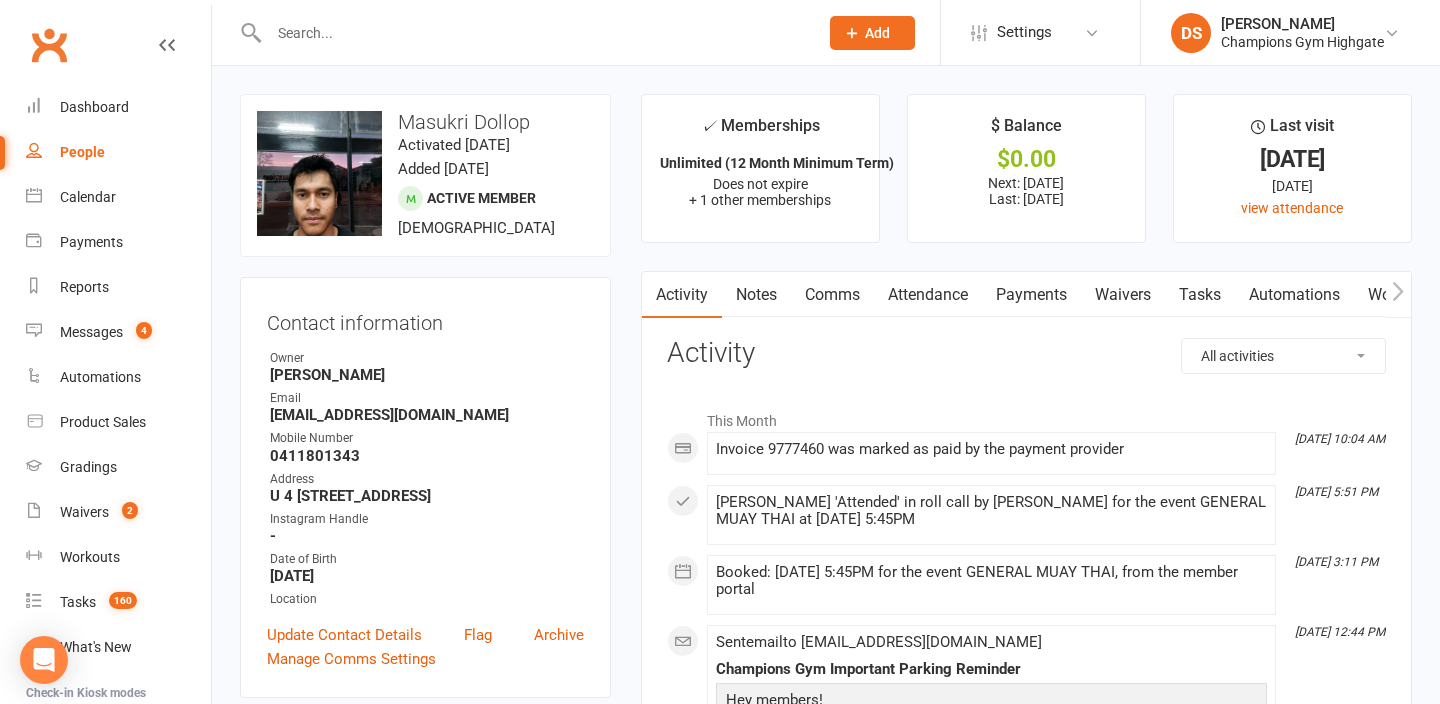 click on "Comms" at bounding box center (832, 295) 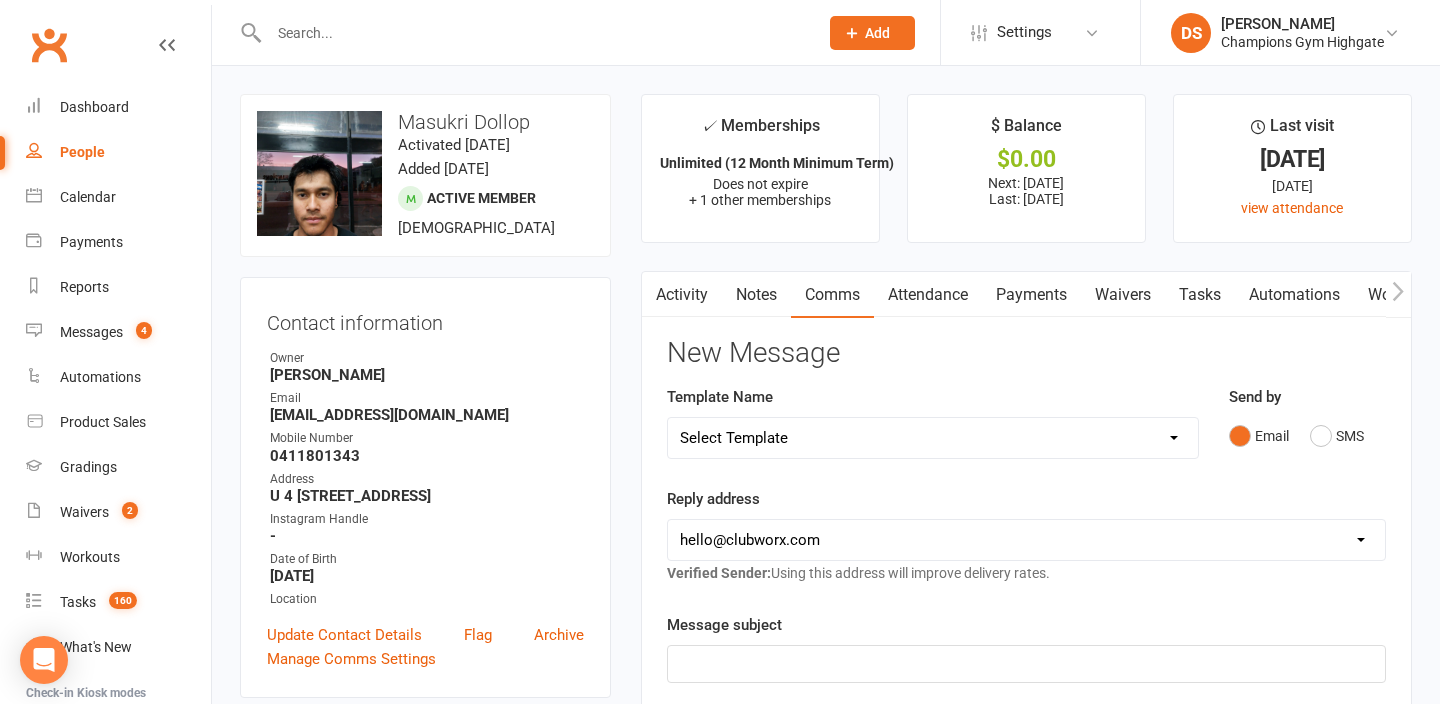 click on "Attendance" at bounding box center (928, 295) 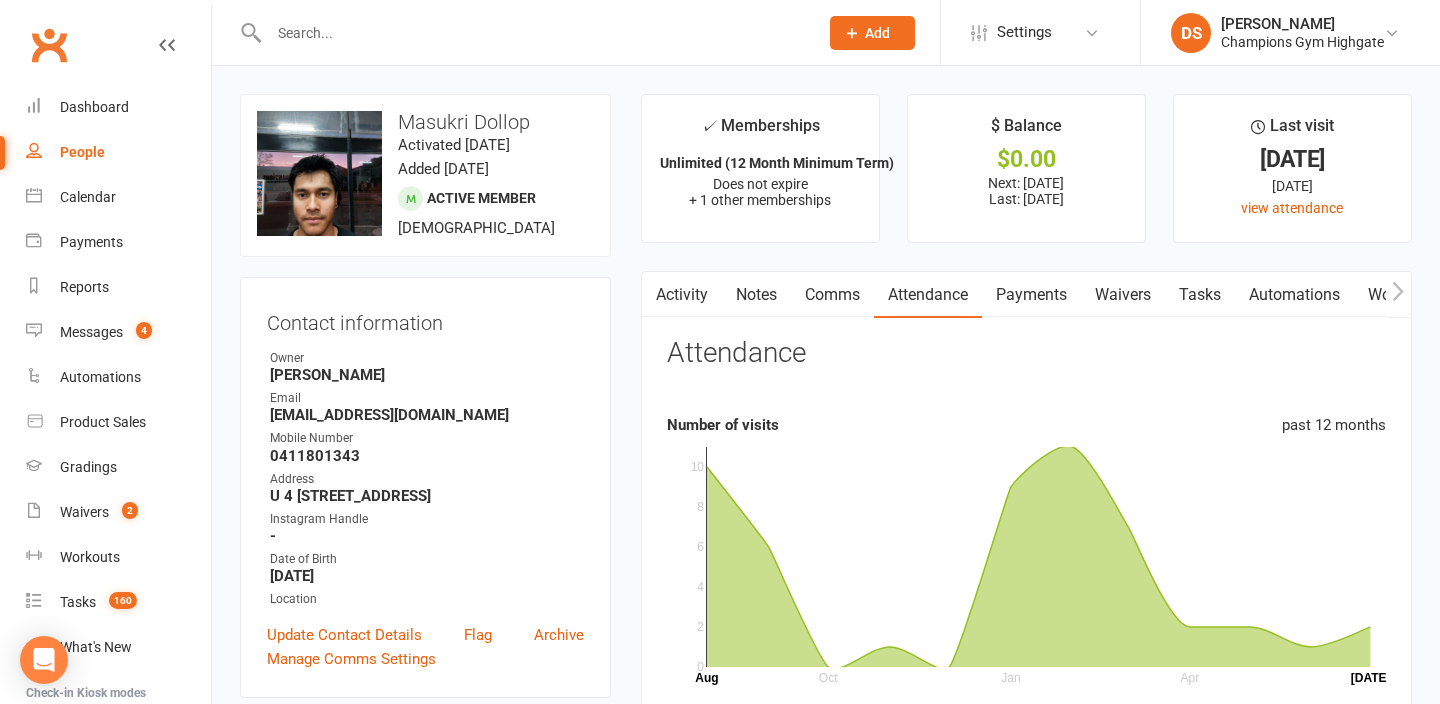 click on "Comms" at bounding box center (832, 295) 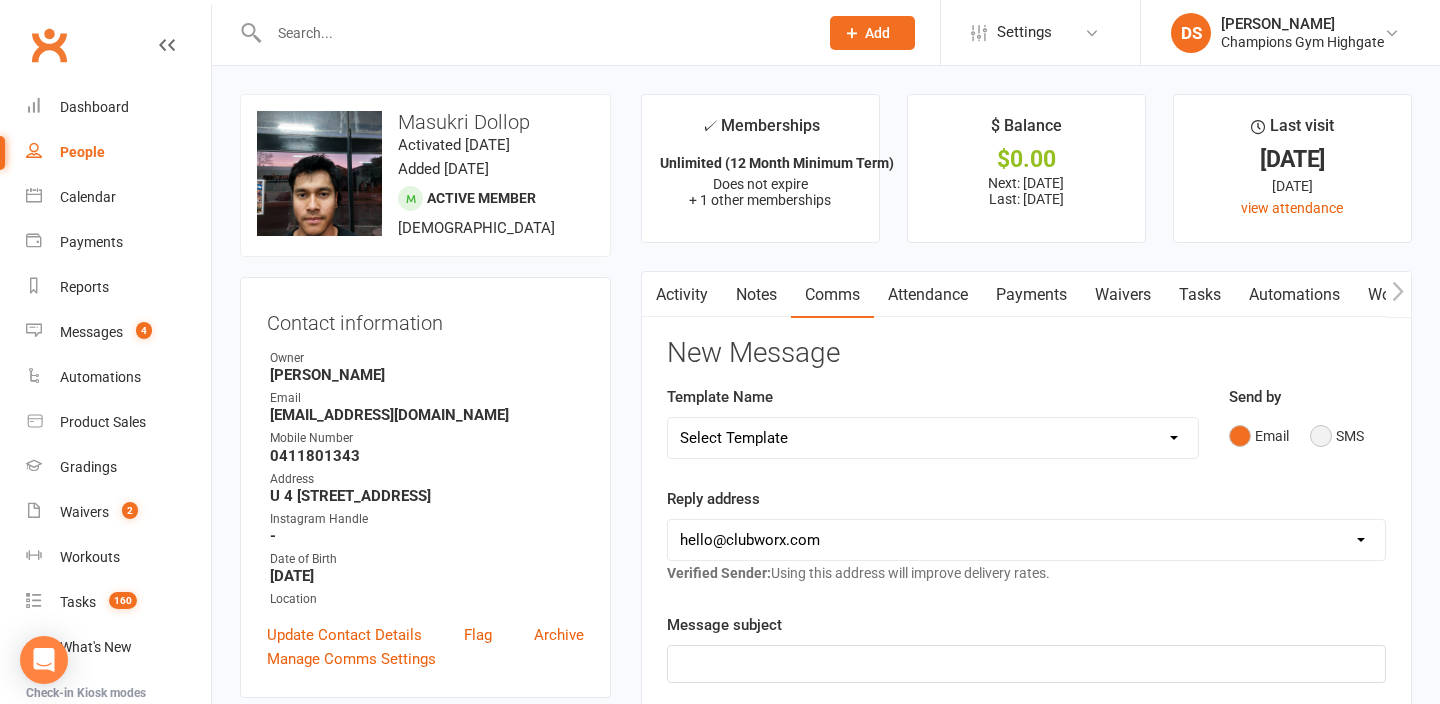 click on "SMS" at bounding box center (1337, 436) 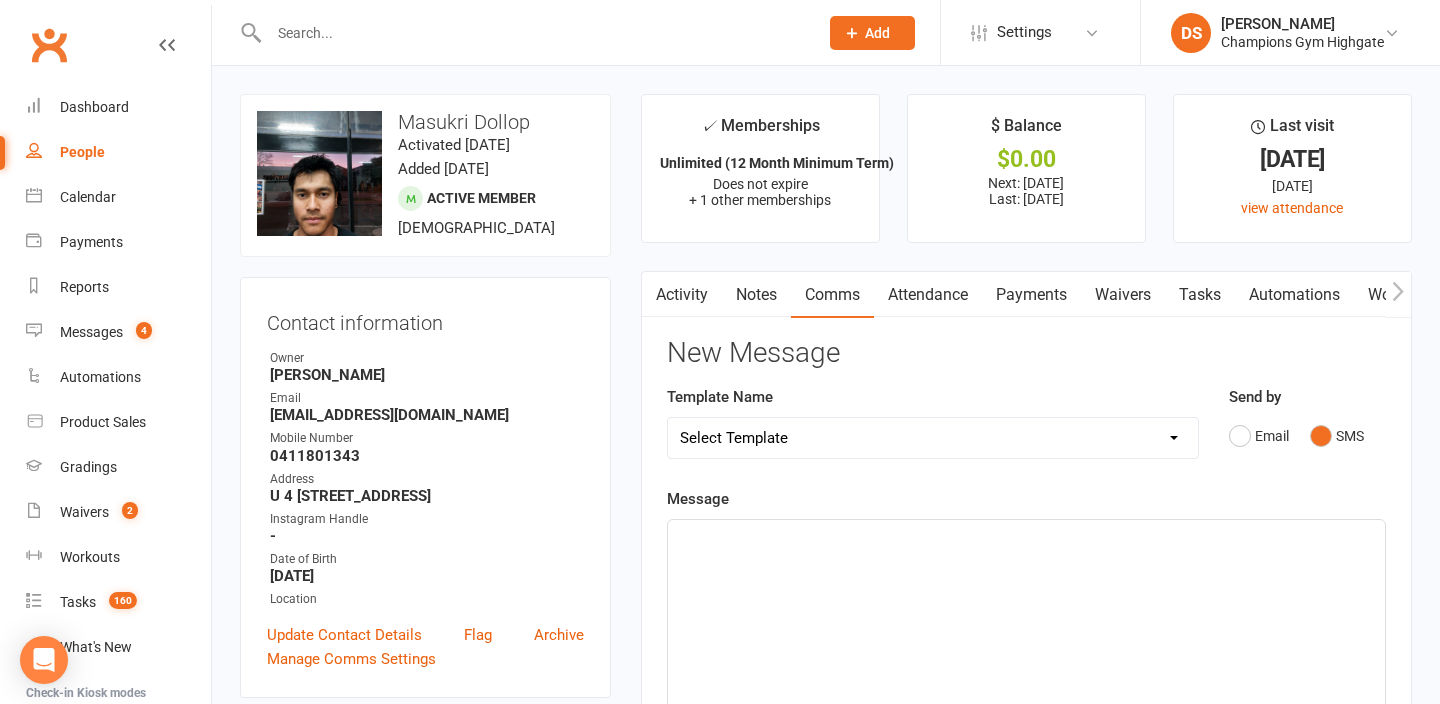 click on "﻿" 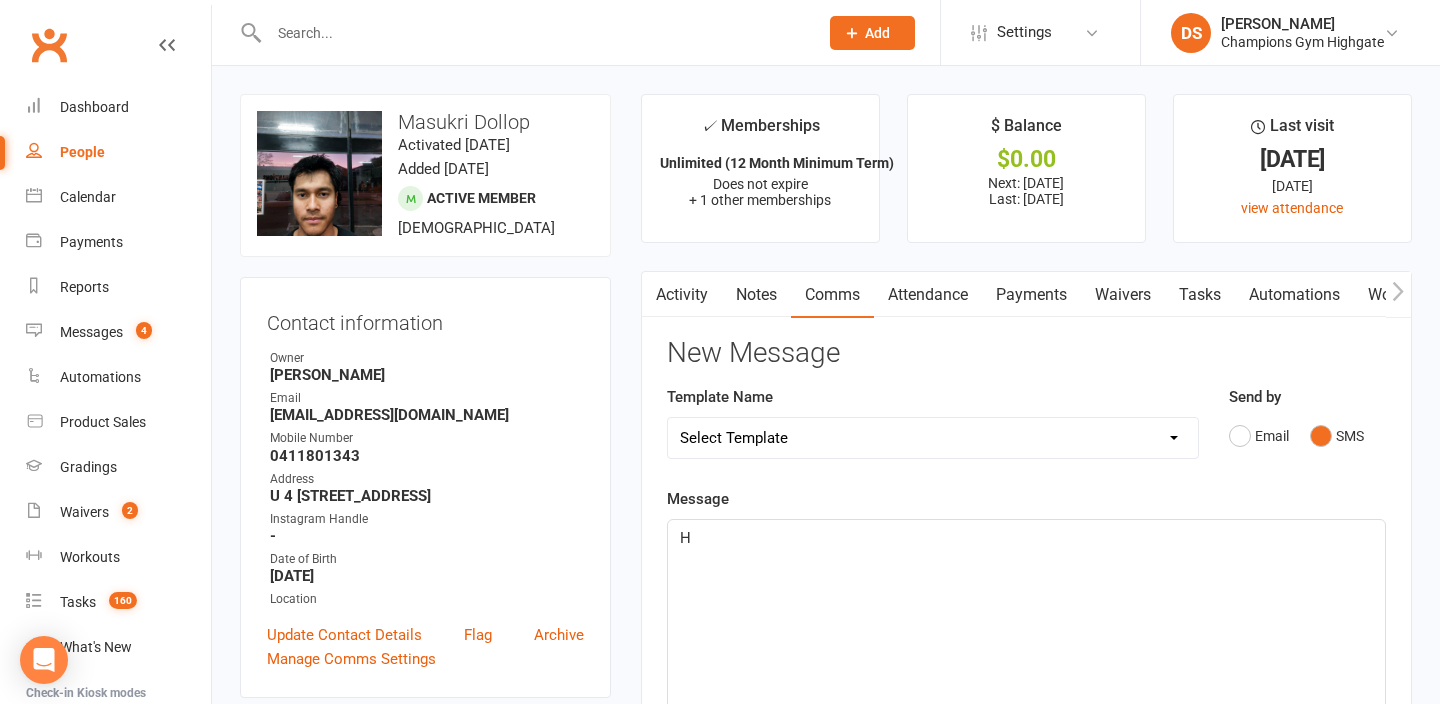 type 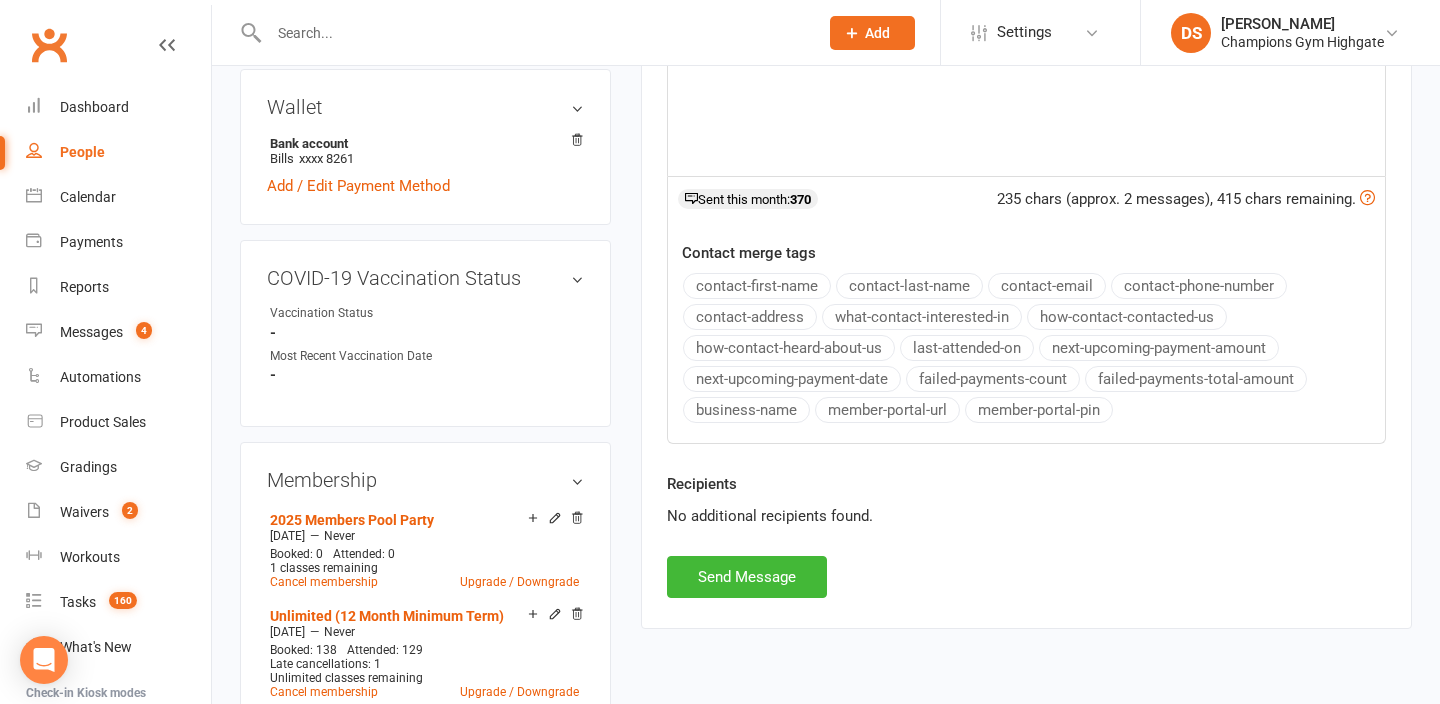 scroll, scrollTop: 650, scrollLeft: 0, axis: vertical 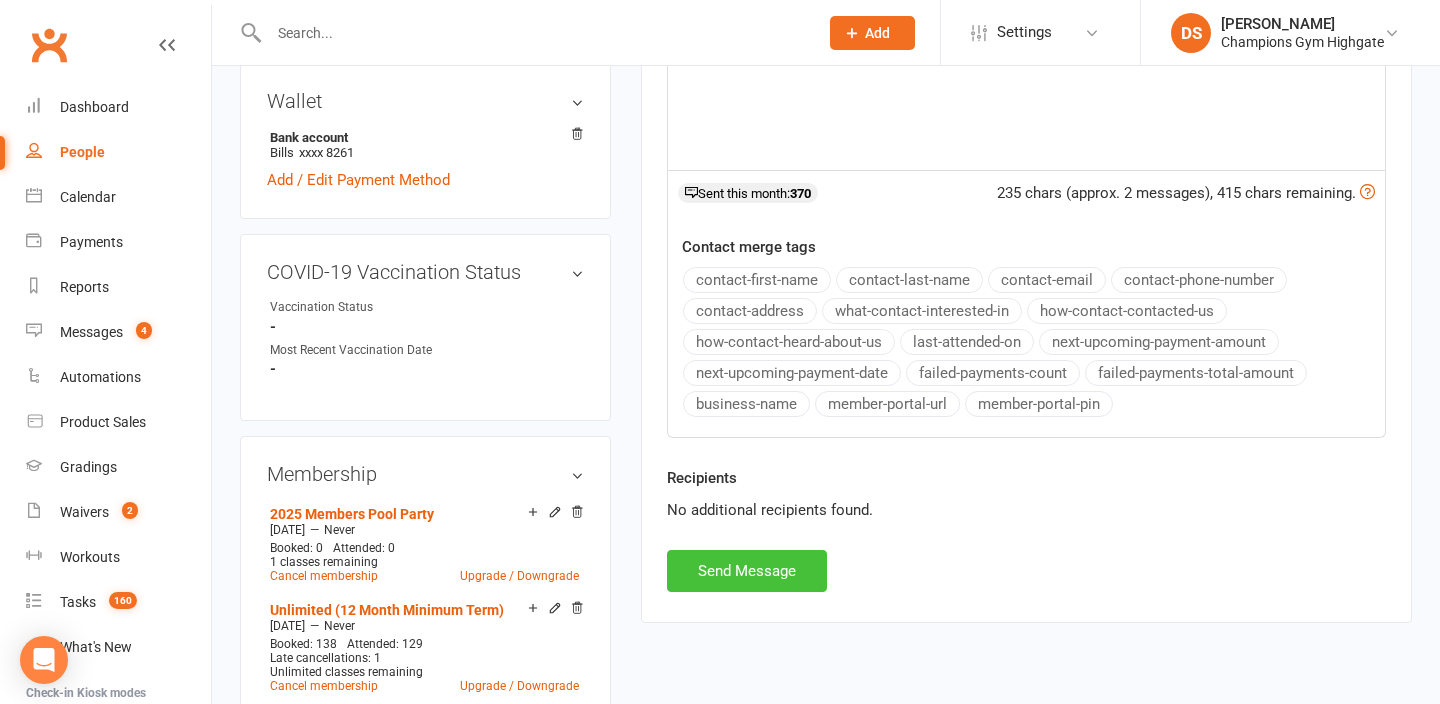 click on "Send Message" at bounding box center [747, 571] 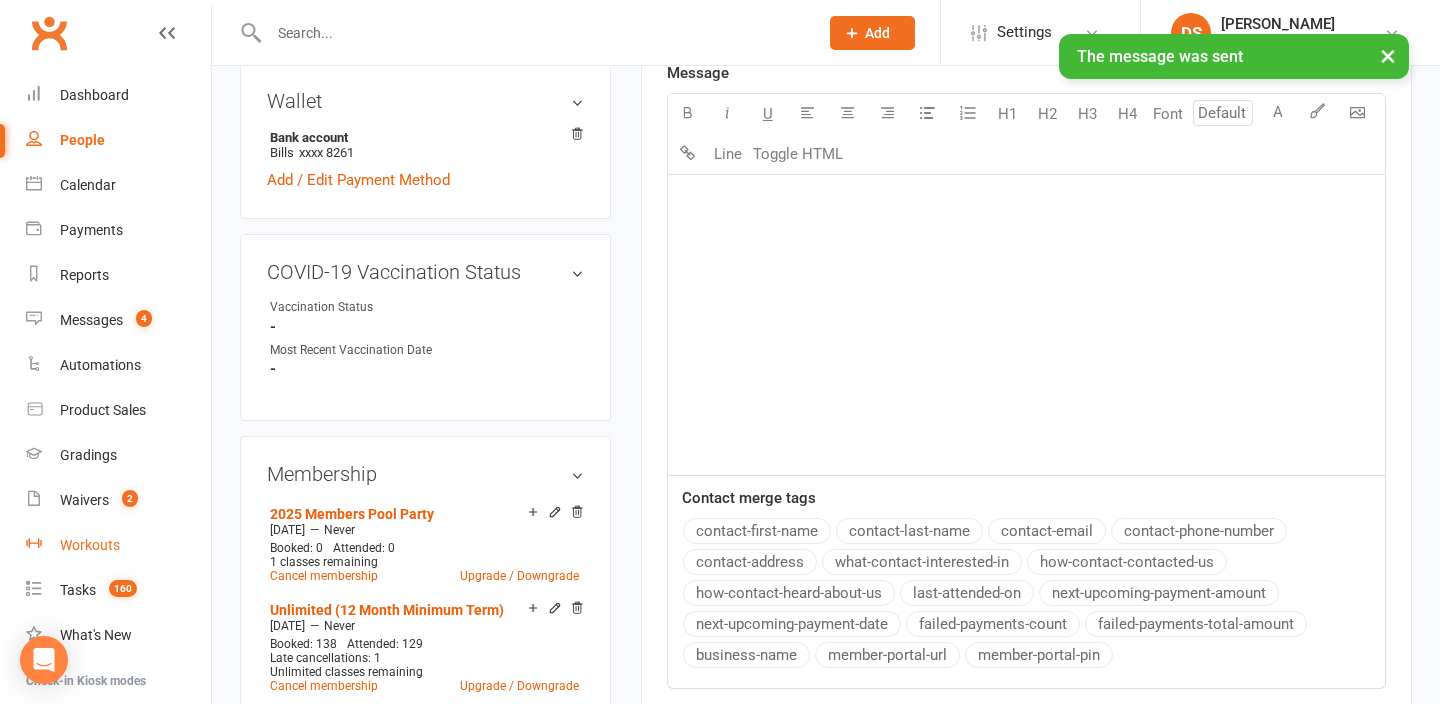 scroll, scrollTop: 0, scrollLeft: 0, axis: both 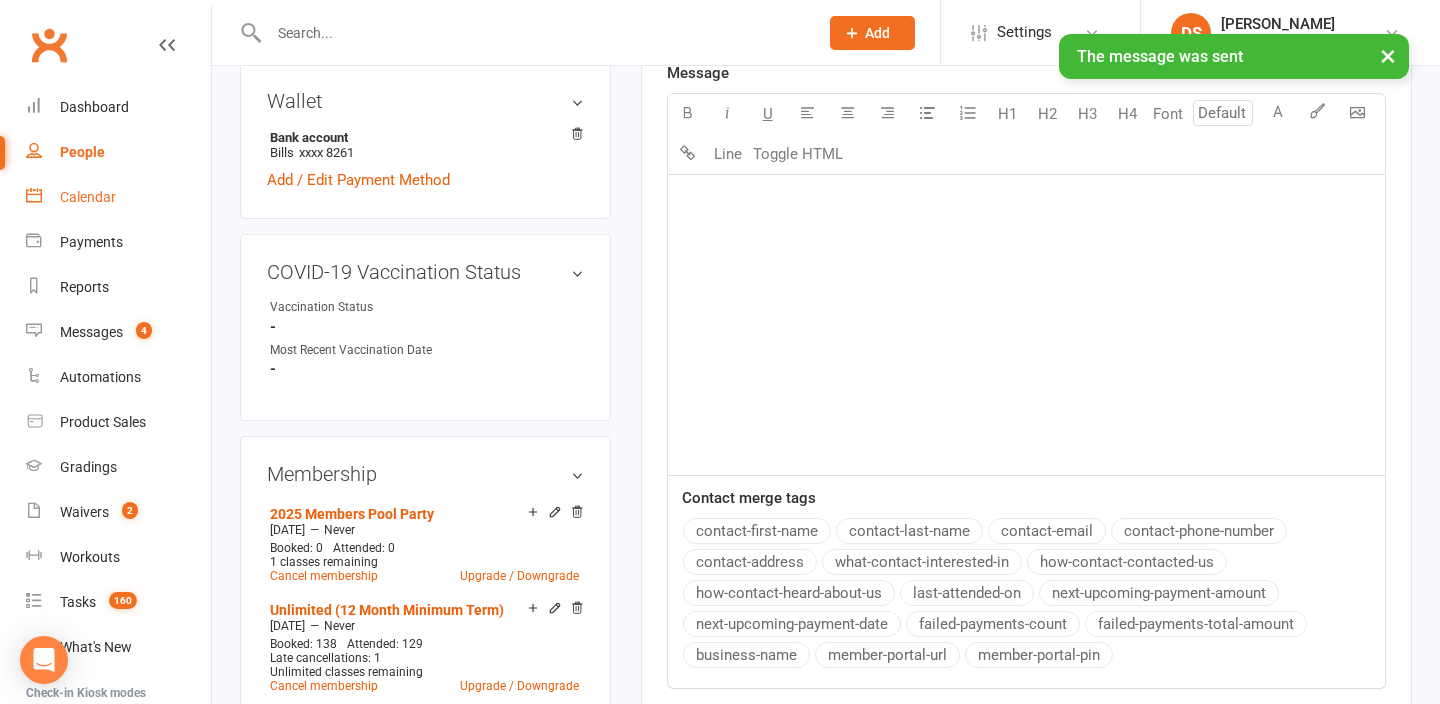 click on "Calendar" at bounding box center [88, 197] 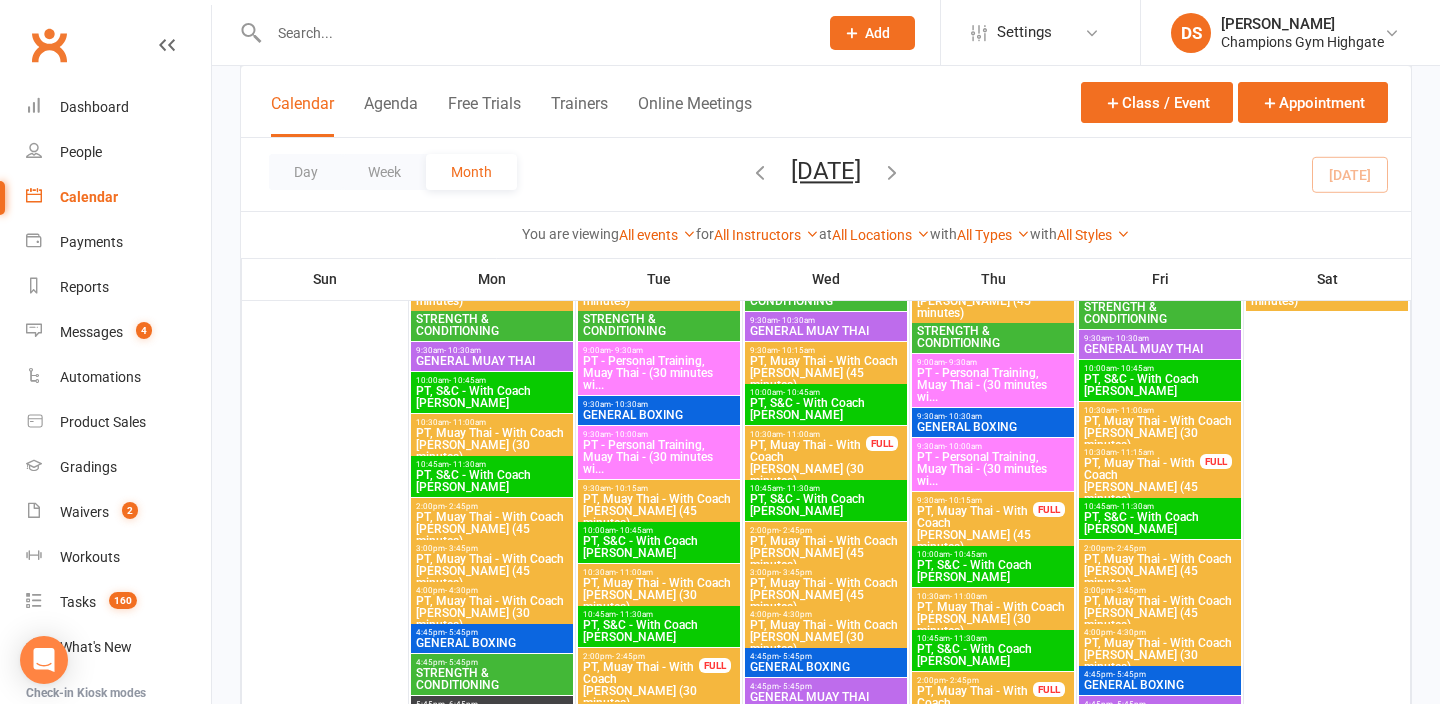 scroll, scrollTop: 741, scrollLeft: 0, axis: vertical 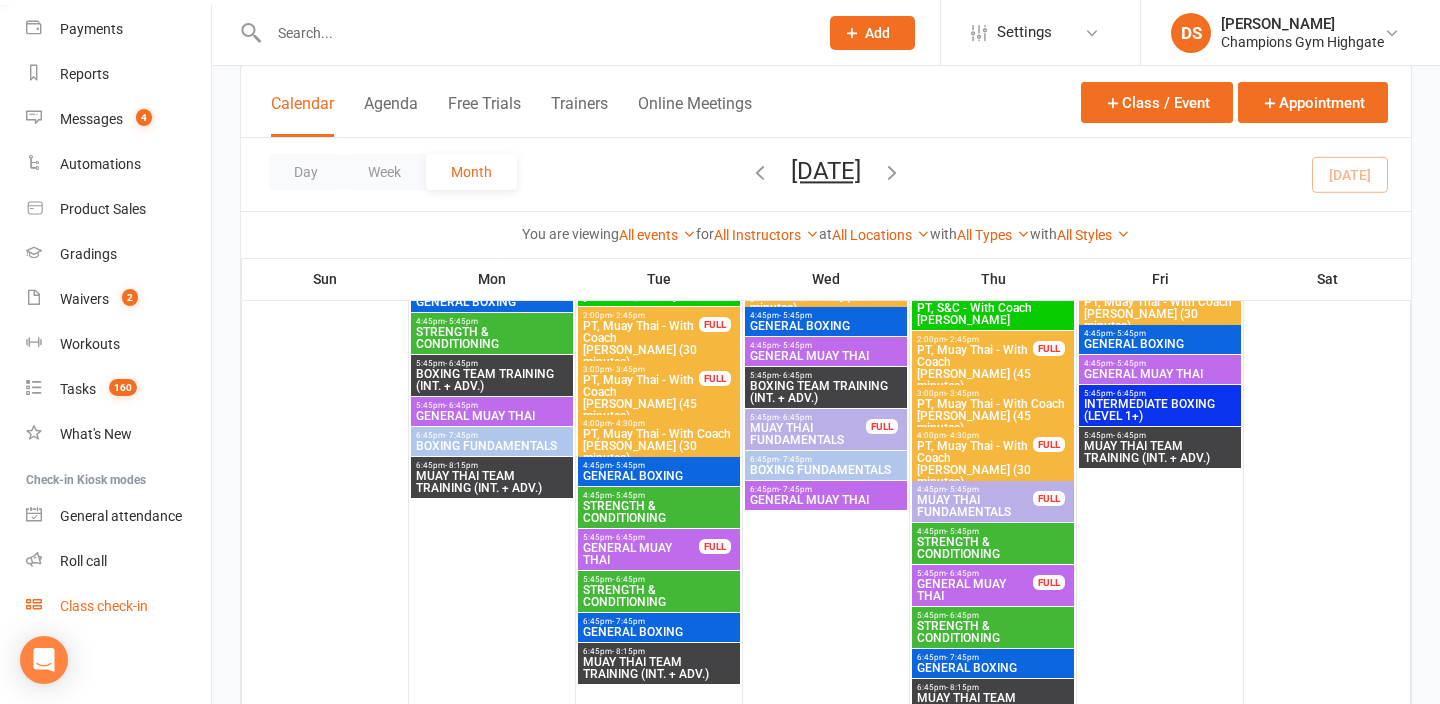 click on "Class check-in" at bounding box center (118, 606) 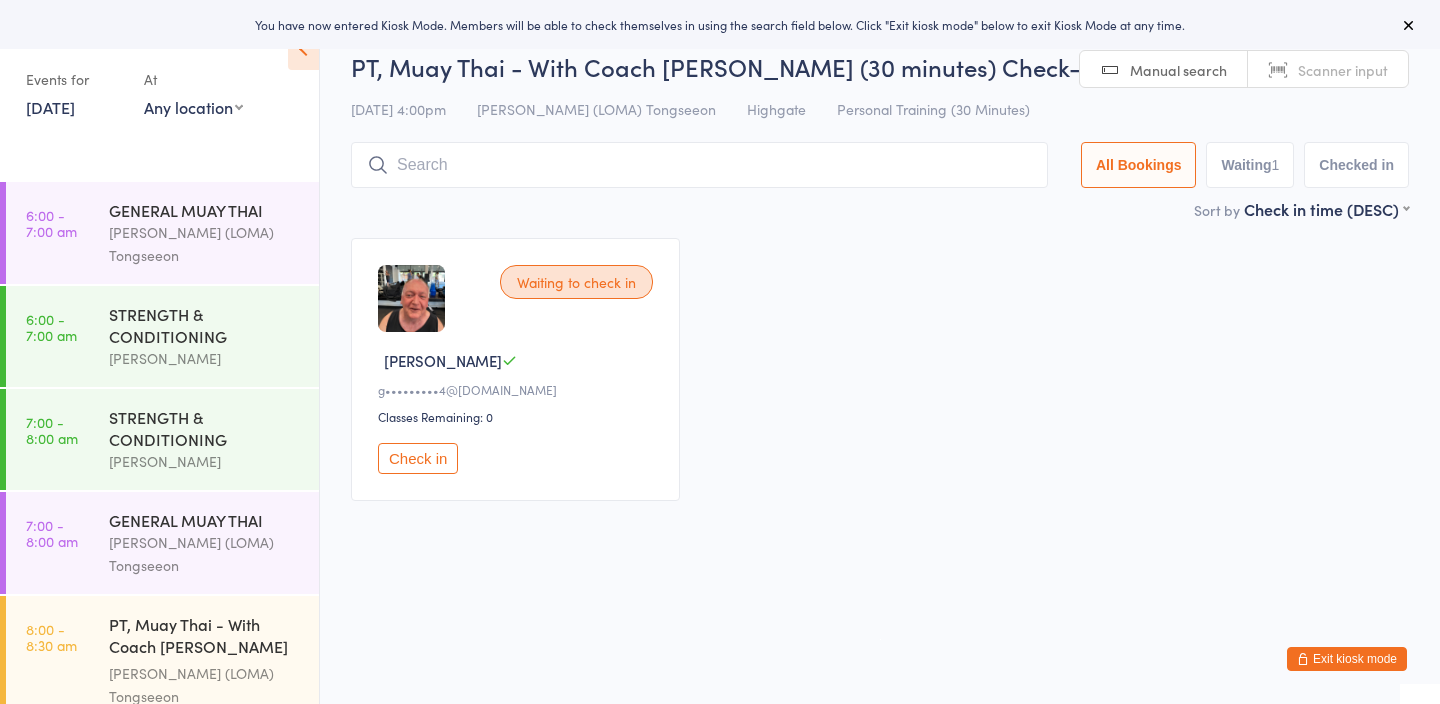 scroll, scrollTop: 0, scrollLeft: 0, axis: both 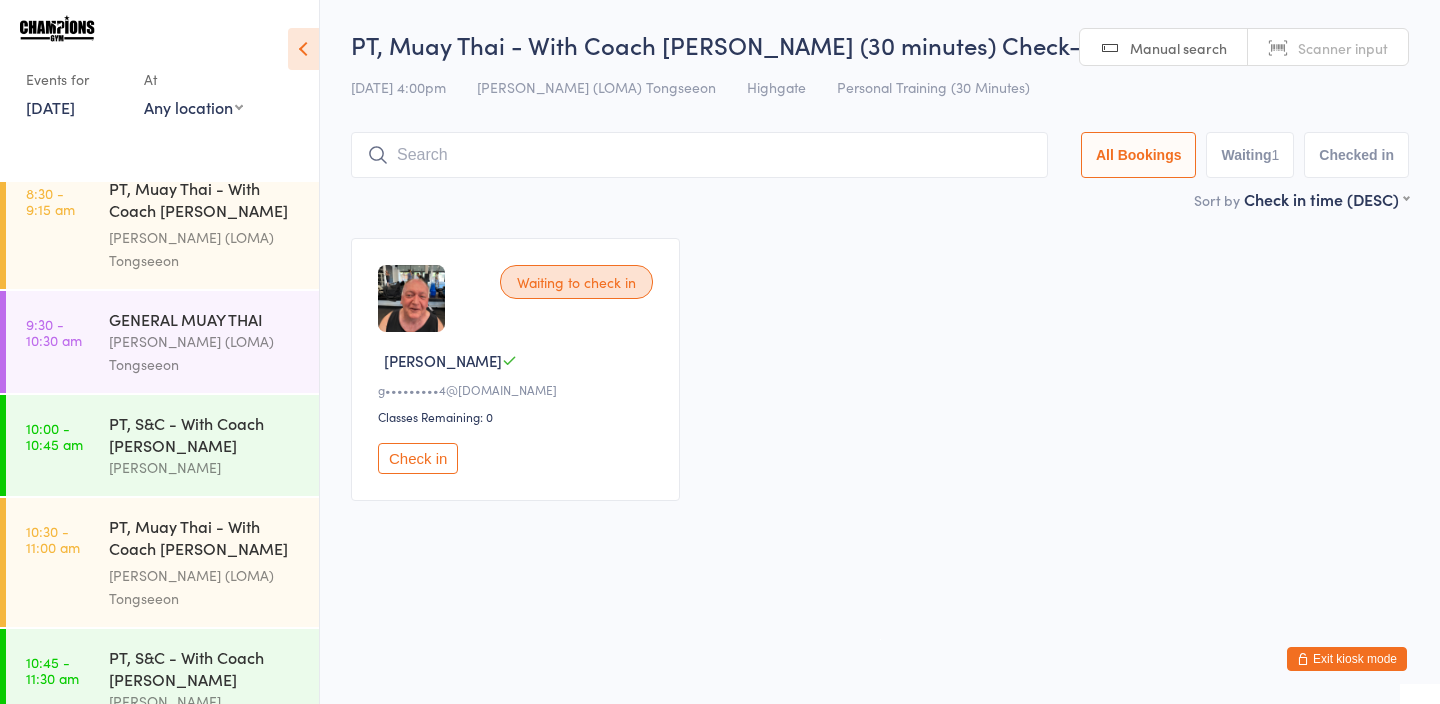 click on "Check in" at bounding box center (418, 458) 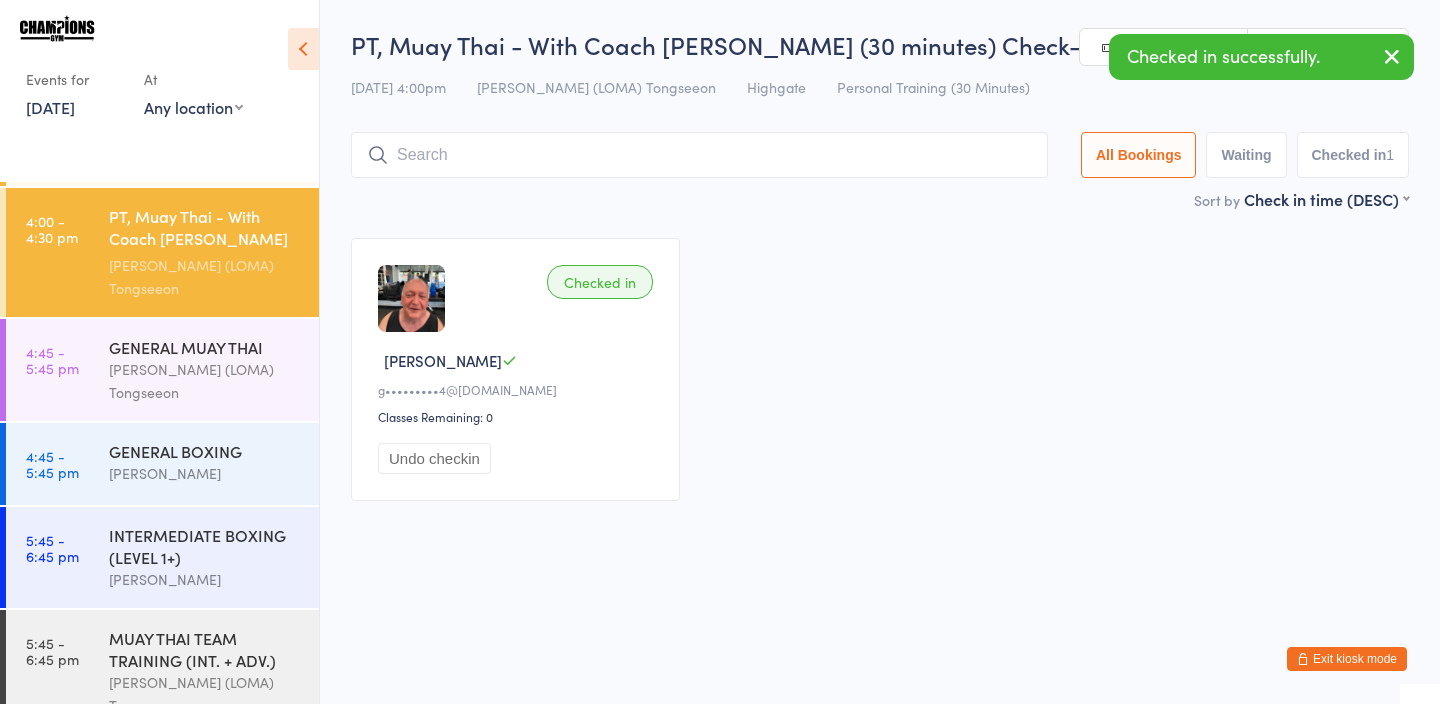 scroll, scrollTop: 1439, scrollLeft: 0, axis: vertical 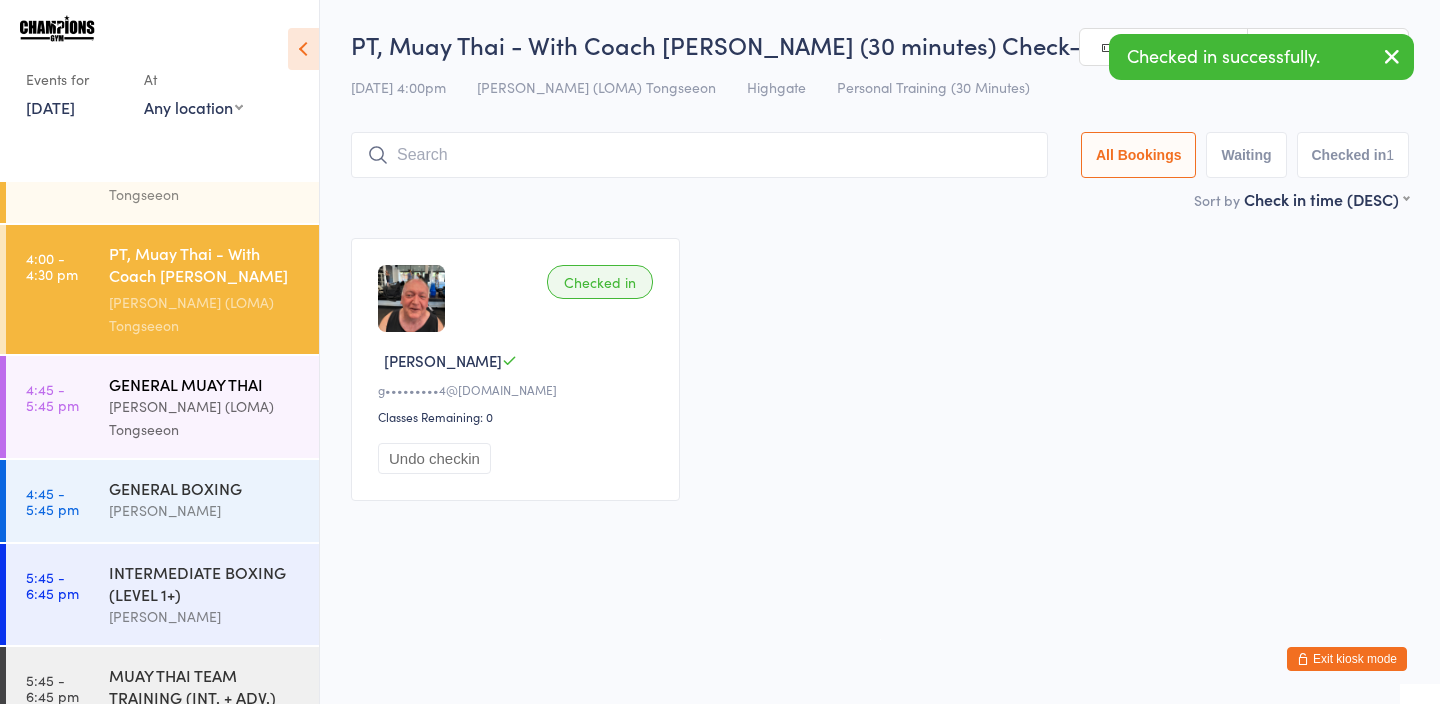 click on "GENERAL MUAY THAI" at bounding box center [205, 384] 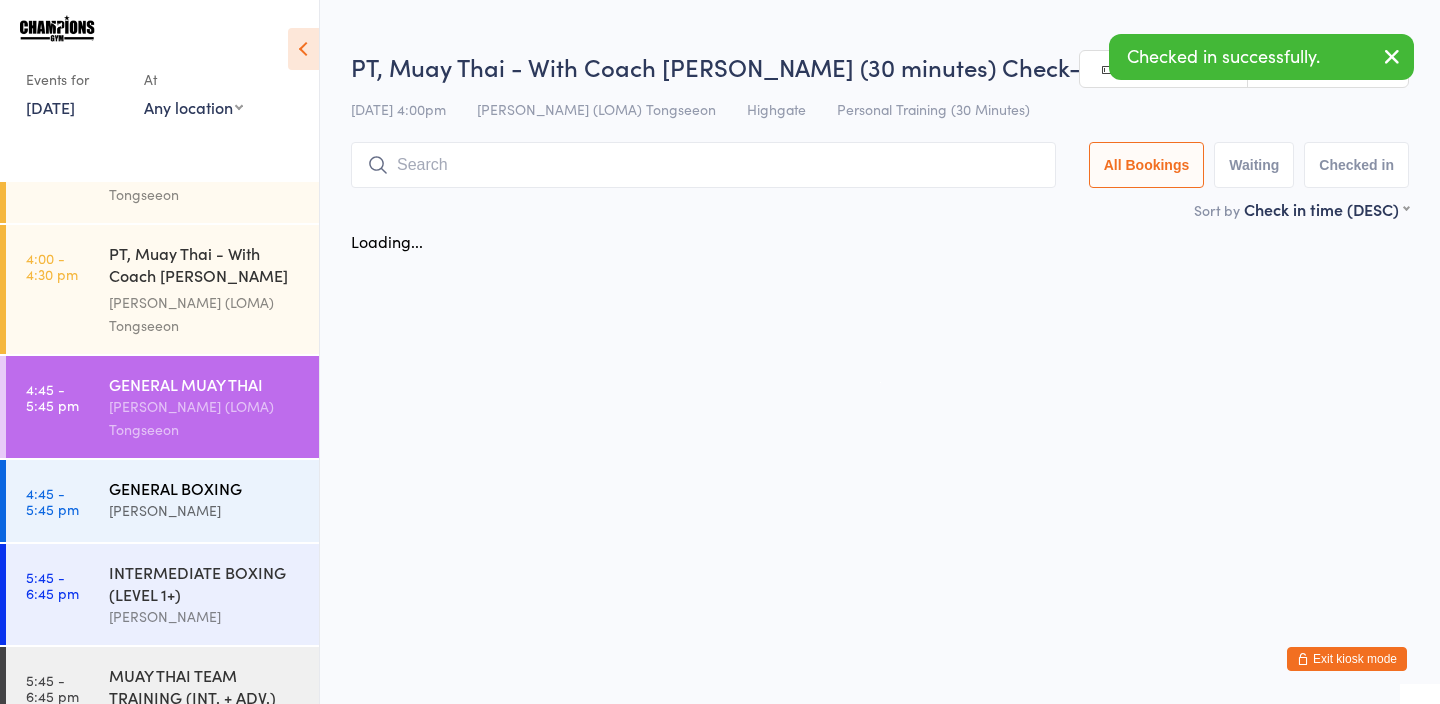 click on "GENERAL BOXING Duran Singh" at bounding box center (214, 499) 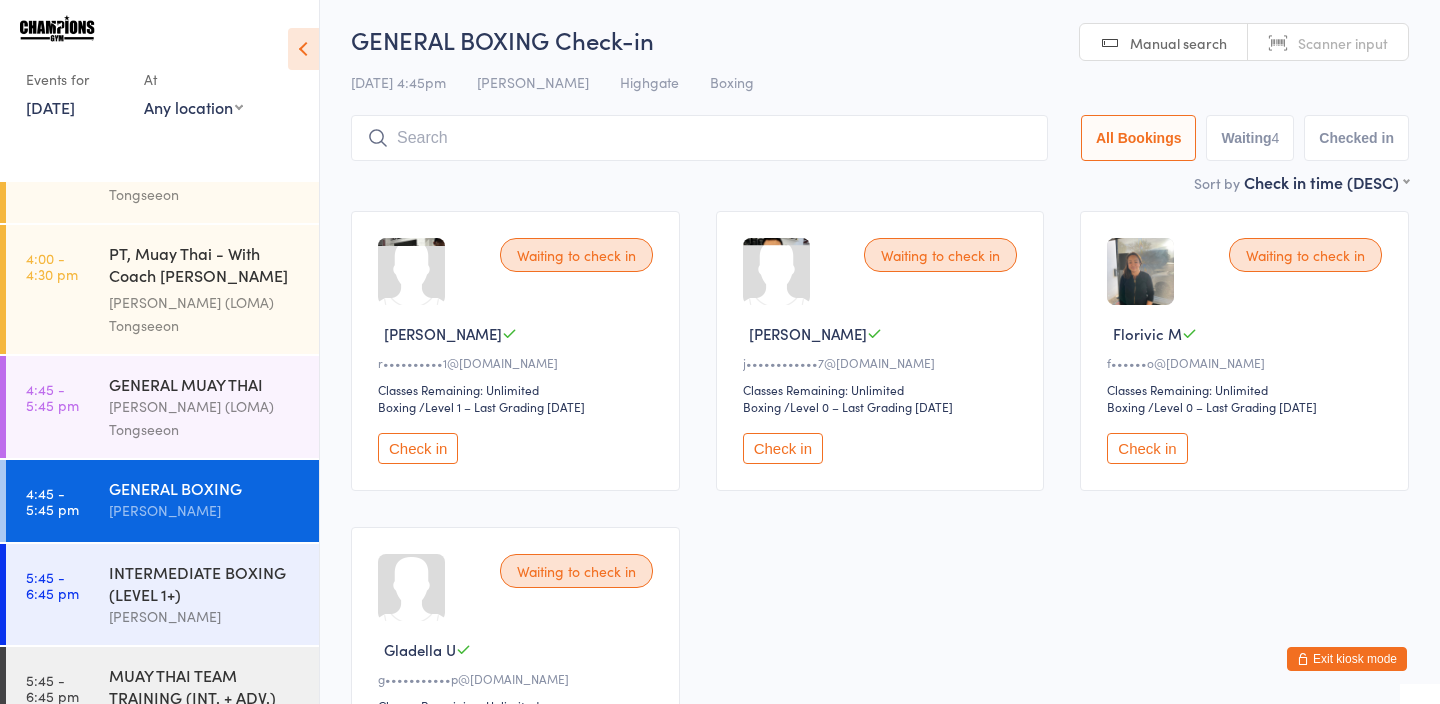 scroll, scrollTop: 28, scrollLeft: 0, axis: vertical 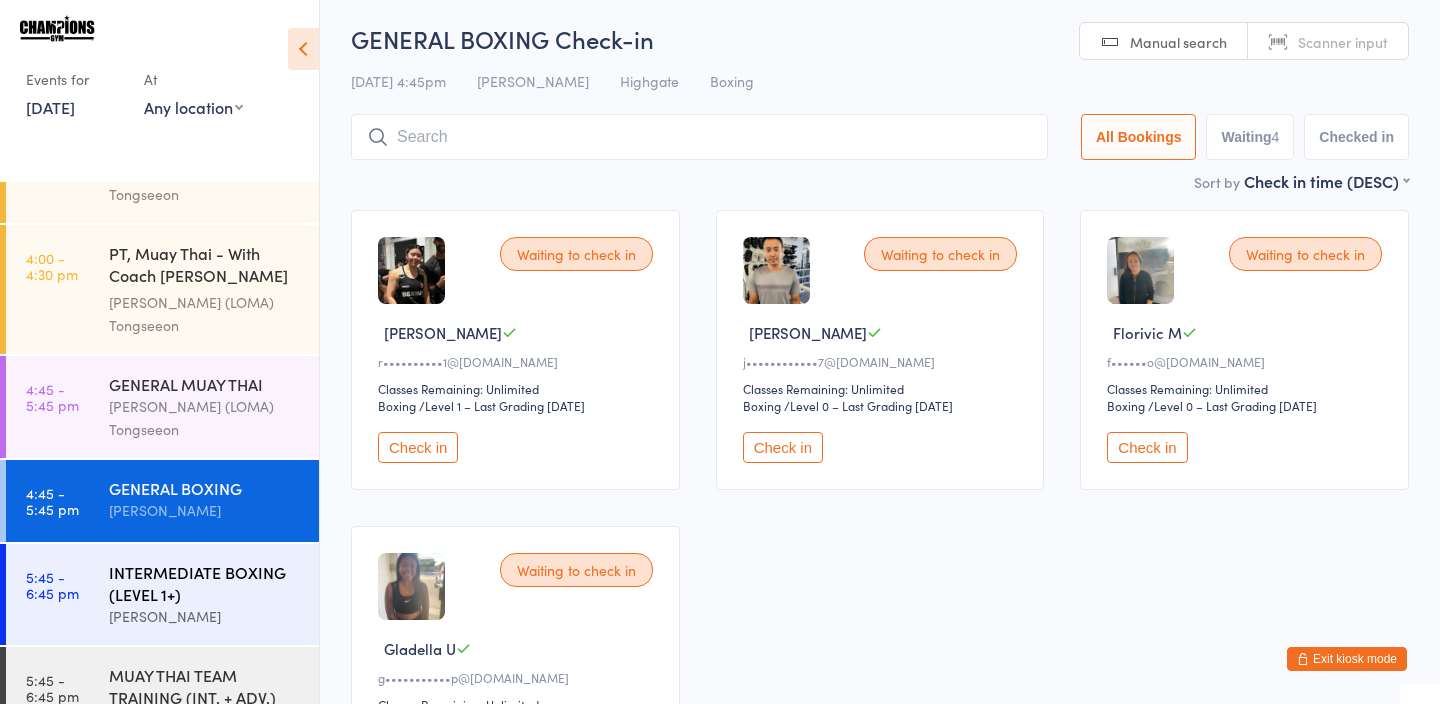 click on "INTERMEDIATE BOXING (LEVEL 1+) Duran Singh" at bounding box center [214, 594] 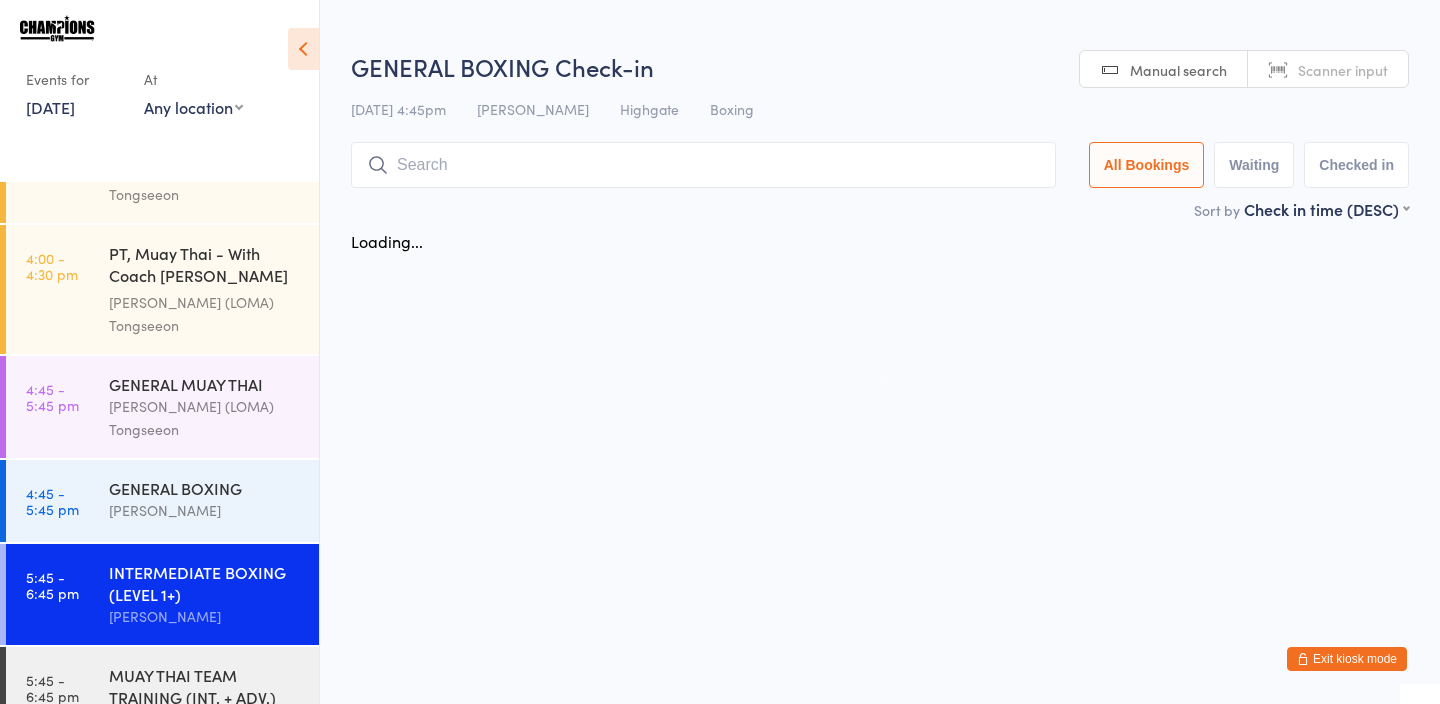 scroll, scrollTop: 0, scrollLeft: 0, axis: both 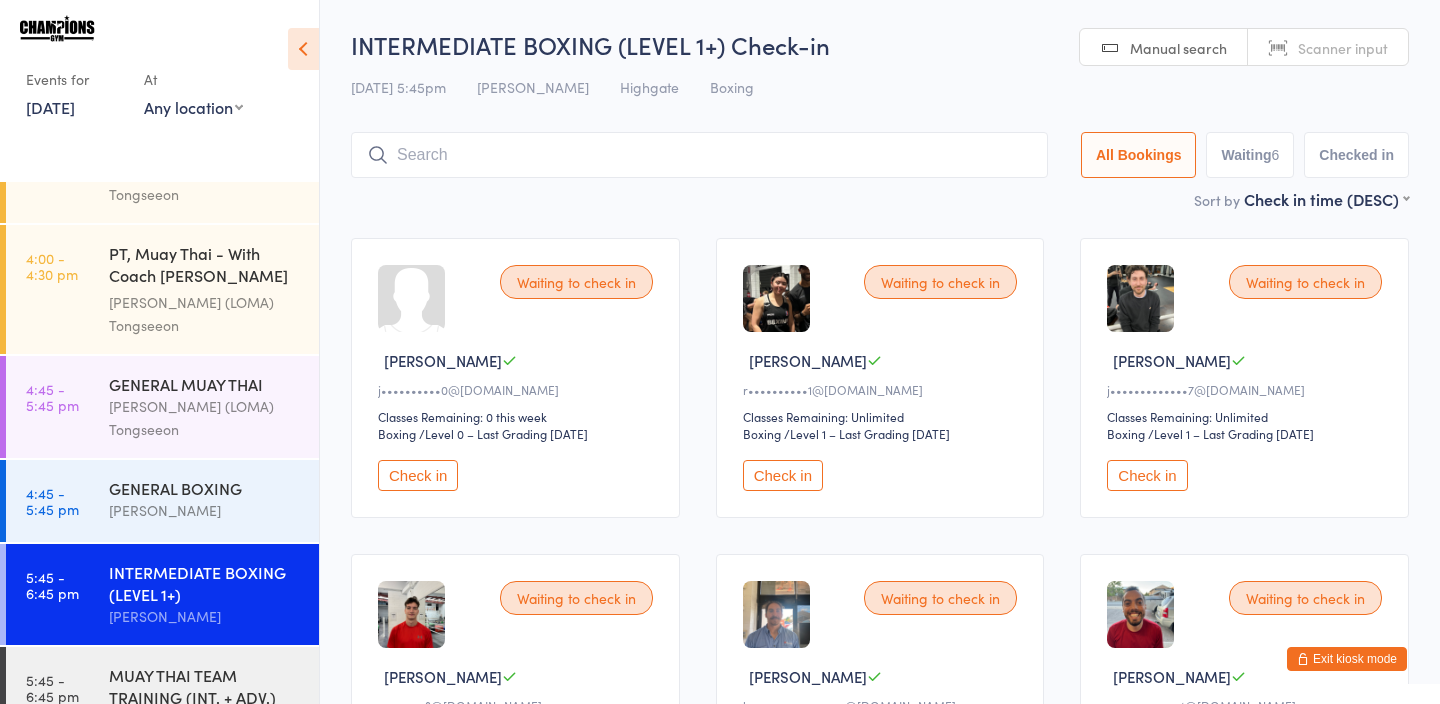 click on "Marco Aurelio S" at bounding box center [1247, 676] 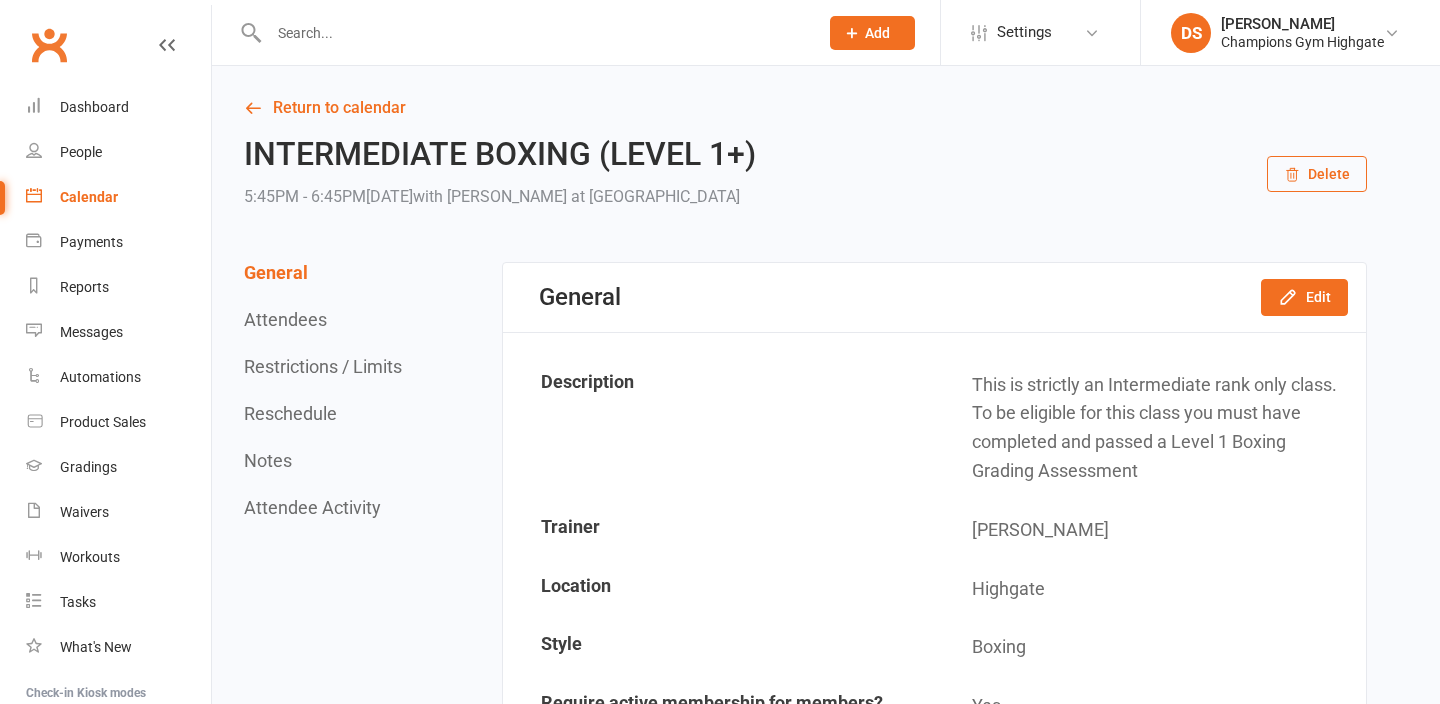 scroll, scrollTop: 0, scrollLeft: 0, axis: both 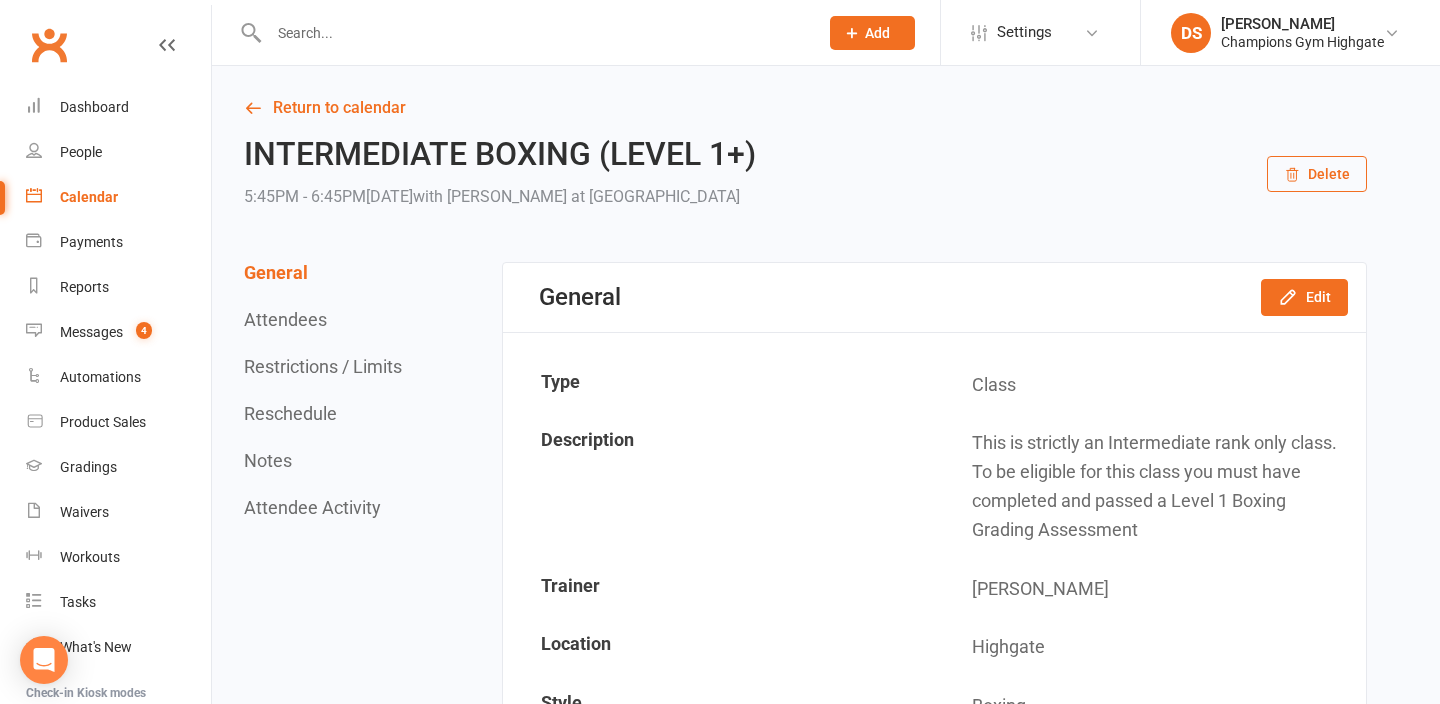 click at bounding box center [533, 33] 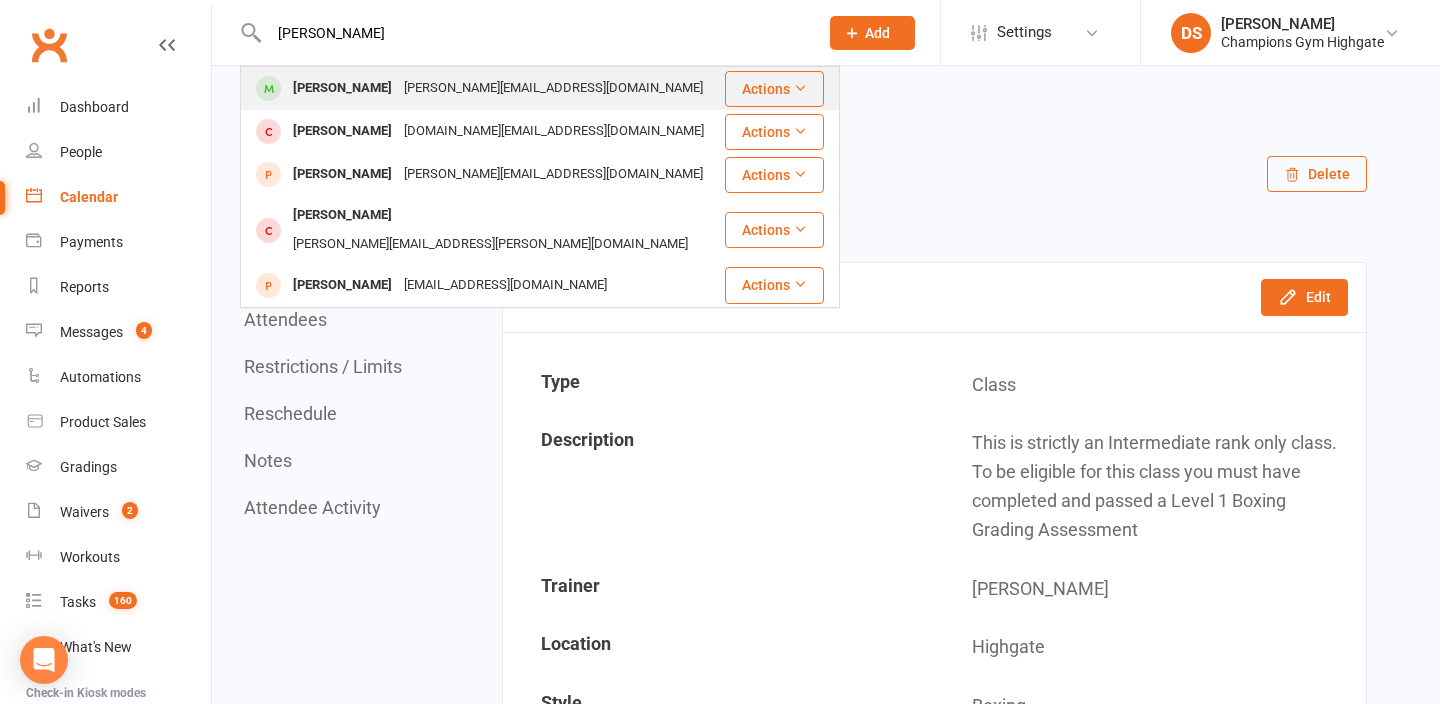 type on "debby" 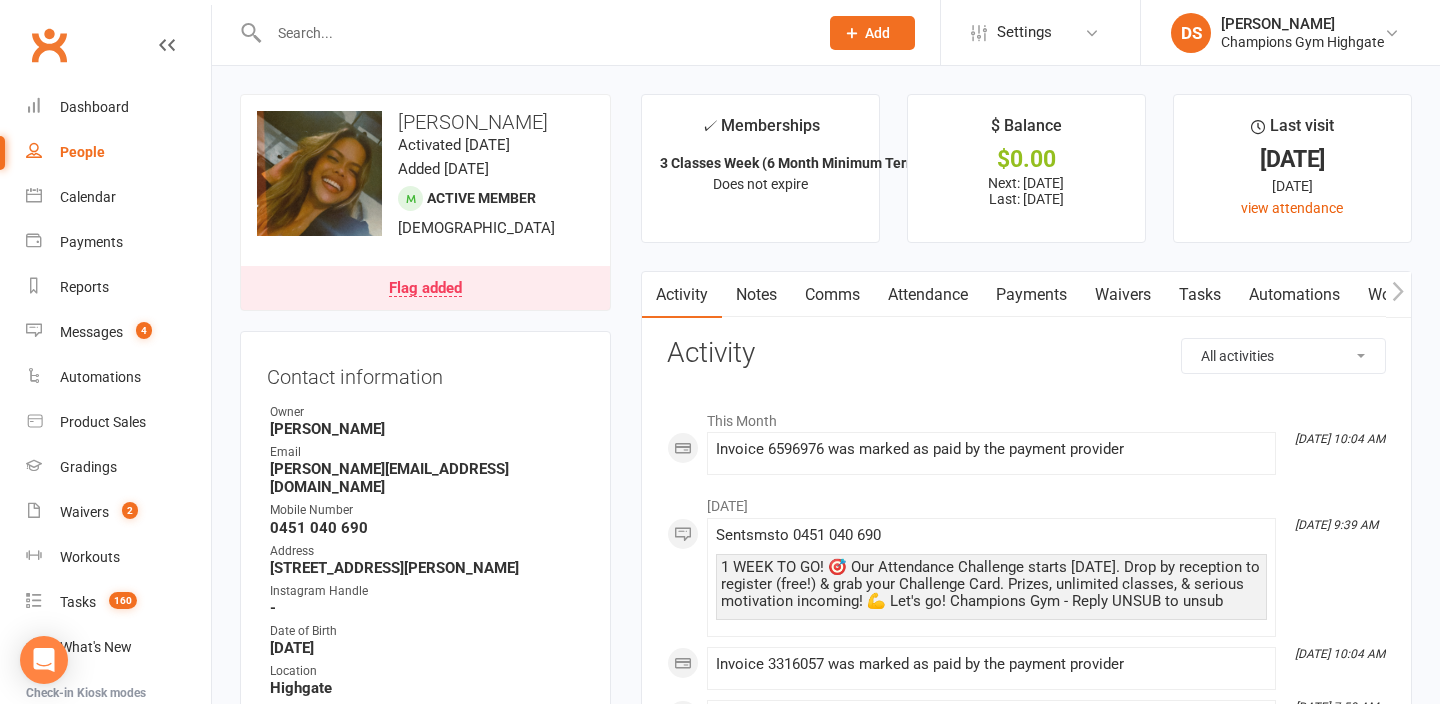 click on "Attendance" at bounding box center (928, 295) 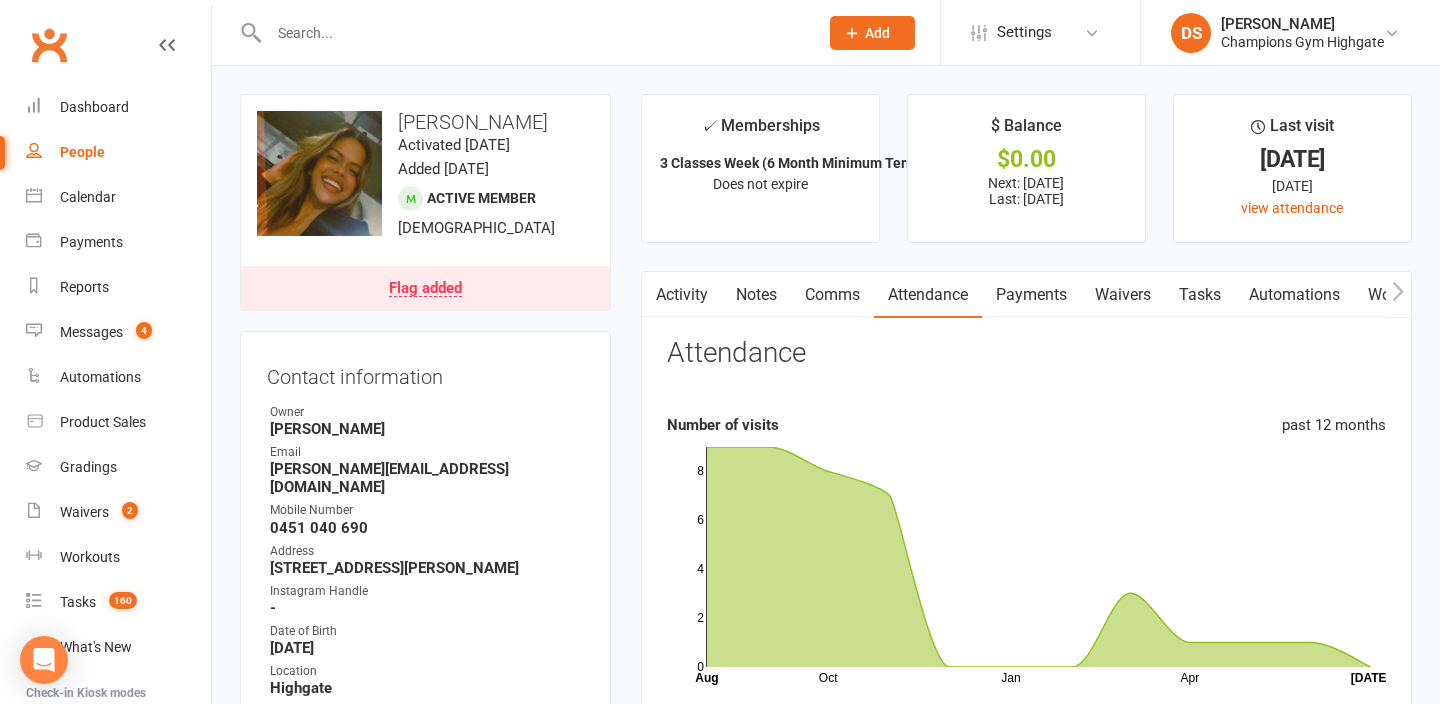 click on "Comms" at bounding box center (832, 295) 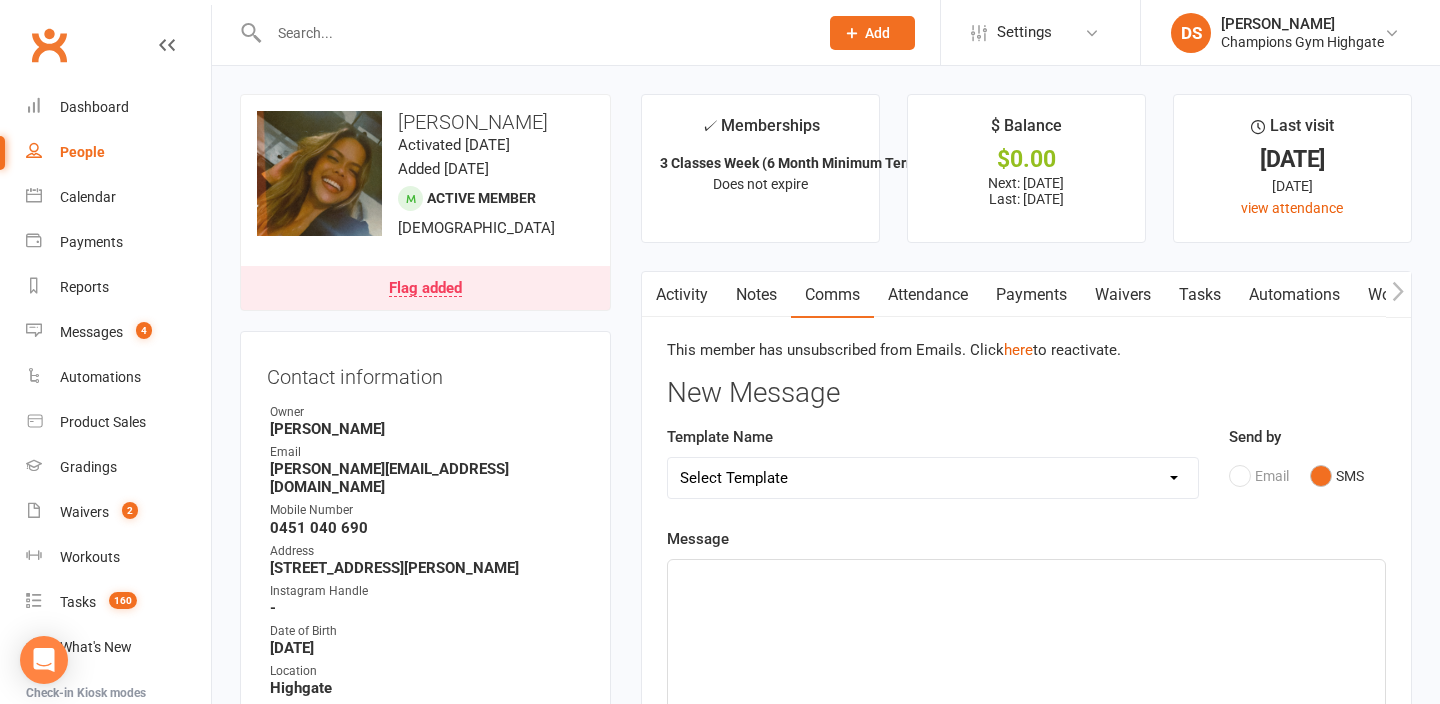 click on "﻿" 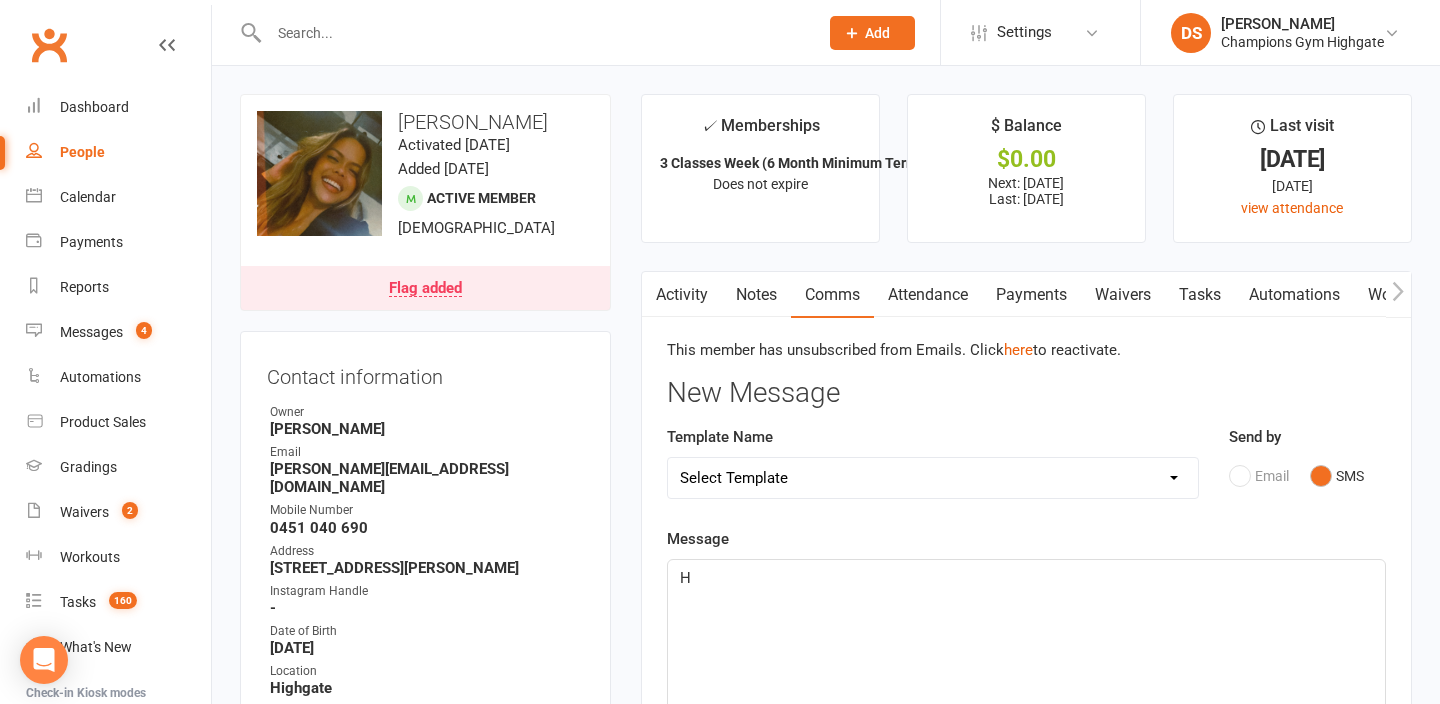 type 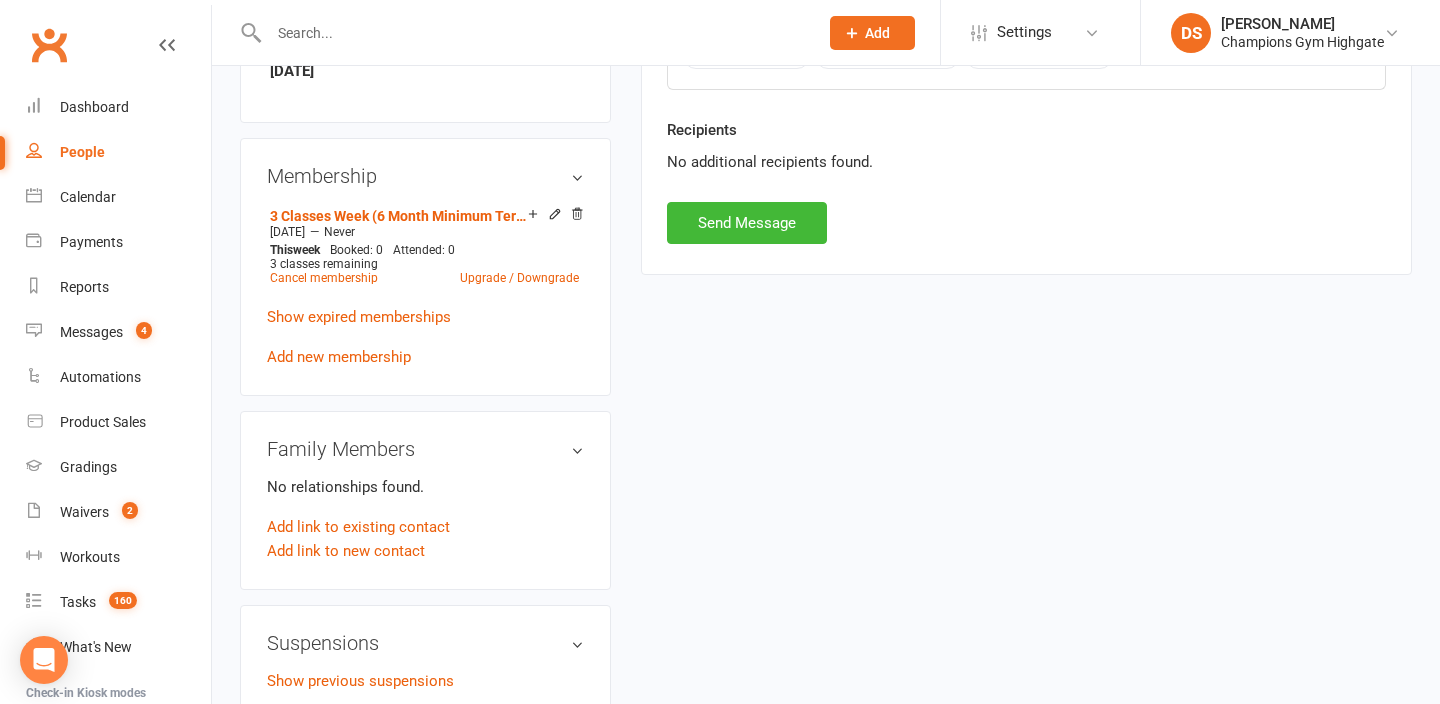 scroll, scrollTop: 1048, scrollLeft: 0, axis: vertical 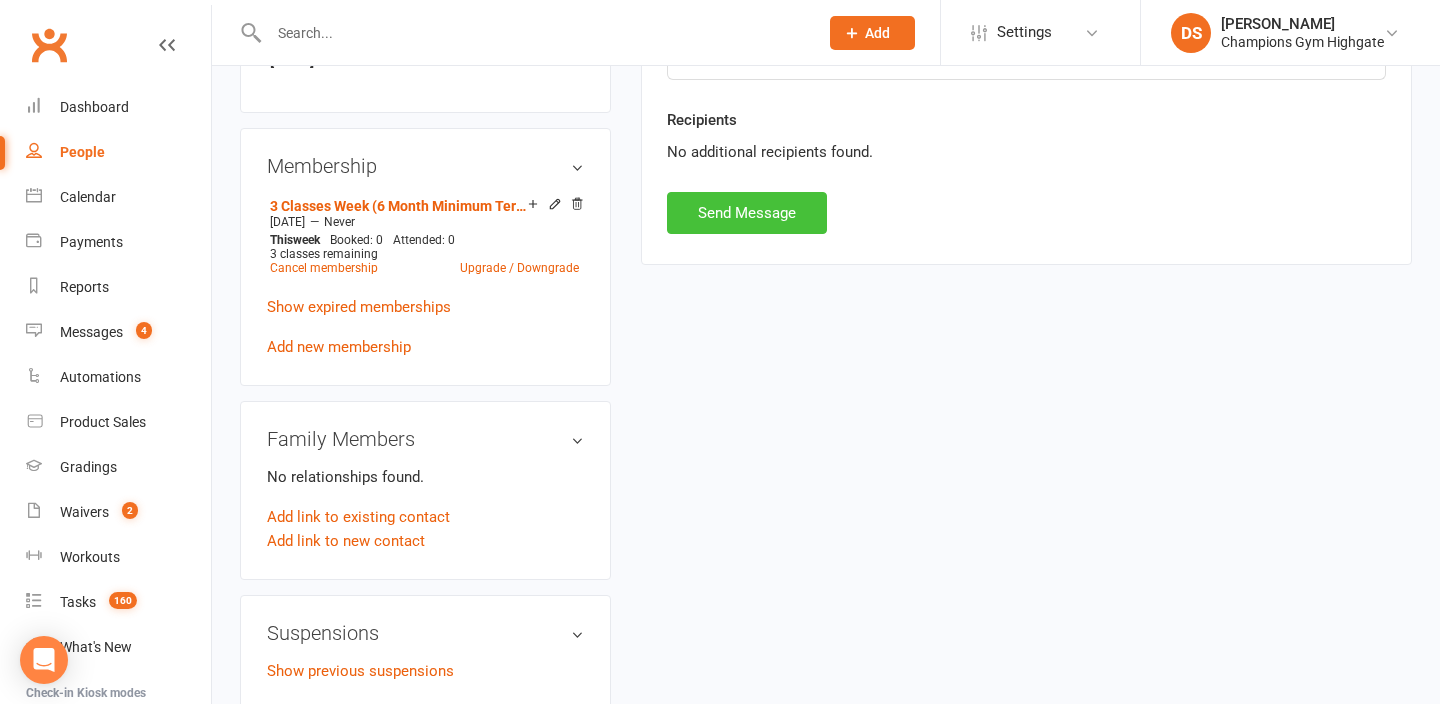 click on "Send Message" at bounding box center [747, 213] 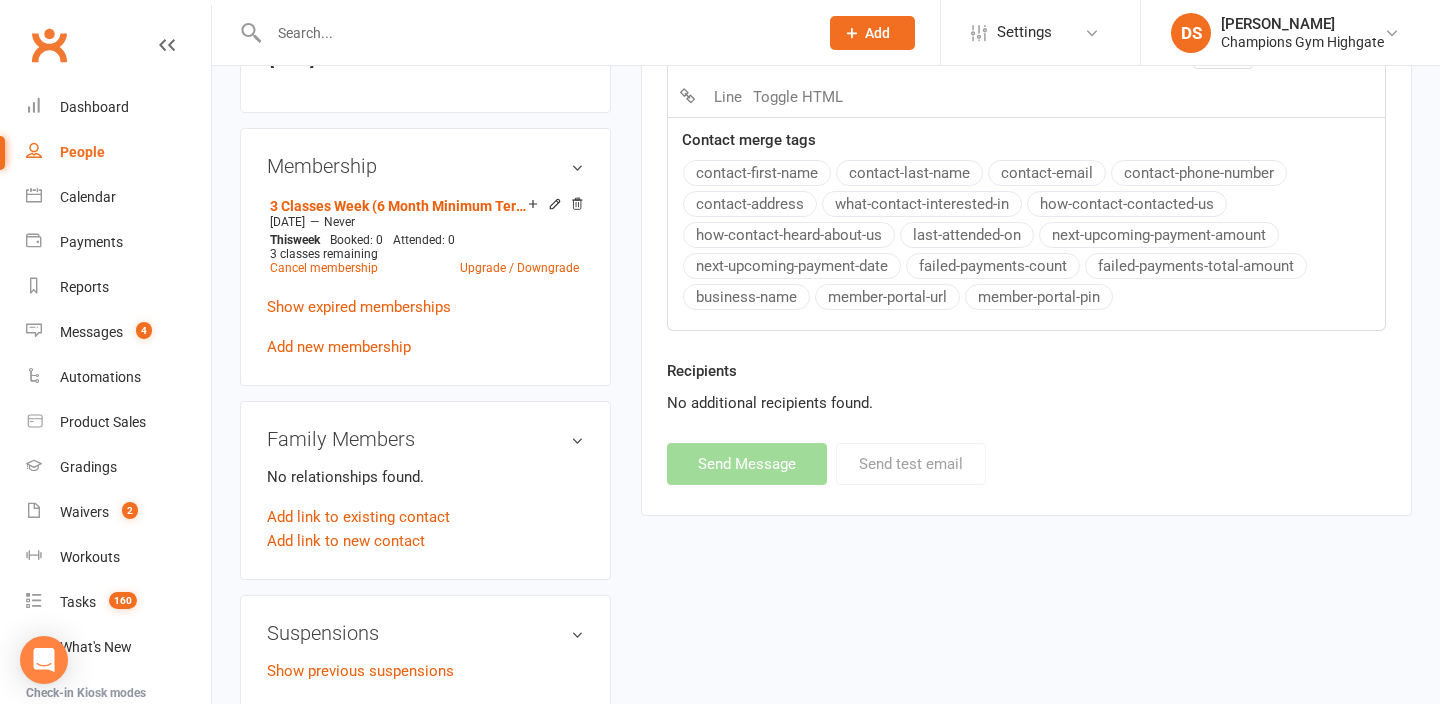 click at bounding box center [533, 33] 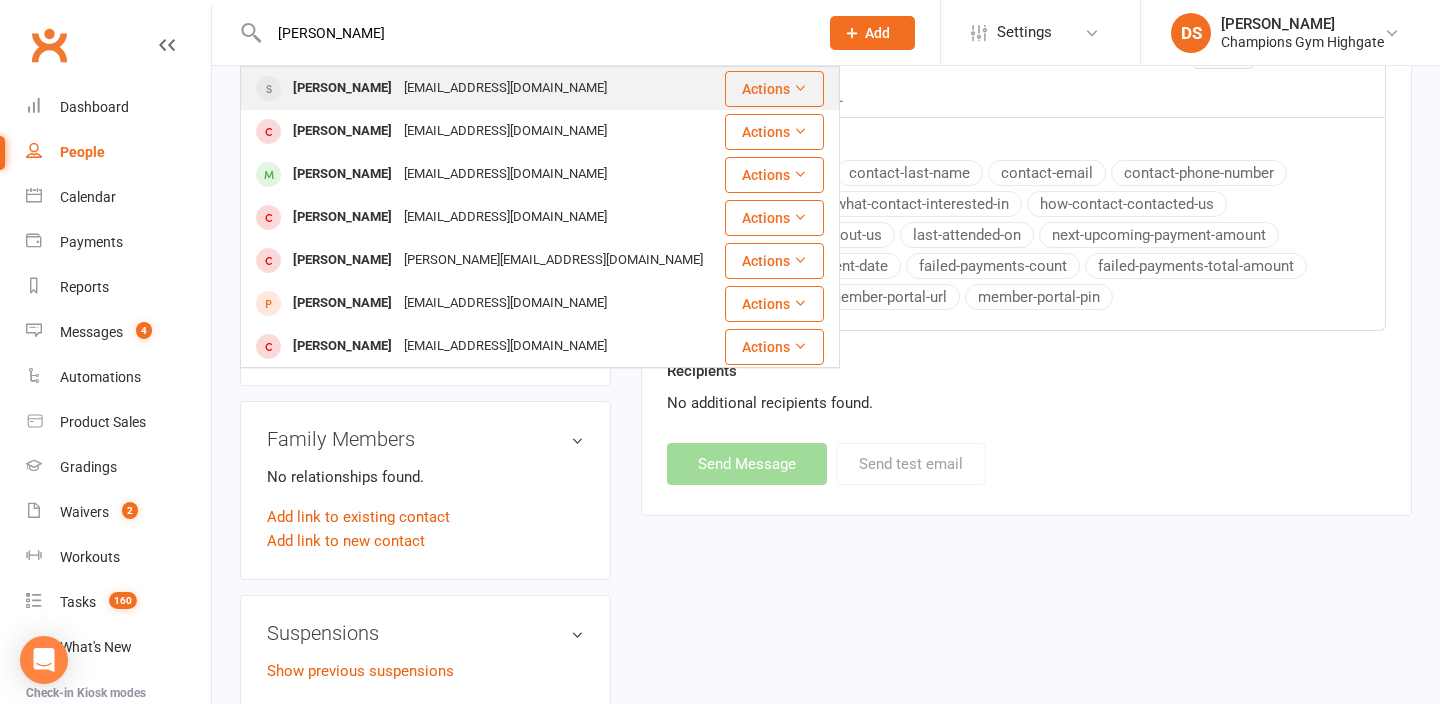 type on "abdallah" 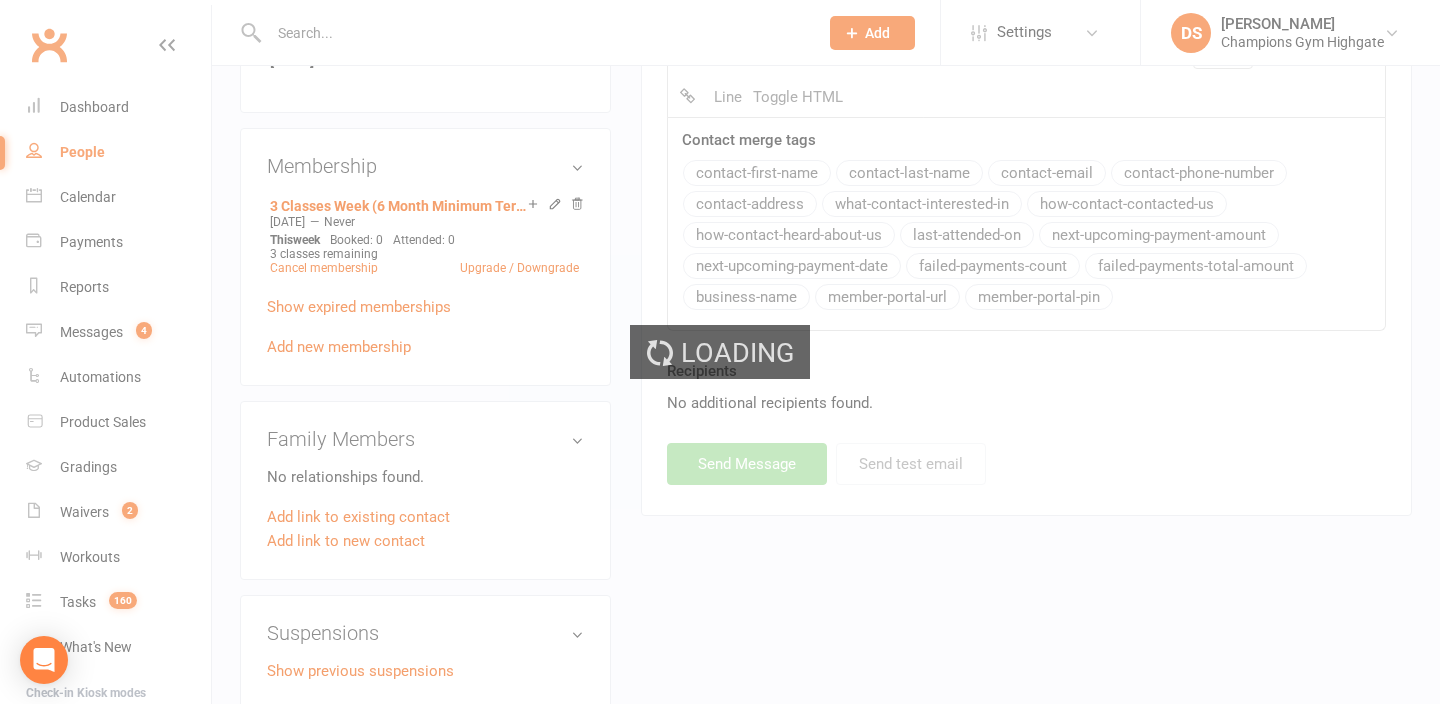 scroll, scrollTop: 0, scrollLeft: 0, axis: both 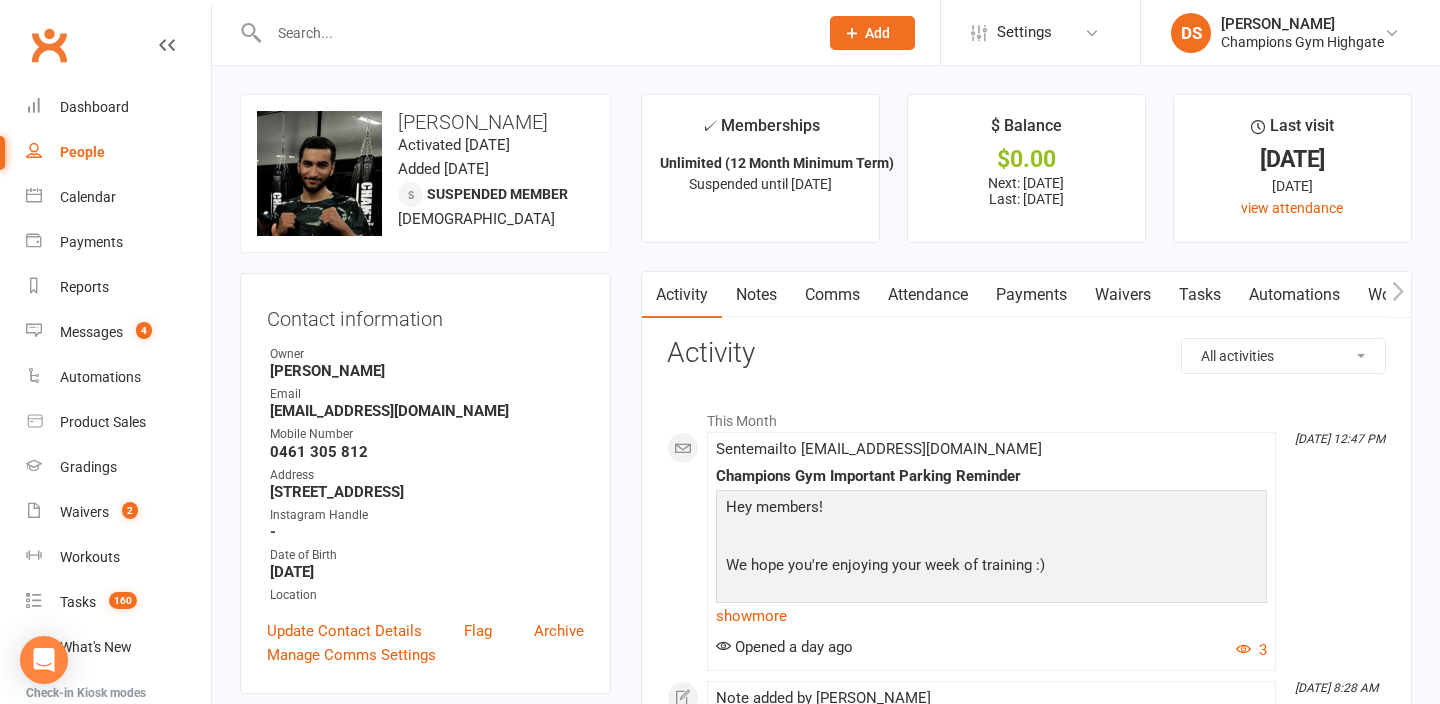 click at bounding box center [533, 33] 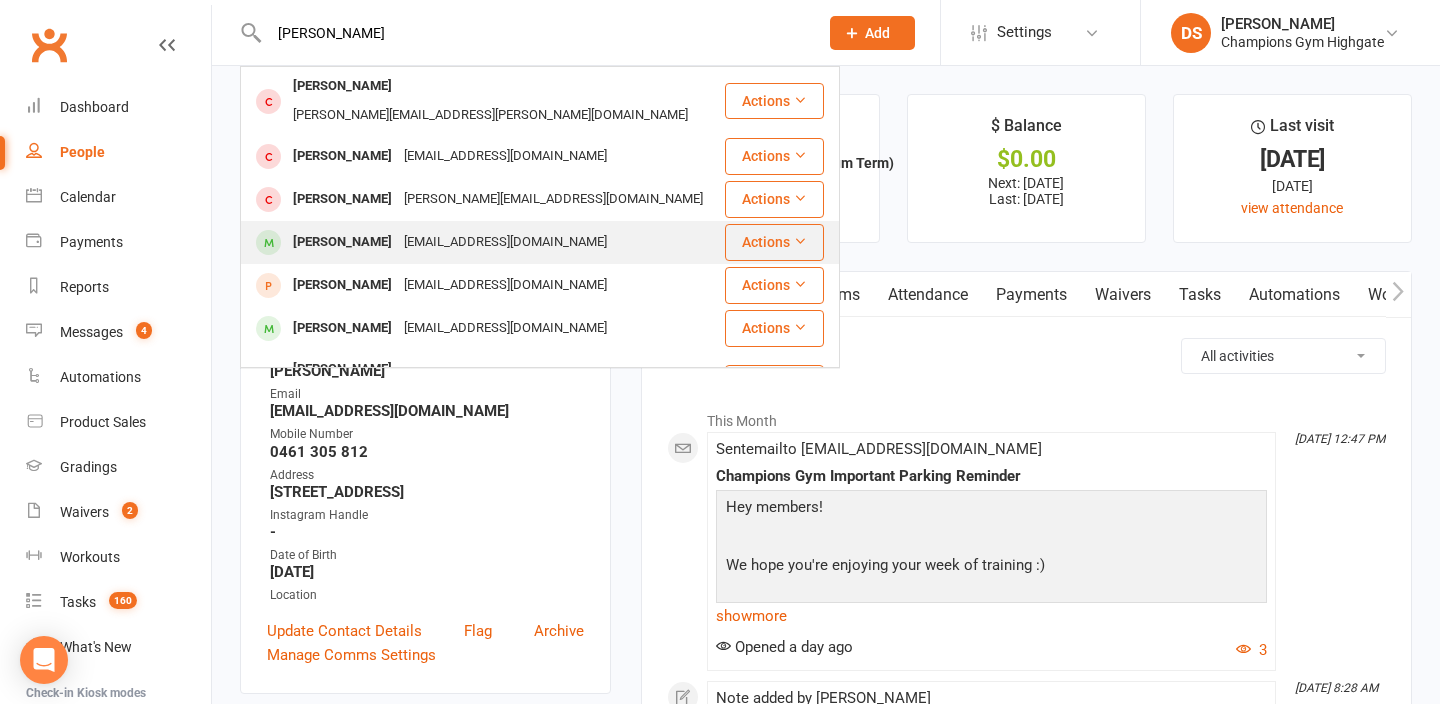 type on "samuel" 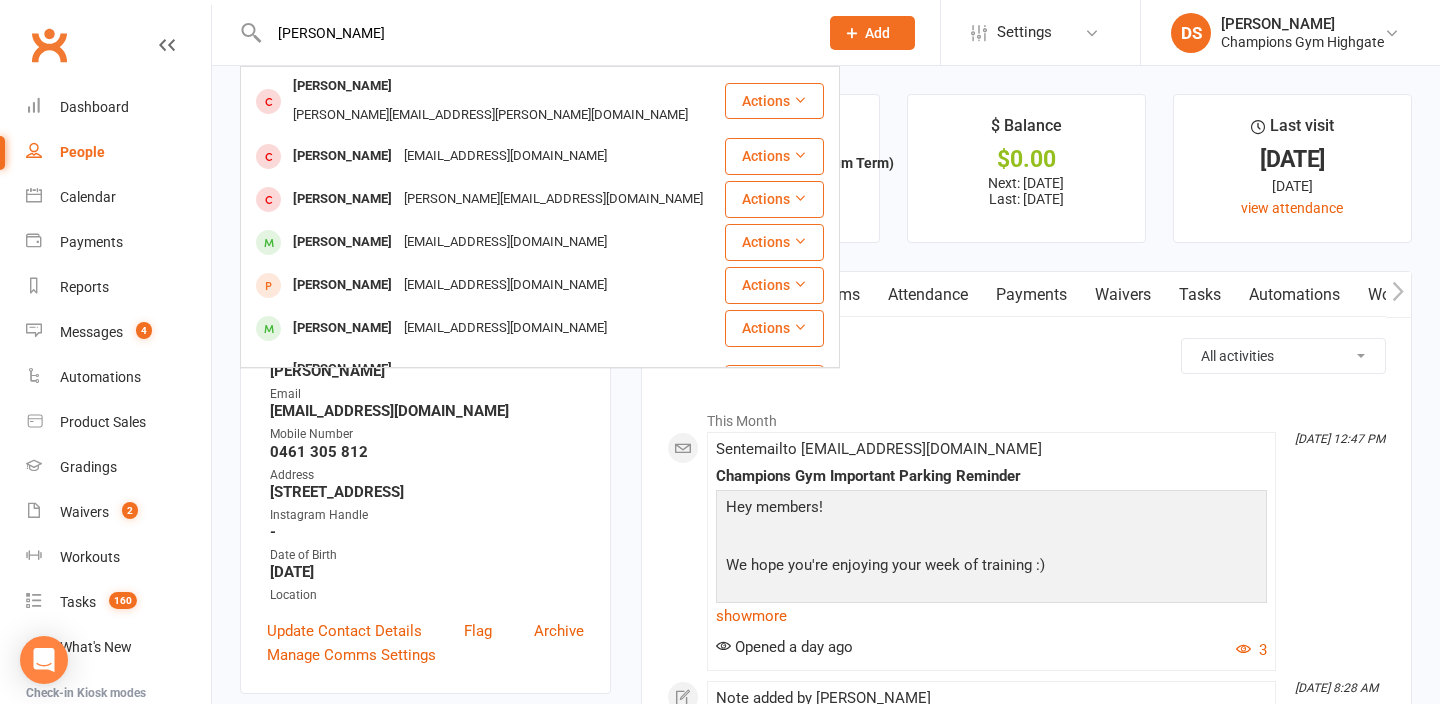 type 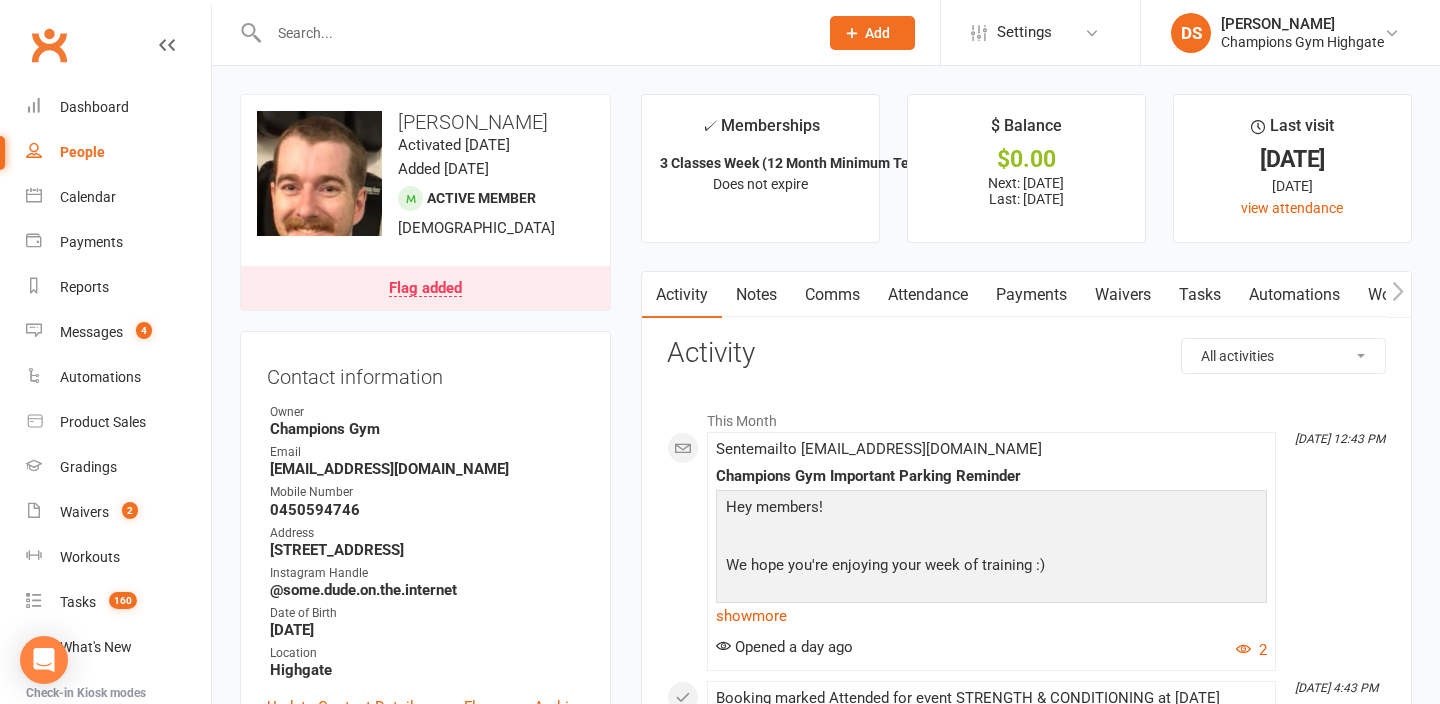 click on "Attendance" at bounding box center [928, 295] 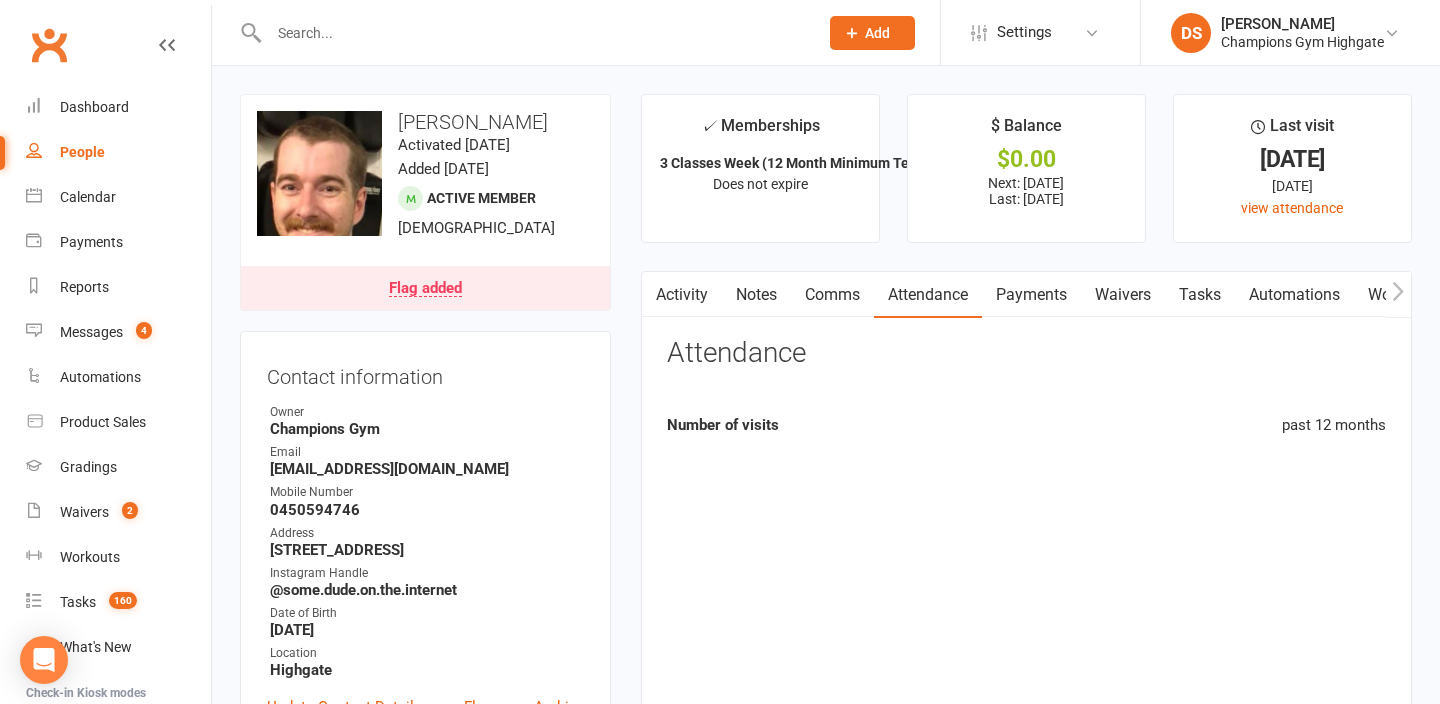 click on "Comms" at bounding box center [832, 295] 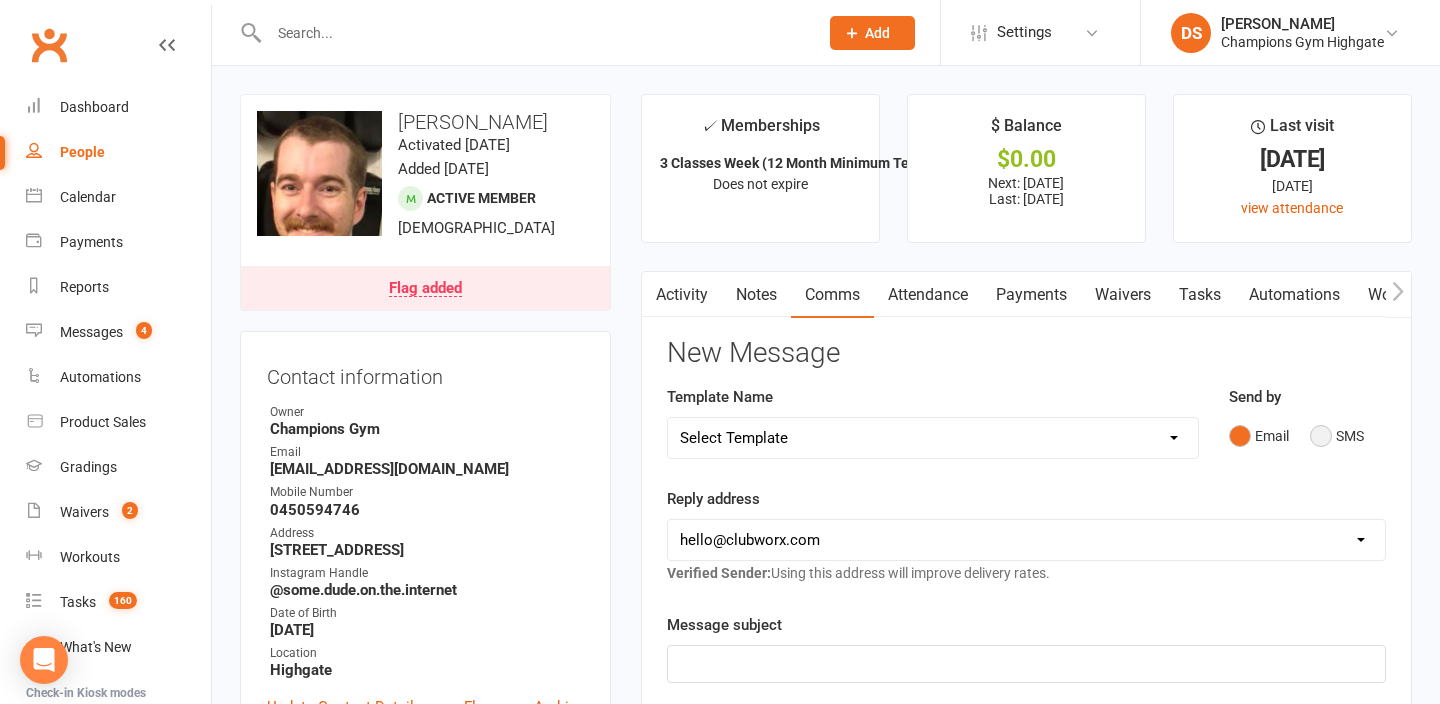click on "SMS" at bounding box center [1337, 436] 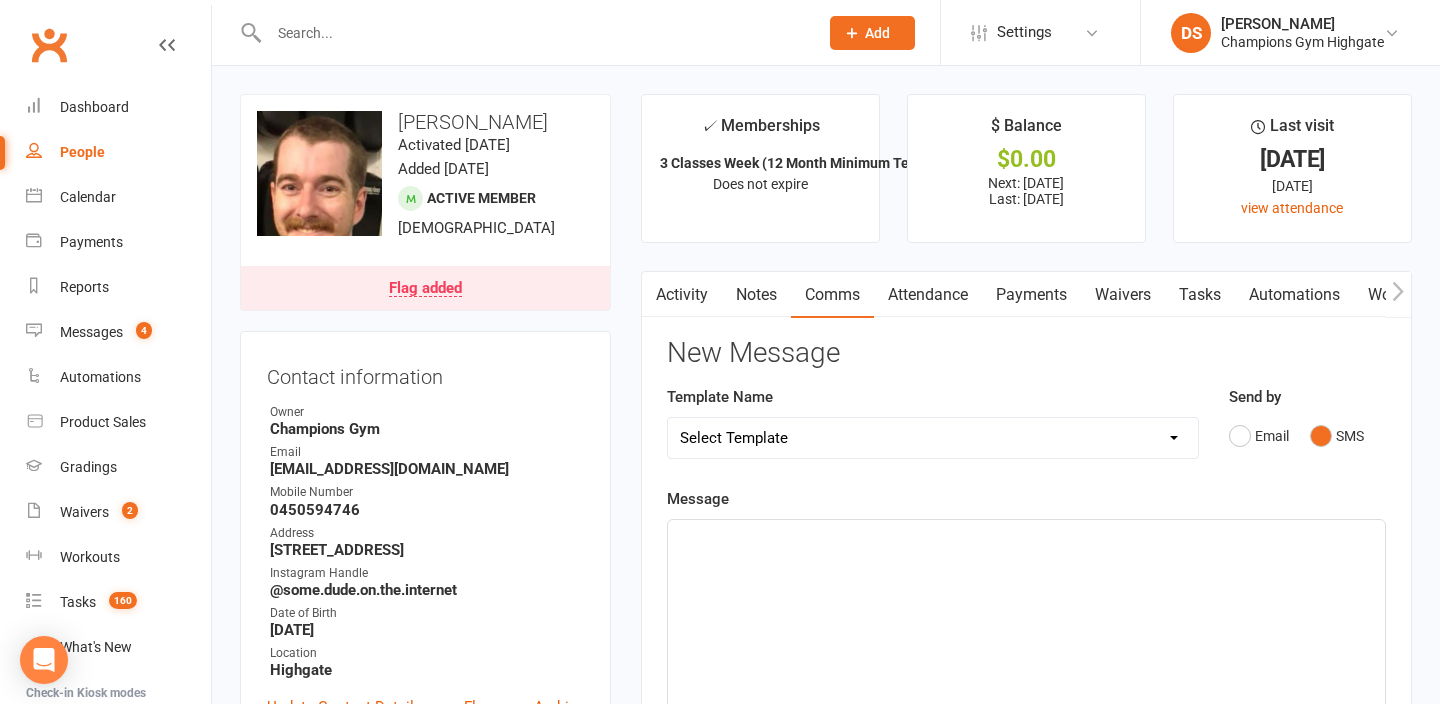 click on "﻿" 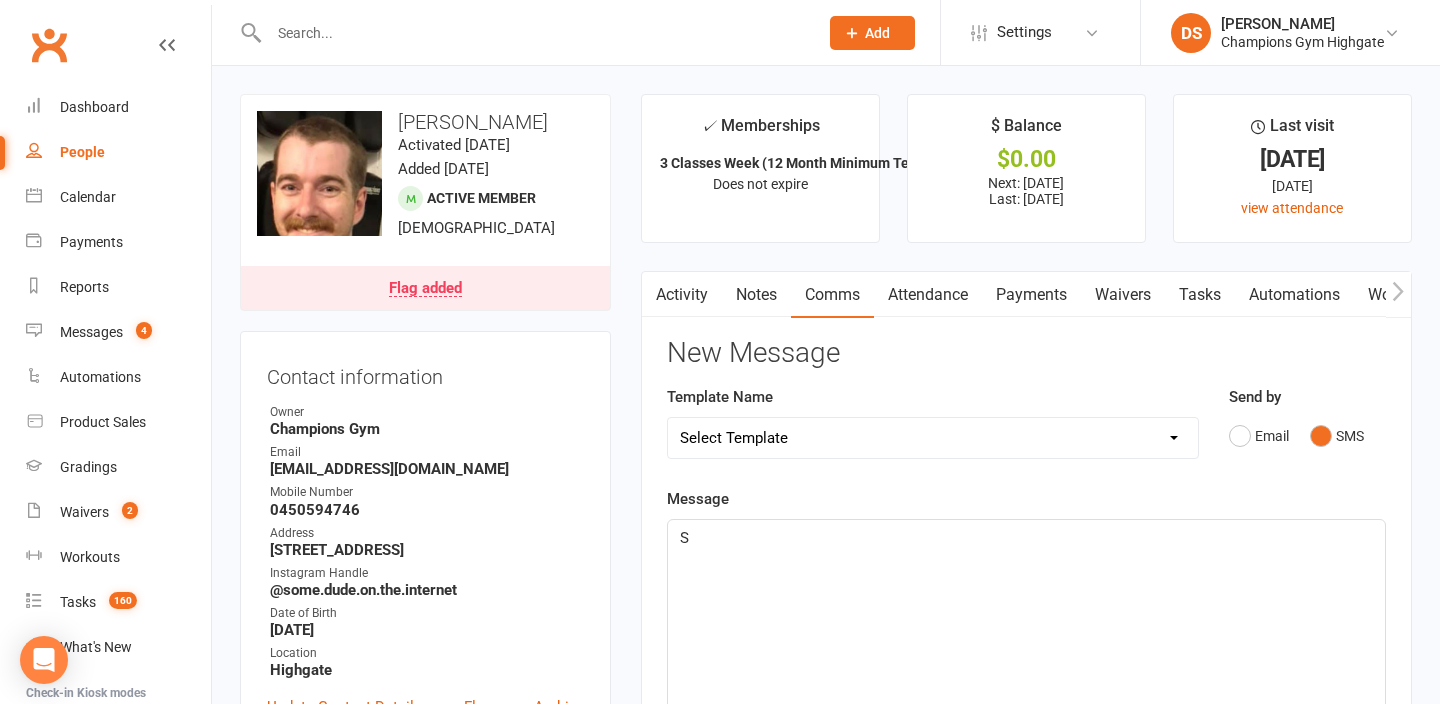 type 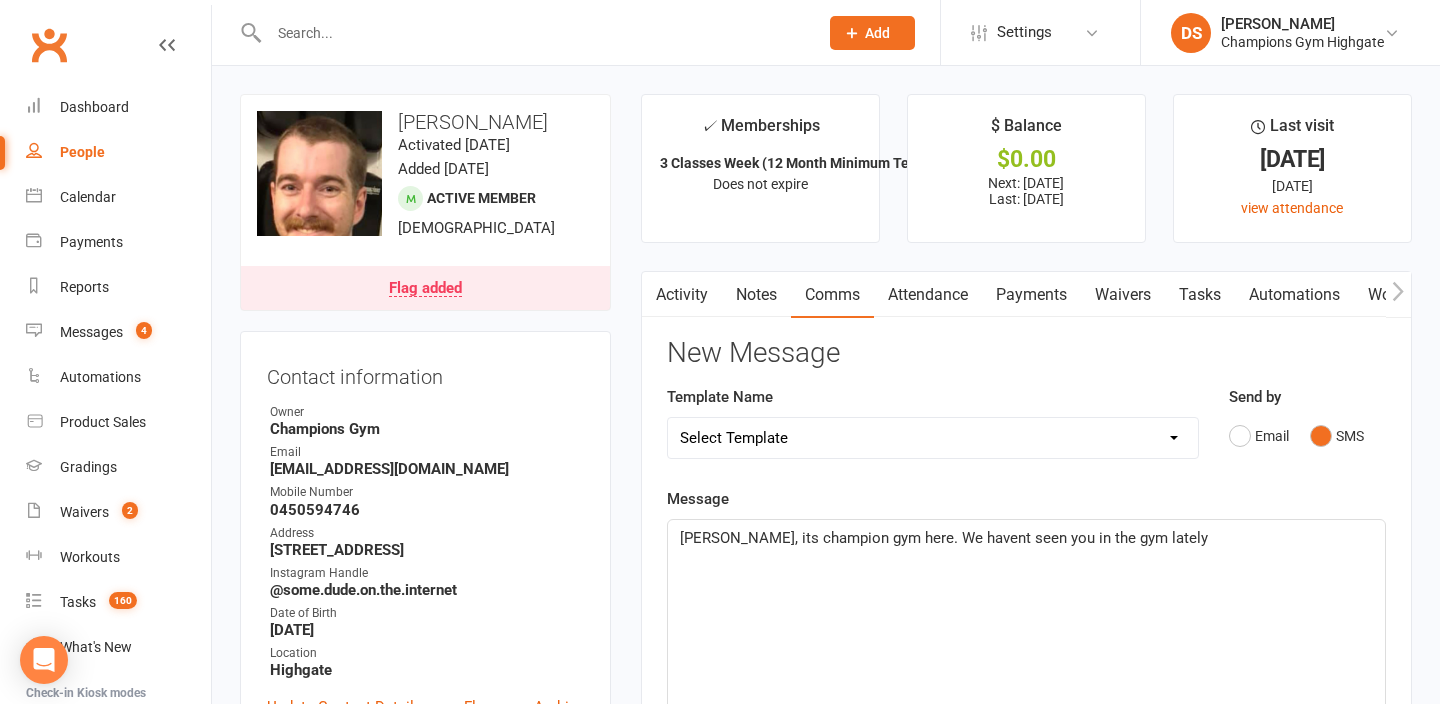 click on "Hiya Samuel, its champion gym here. We havent seen you in the gym lately" 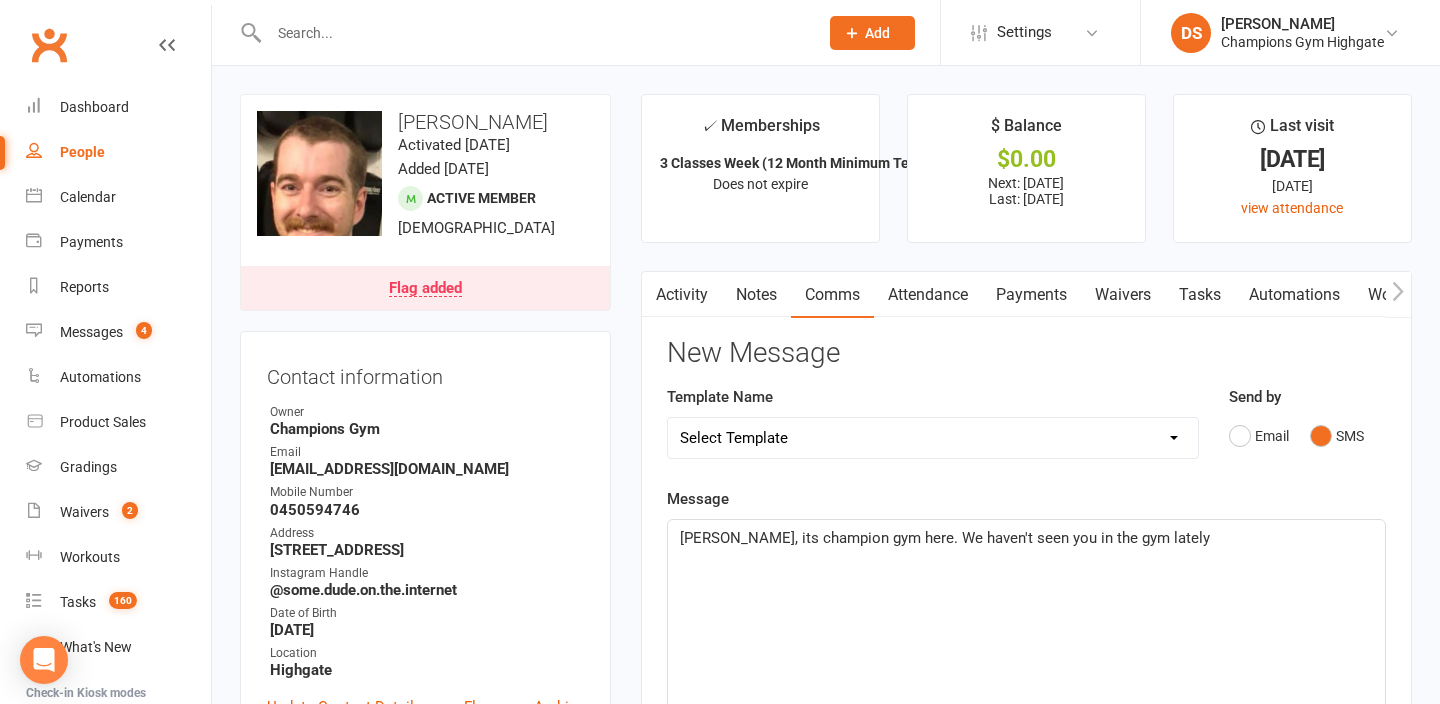 click on "Hiya Samuel, its champion gym here. We haven't seen you in the gym lately" 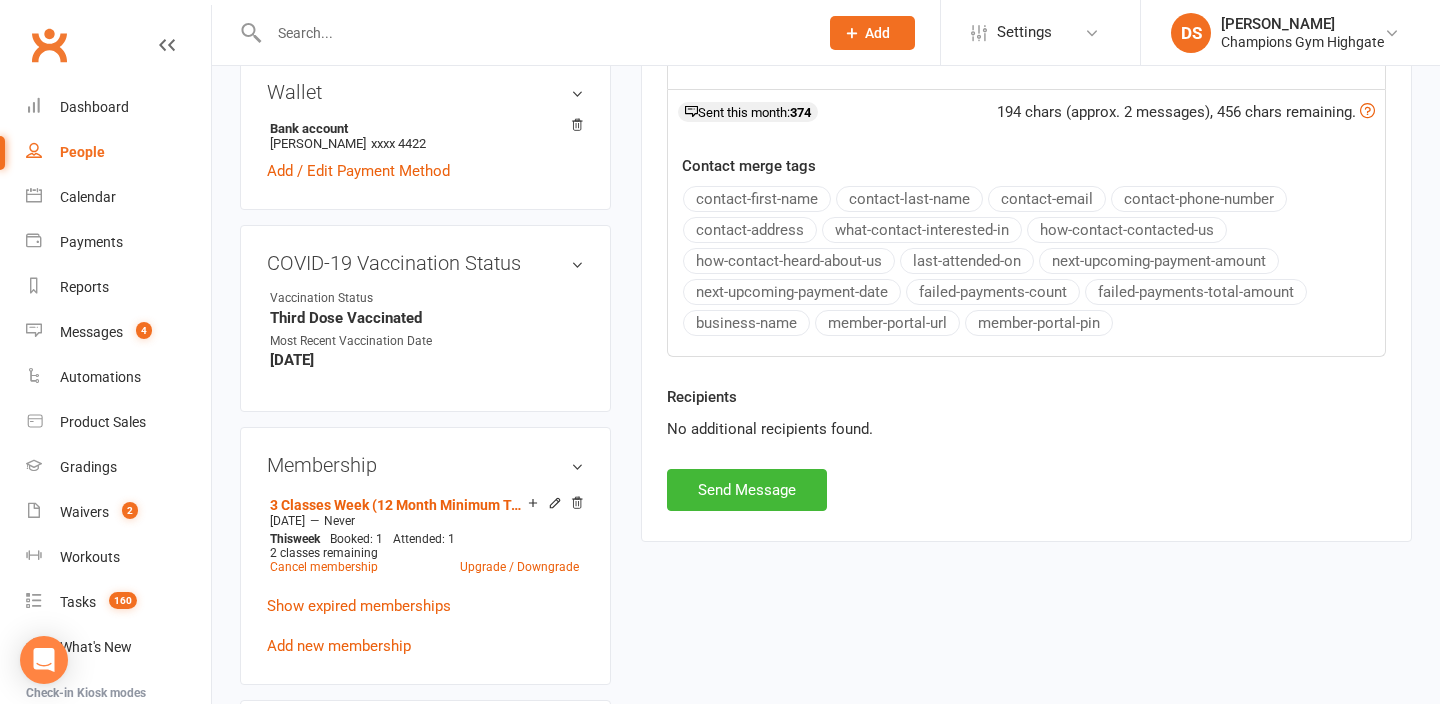 scroll, scrollTop: 763, scrollLeft: 0, axis: vertical 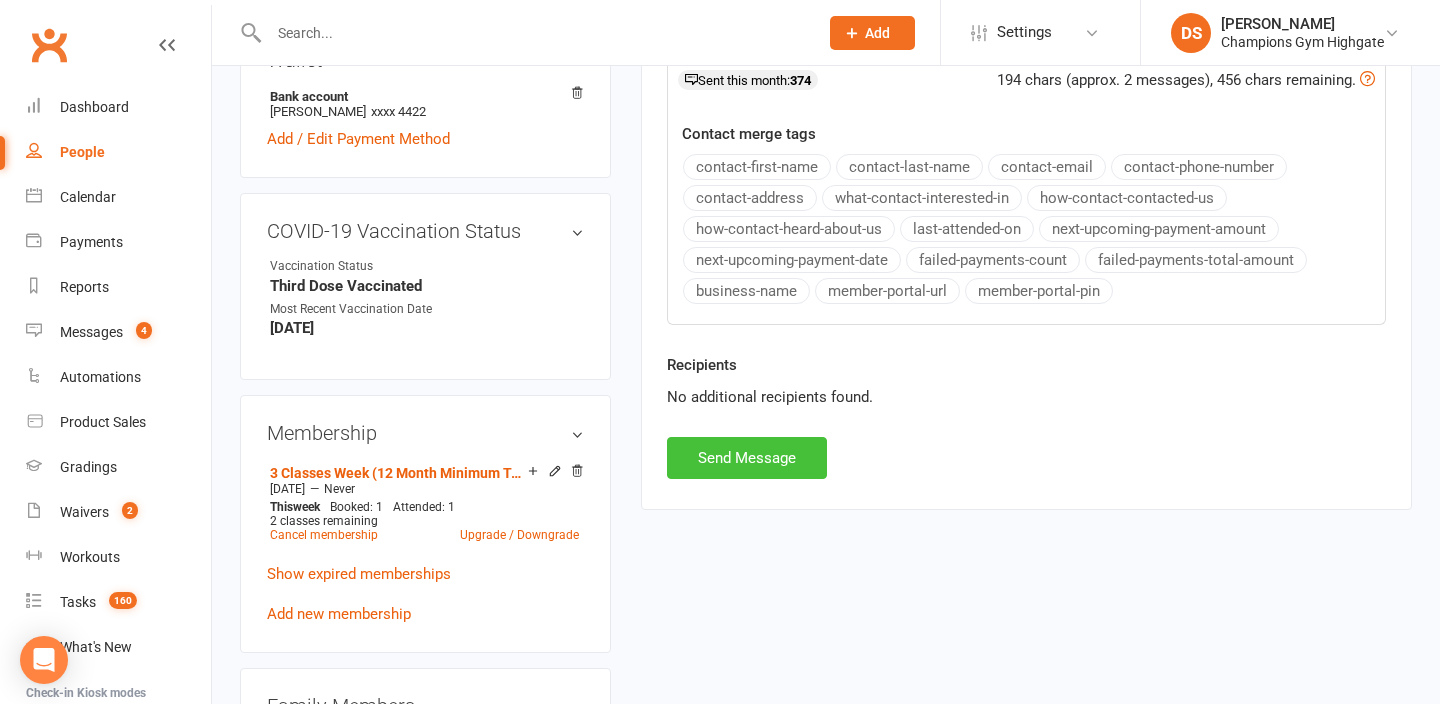 click on "Send Message" at bounding box center [747, 458] 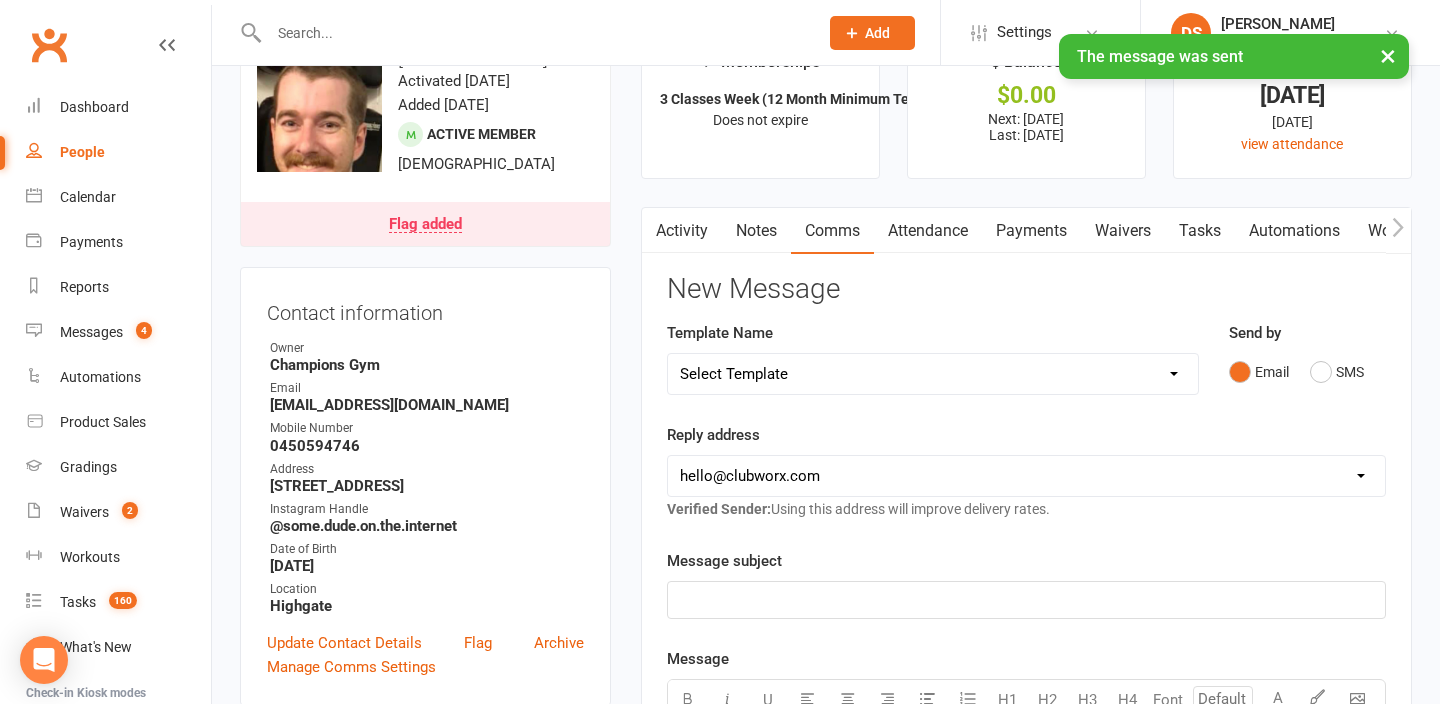 scroll, scrollTop: 0, scrollLeft: 0, axis: both 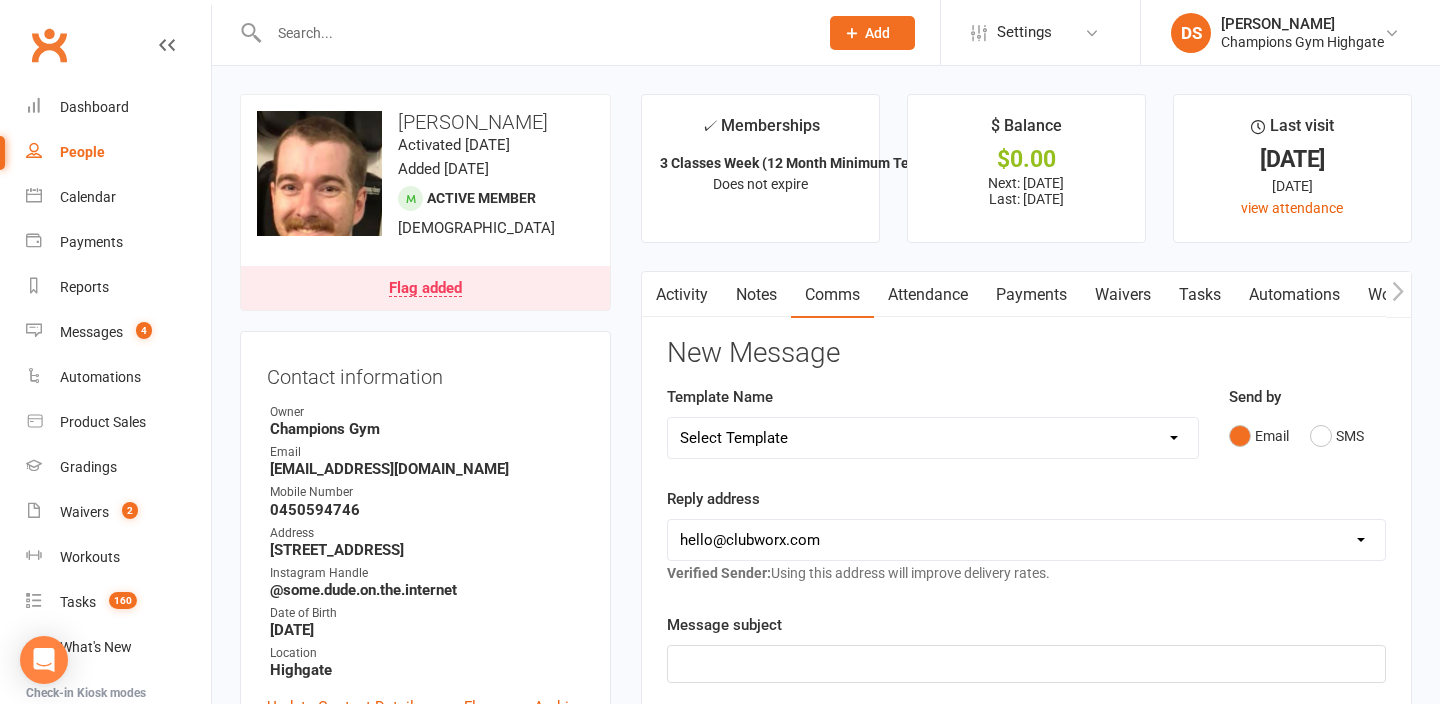 click at bounding box center (533, 33) 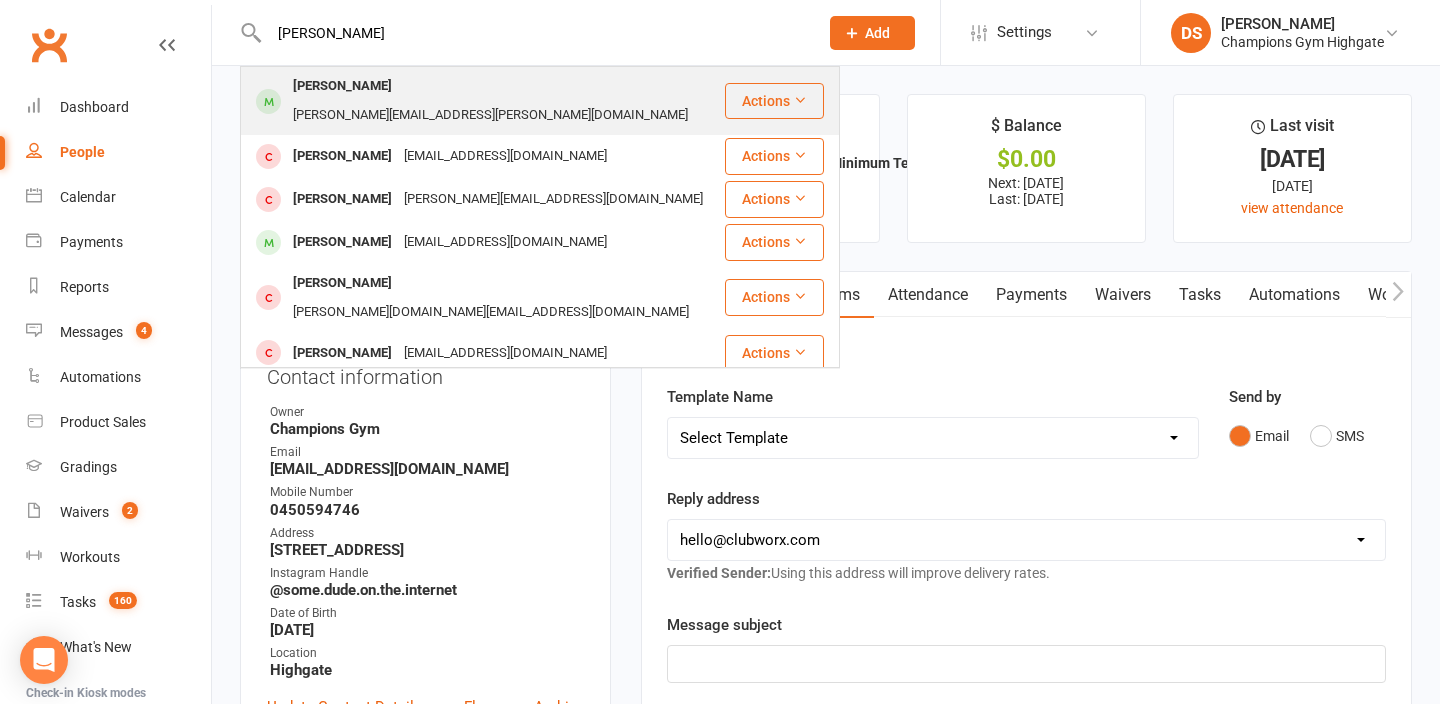type on "renee" 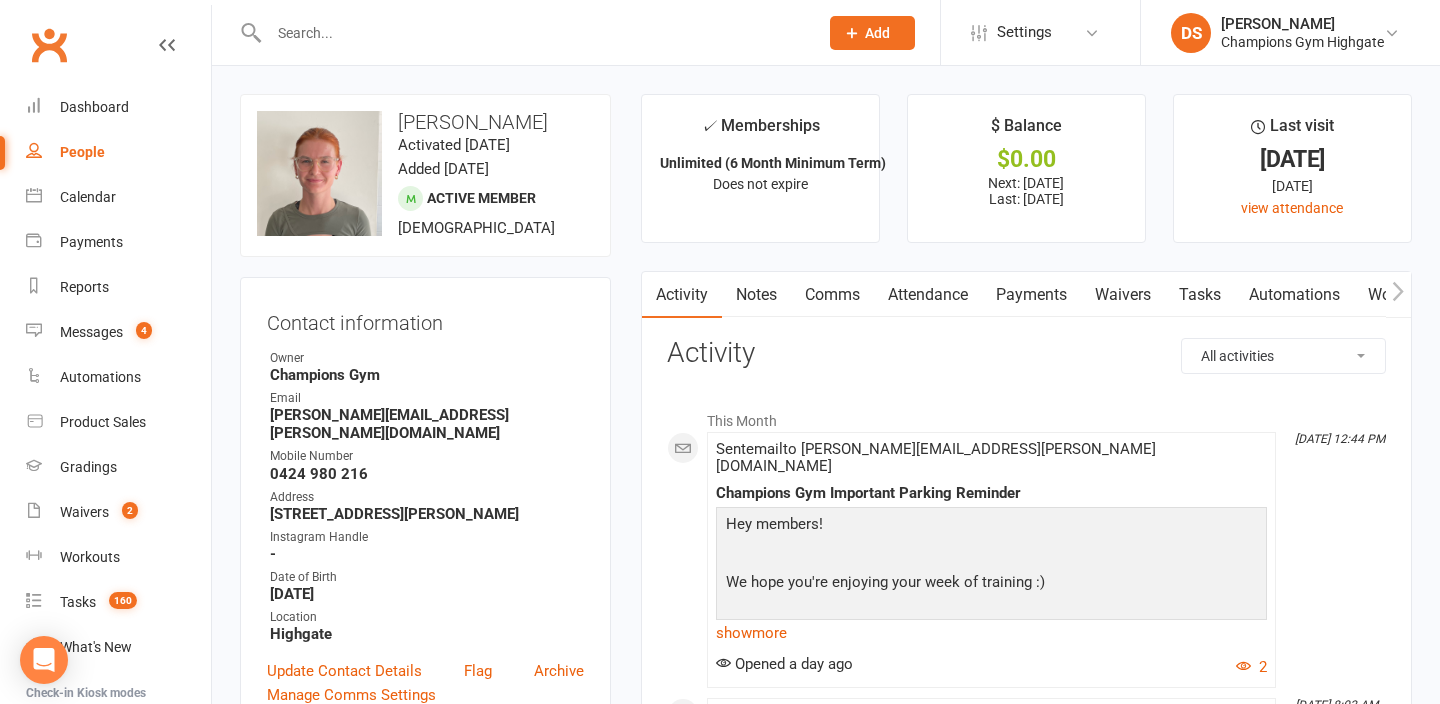 click on "Notes" at bounding box center (756, 295) 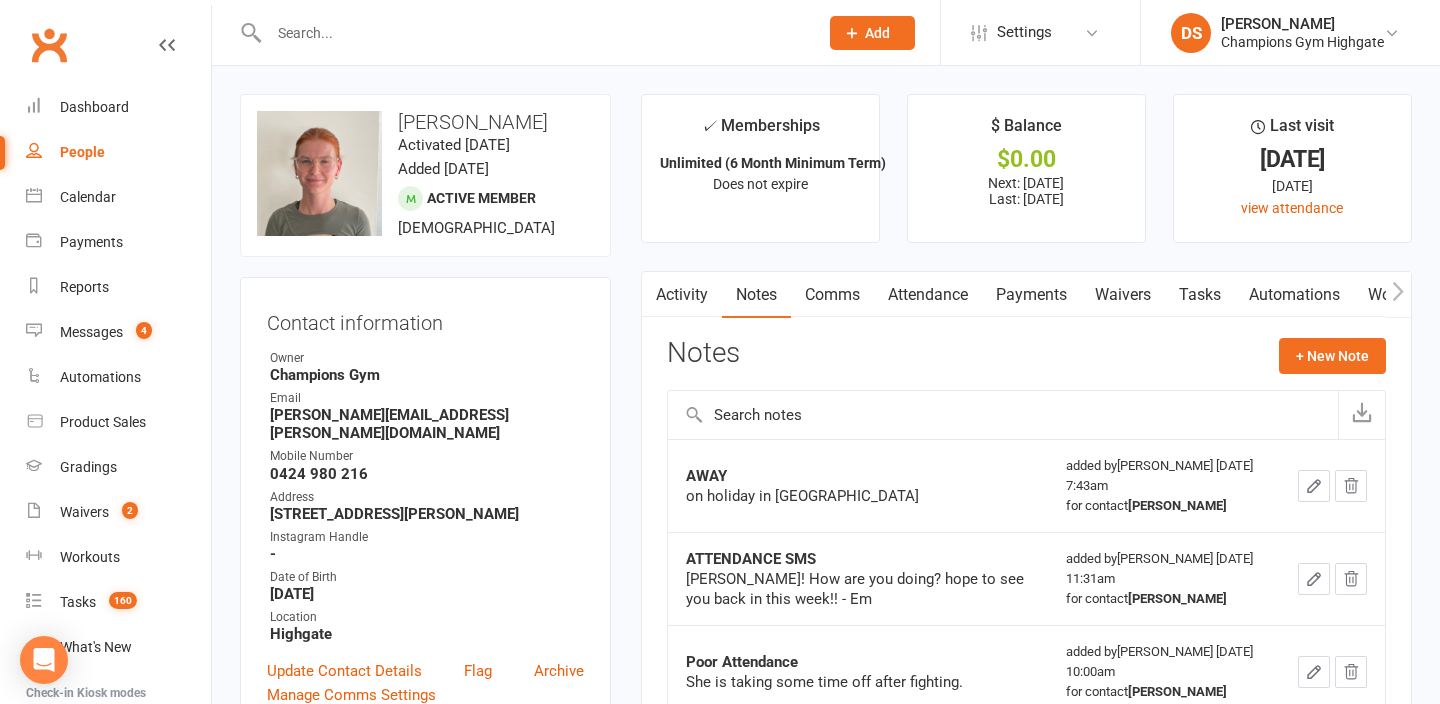 click at bounding box center (533, 33) 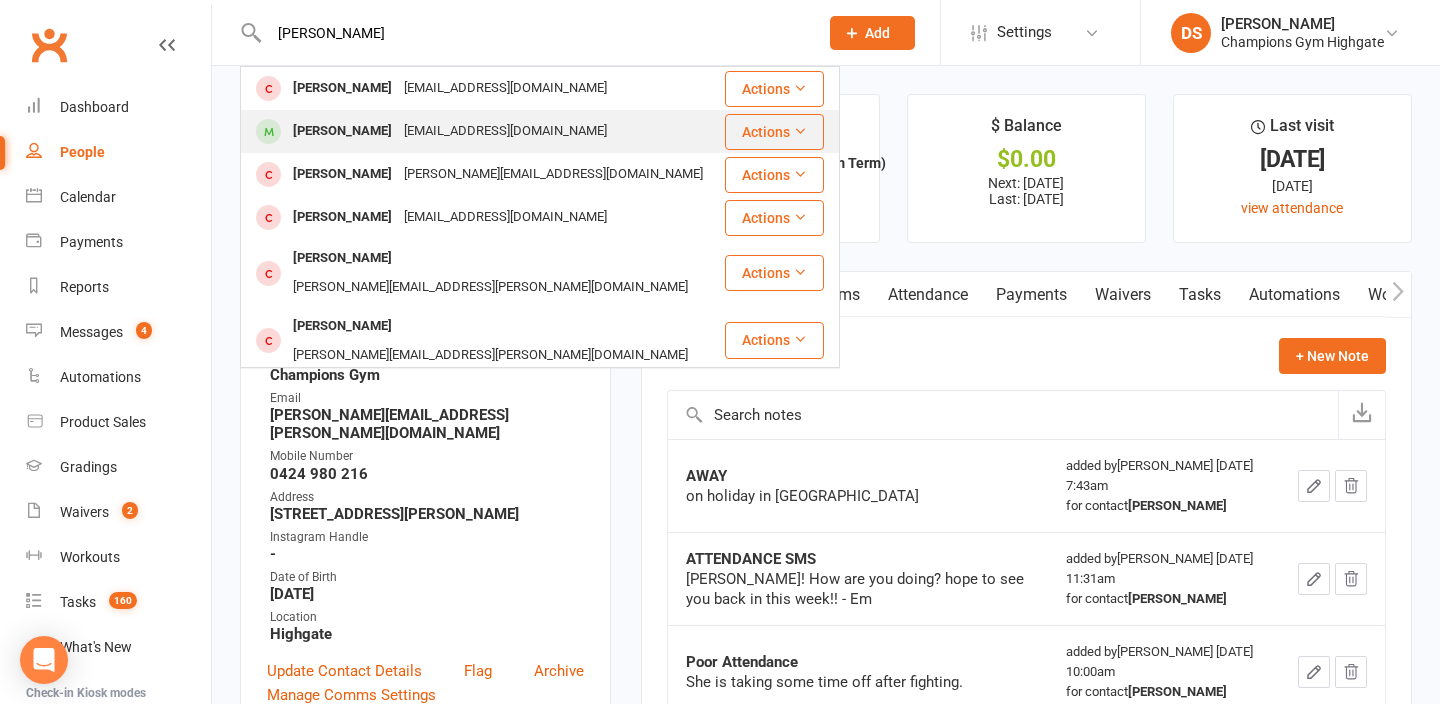 type on "katie" 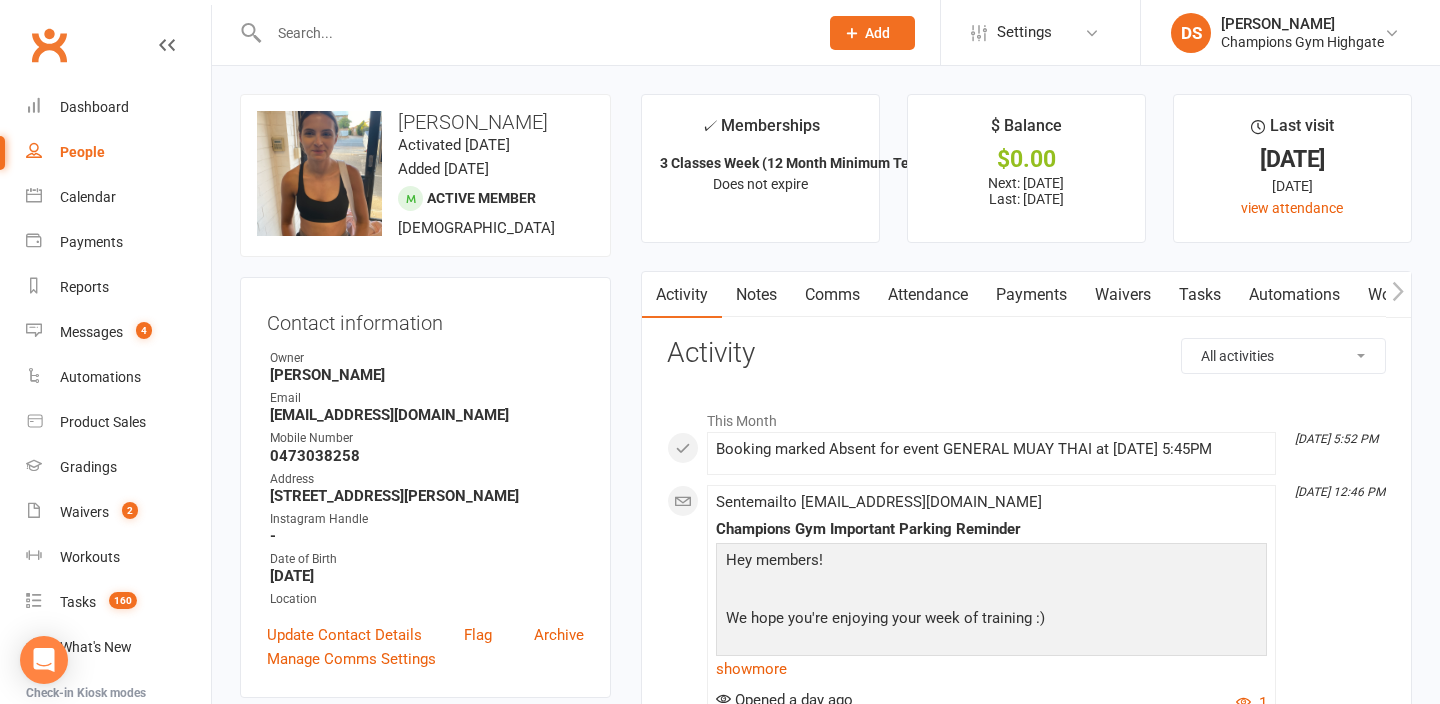 click on "Comms" at bounding box center [832, 295] 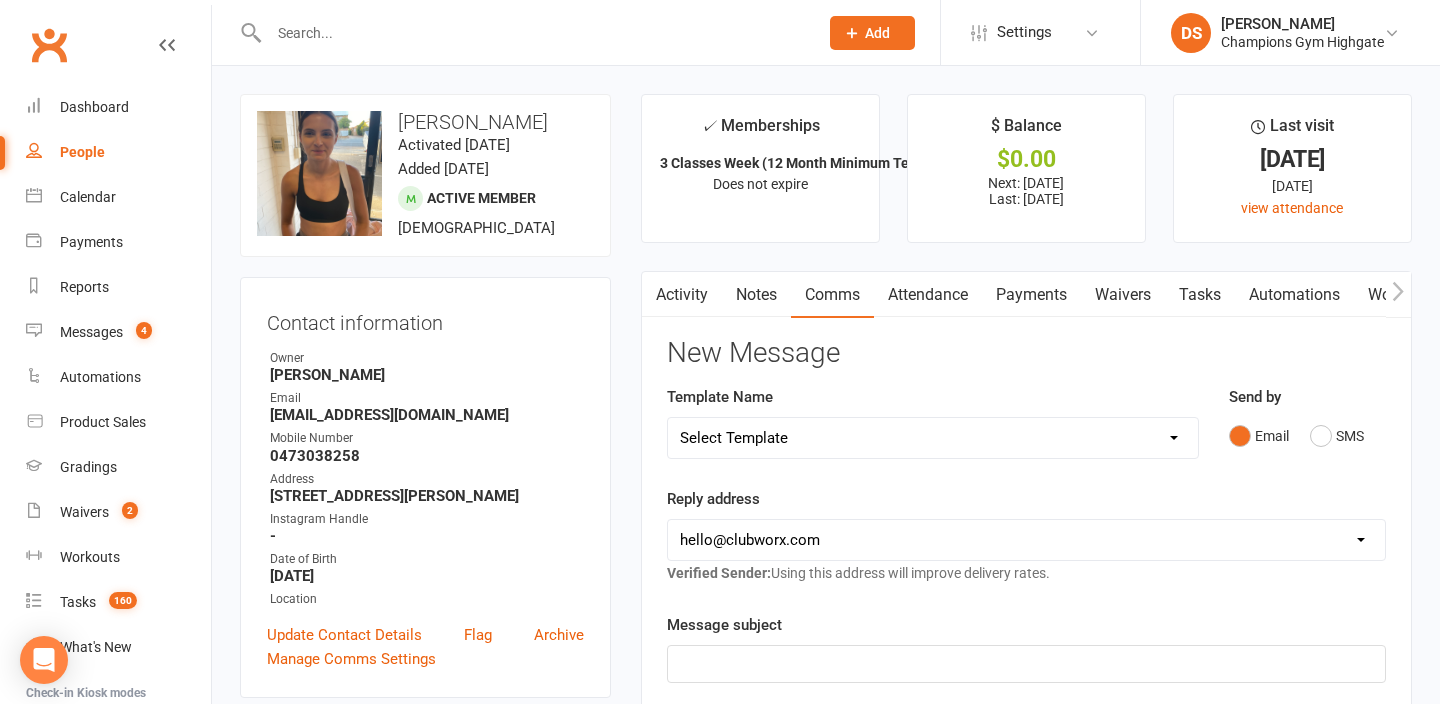 click on "Notes" at bounding box center [756, 295] 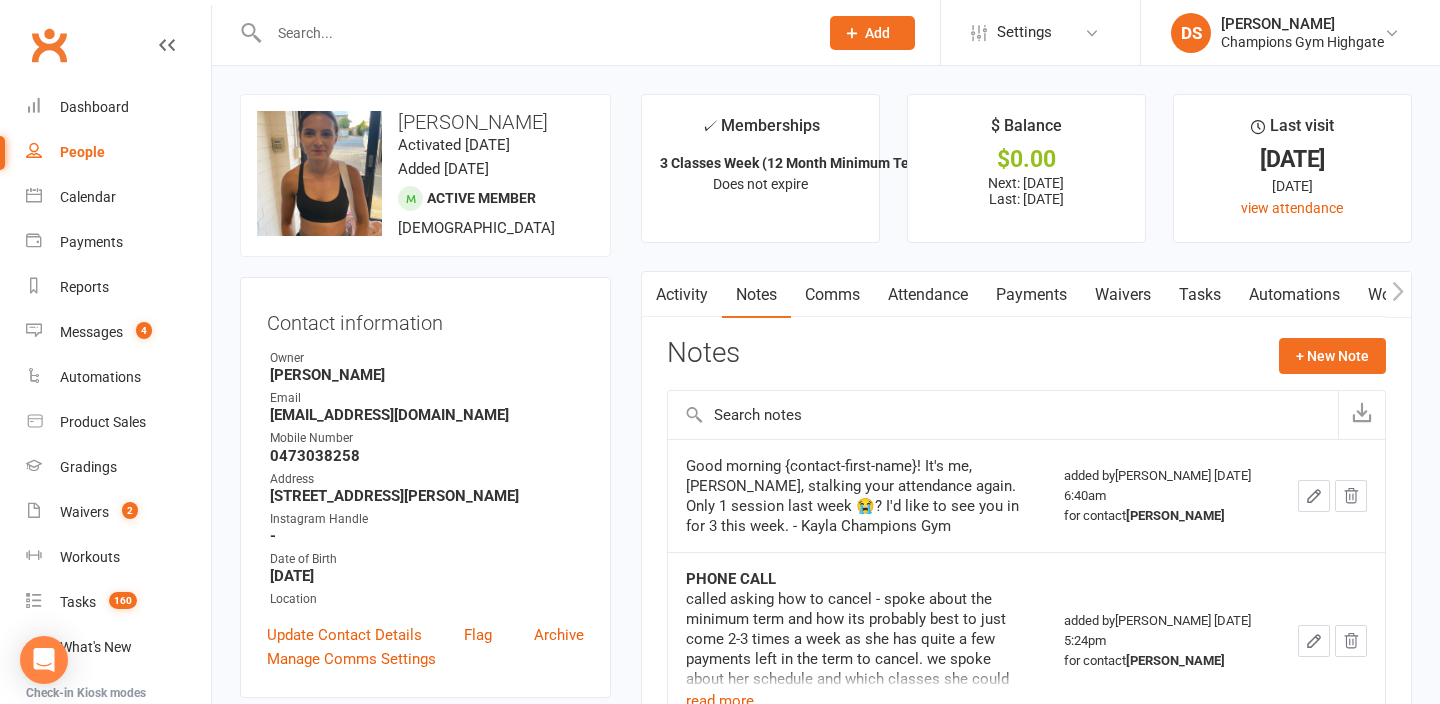 click on "Attendance" at bounding box center (928, 295) 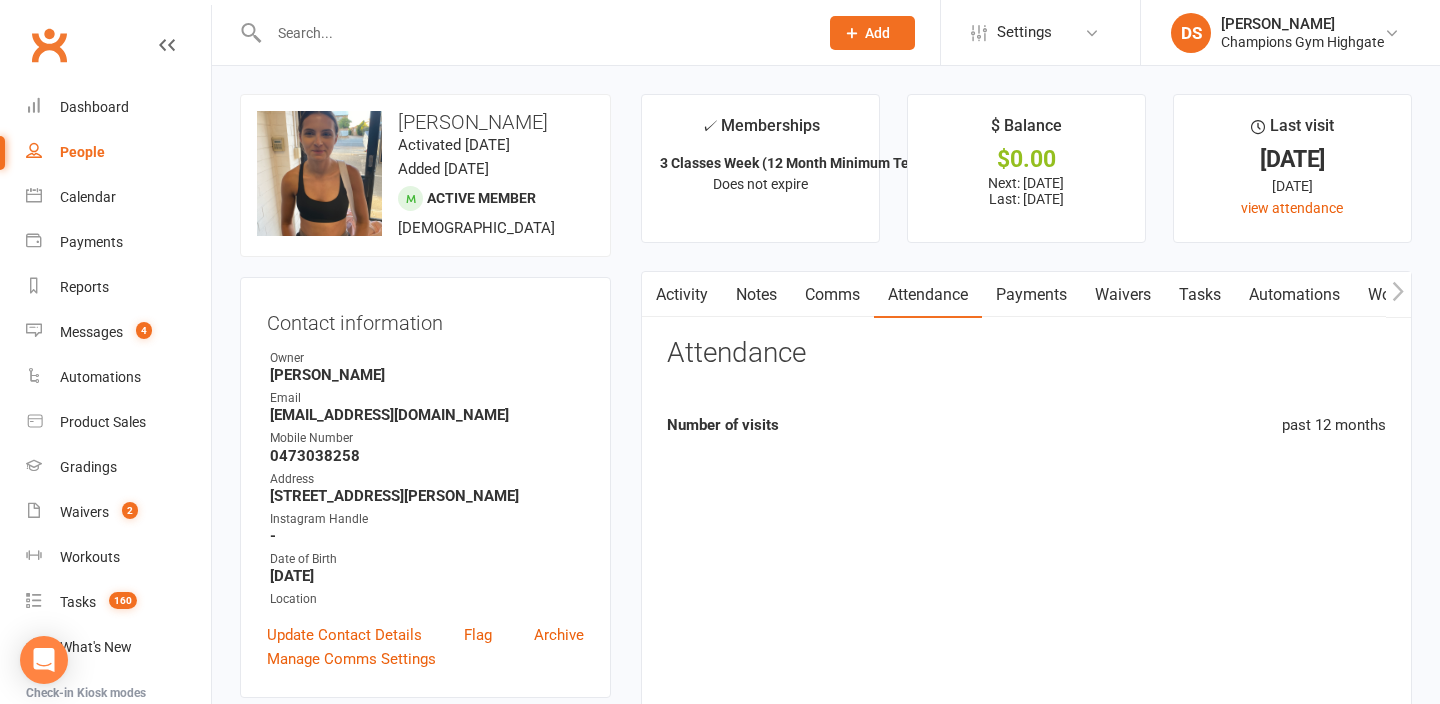 click on "Payments" at bounding box center [1031, 295] 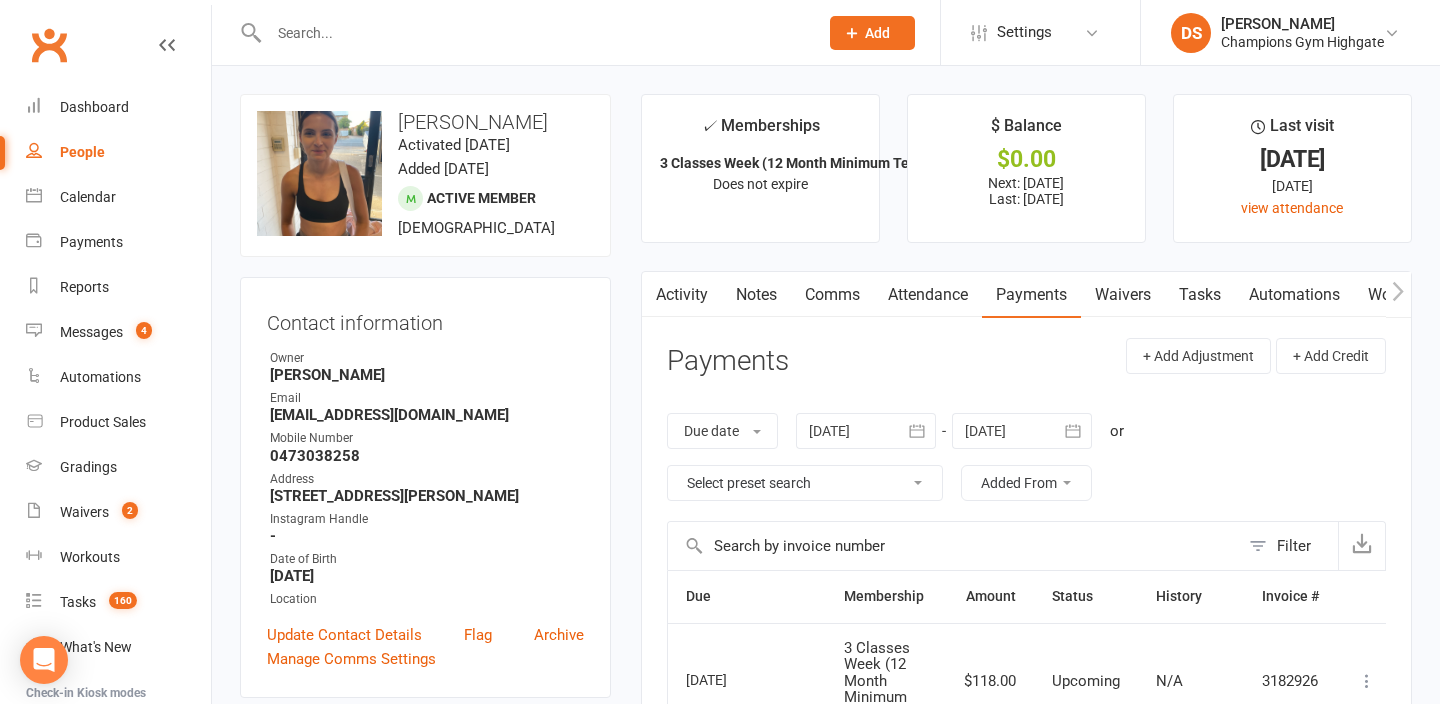 click on "Comms" at bounding box center (832, 295) 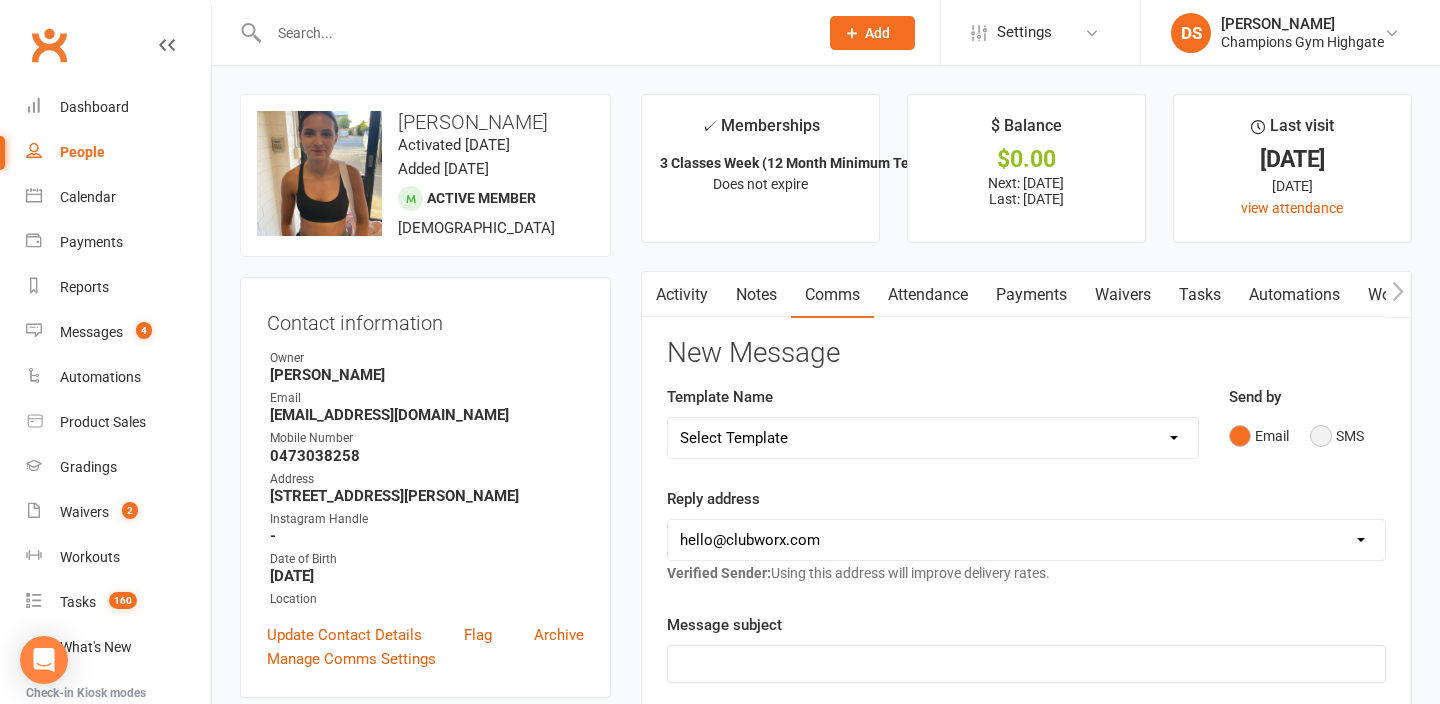 click on "SMS" at bounding box center (1337, 436) 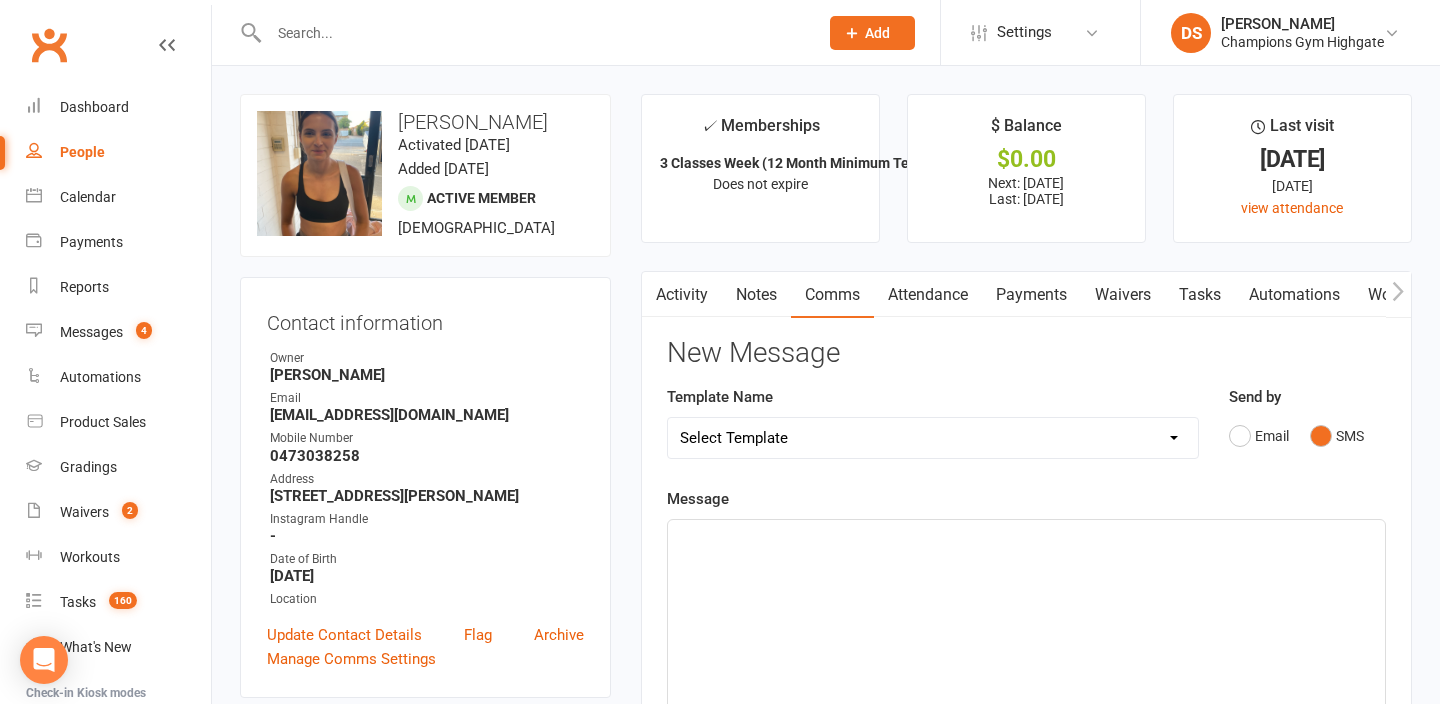 click on "﻿" 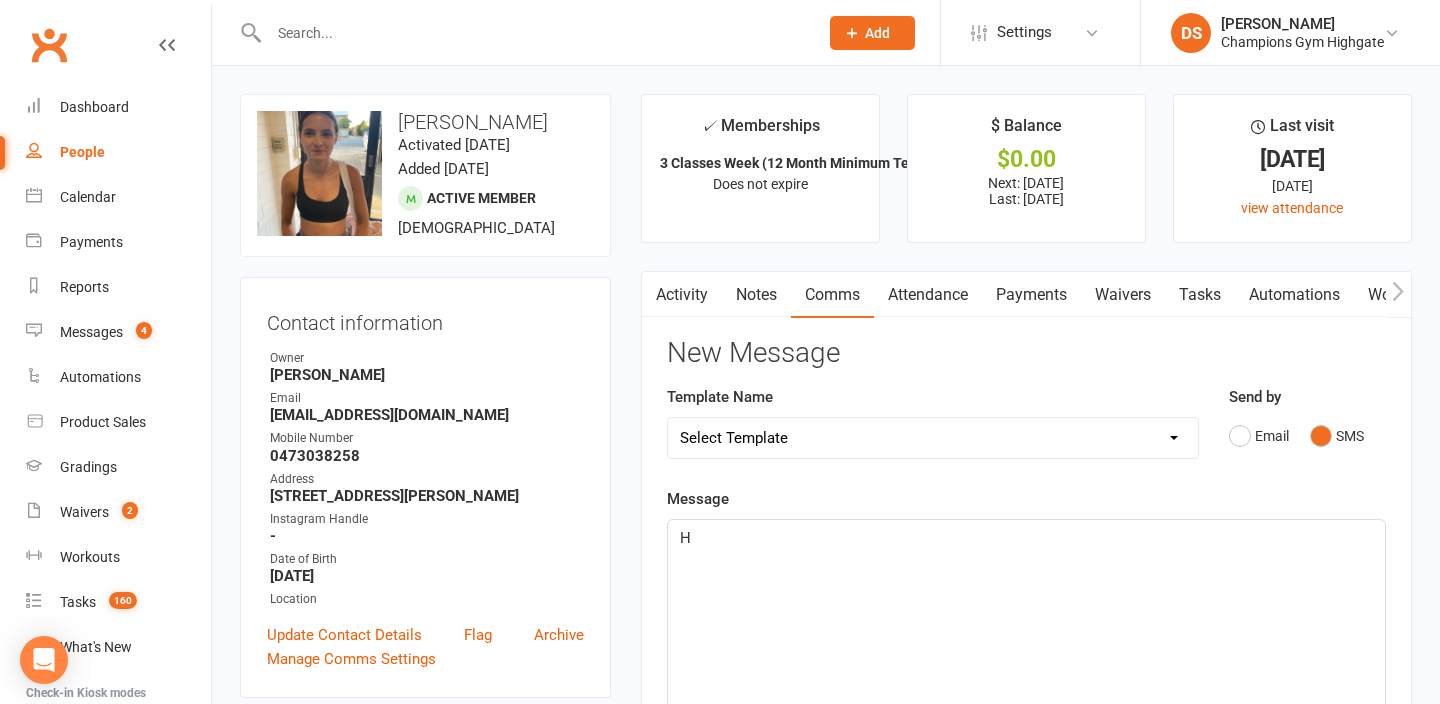type 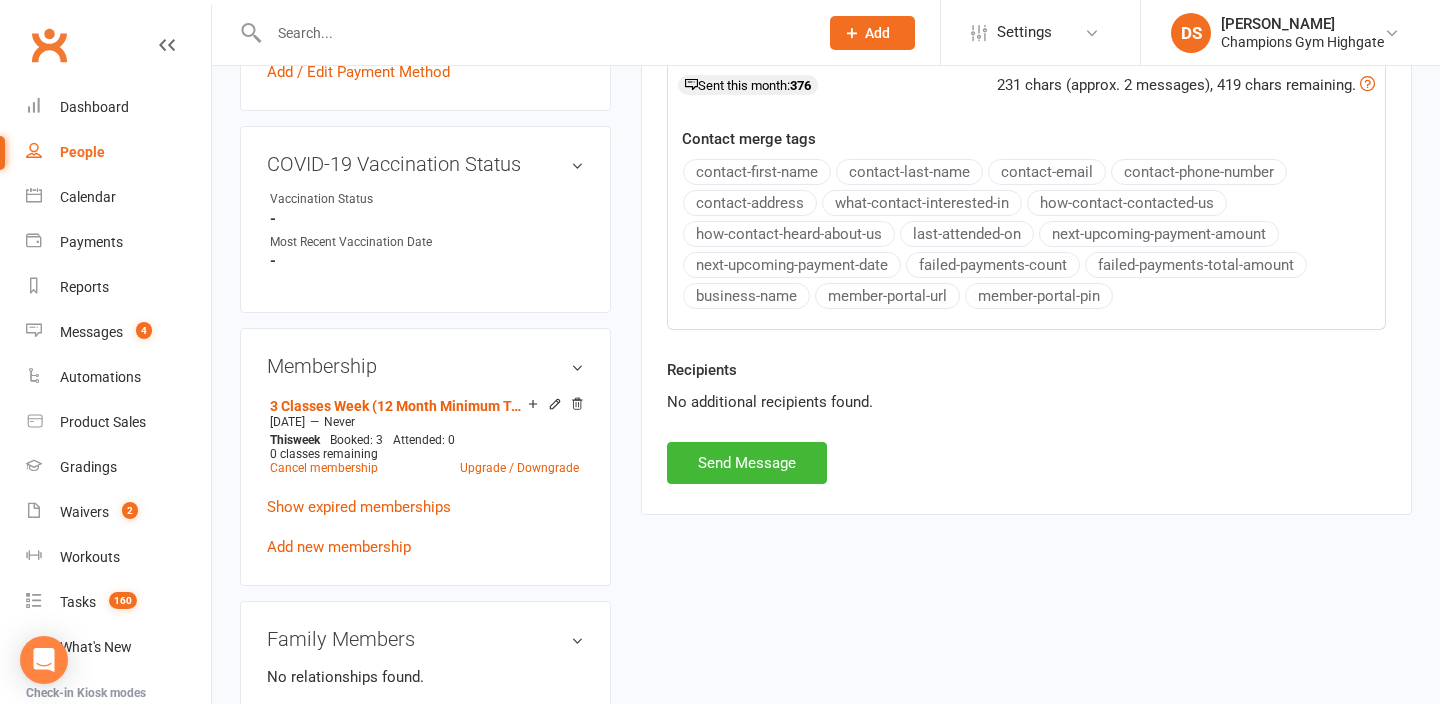 scroll, scrollTop: 773, scrollLeft: 0, axis: vertical 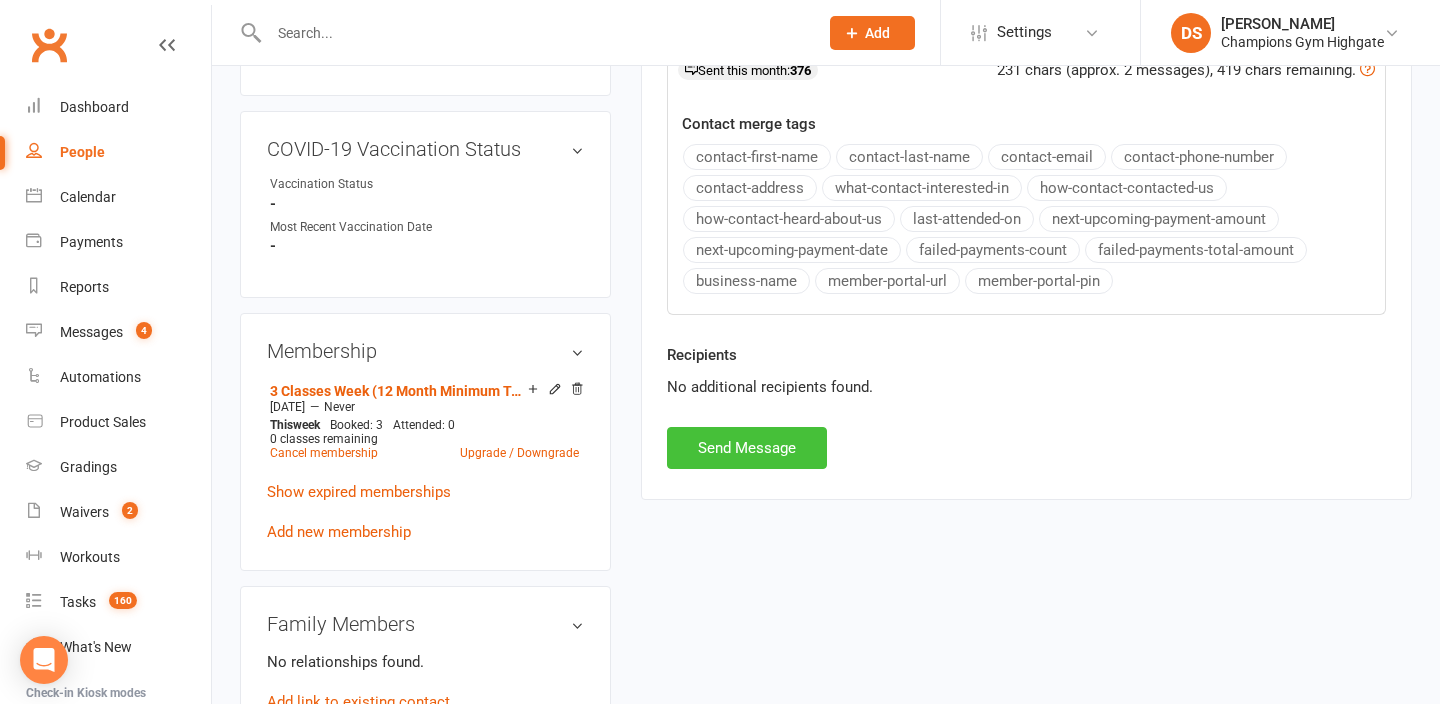 click on "Send Message" at bounding box center [747, 448] 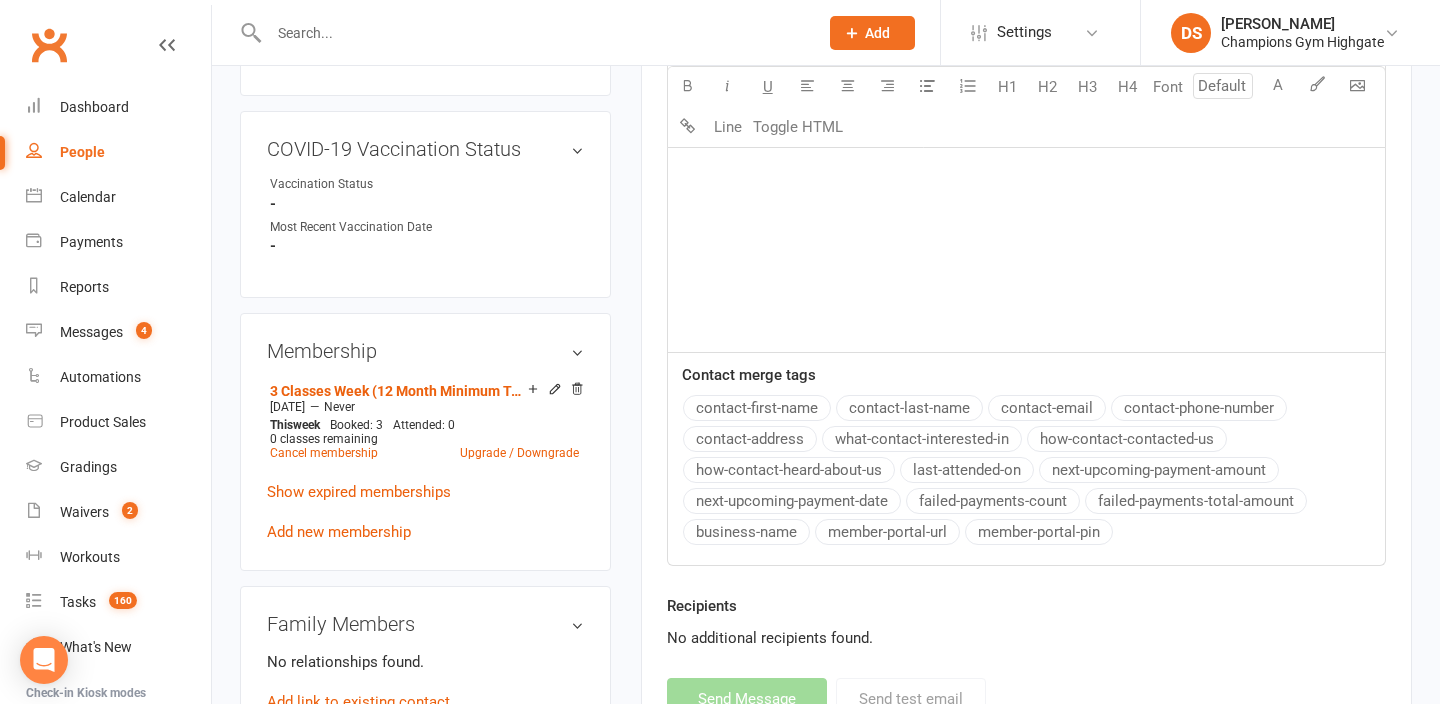 scroll, scrollTop: 0, scrollLeft: 0, axis: both 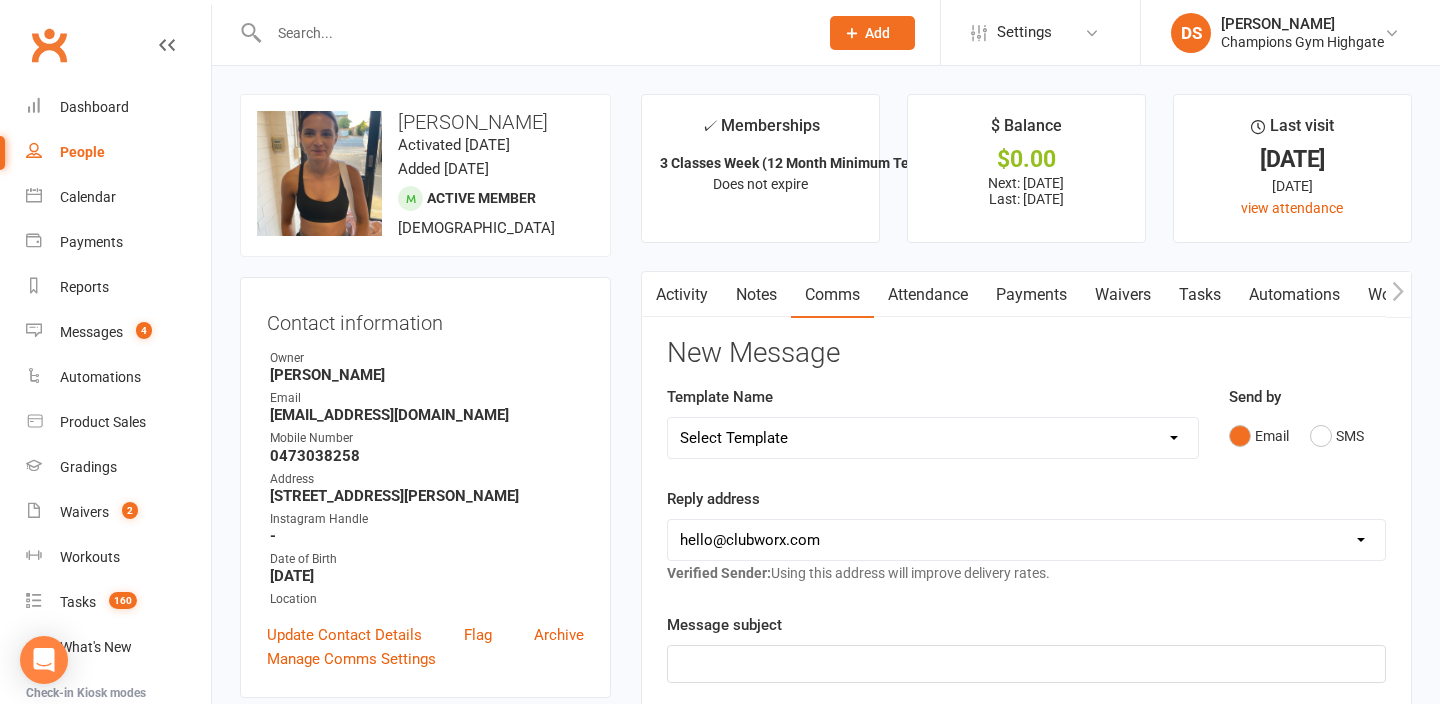 click at bounding box center (533, 33) 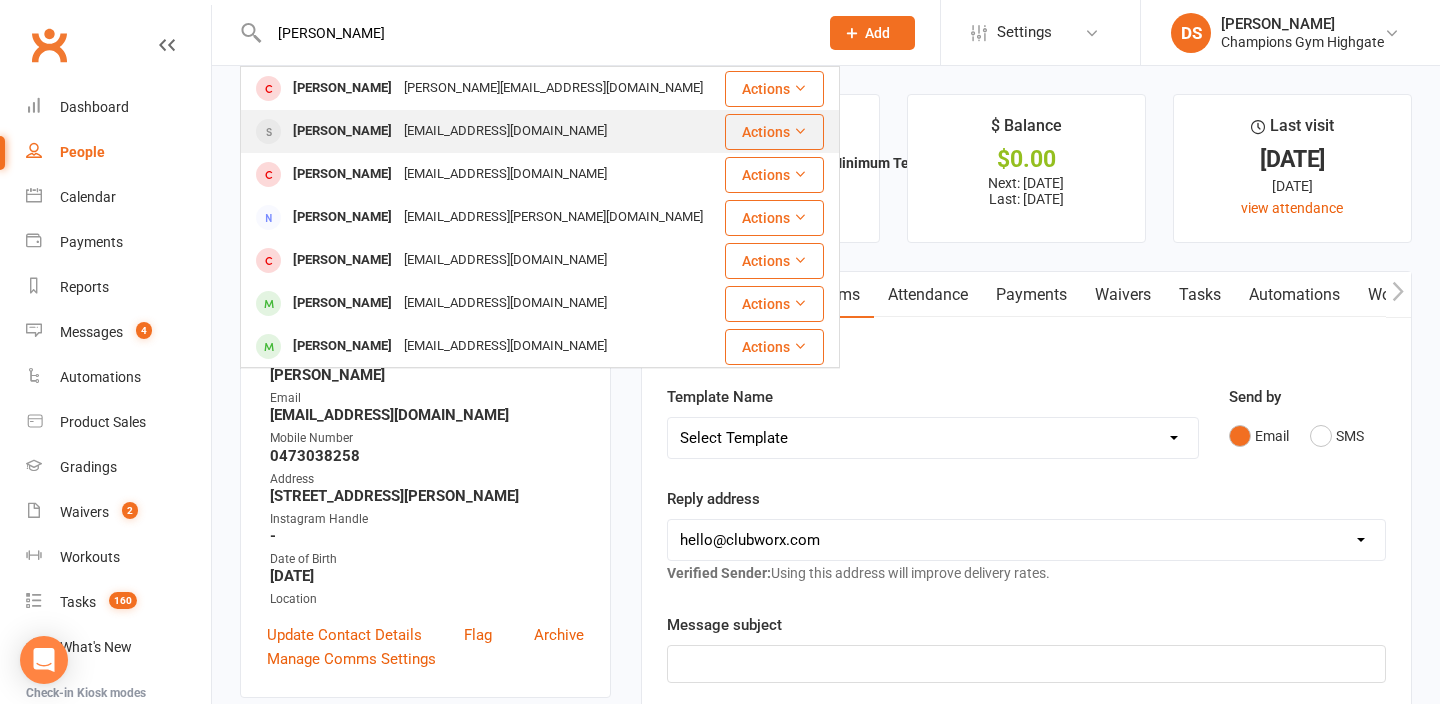 type on "alex" 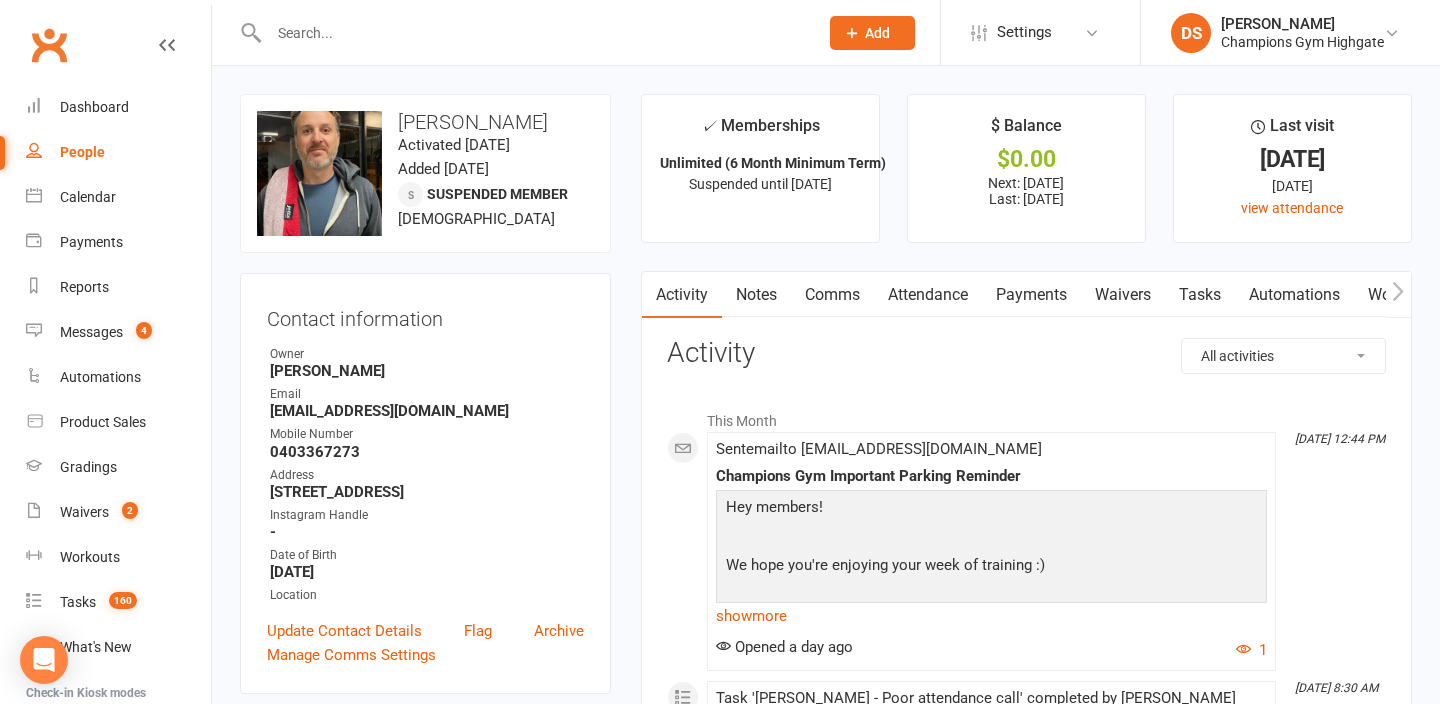 click at bounding box center (533, 33) 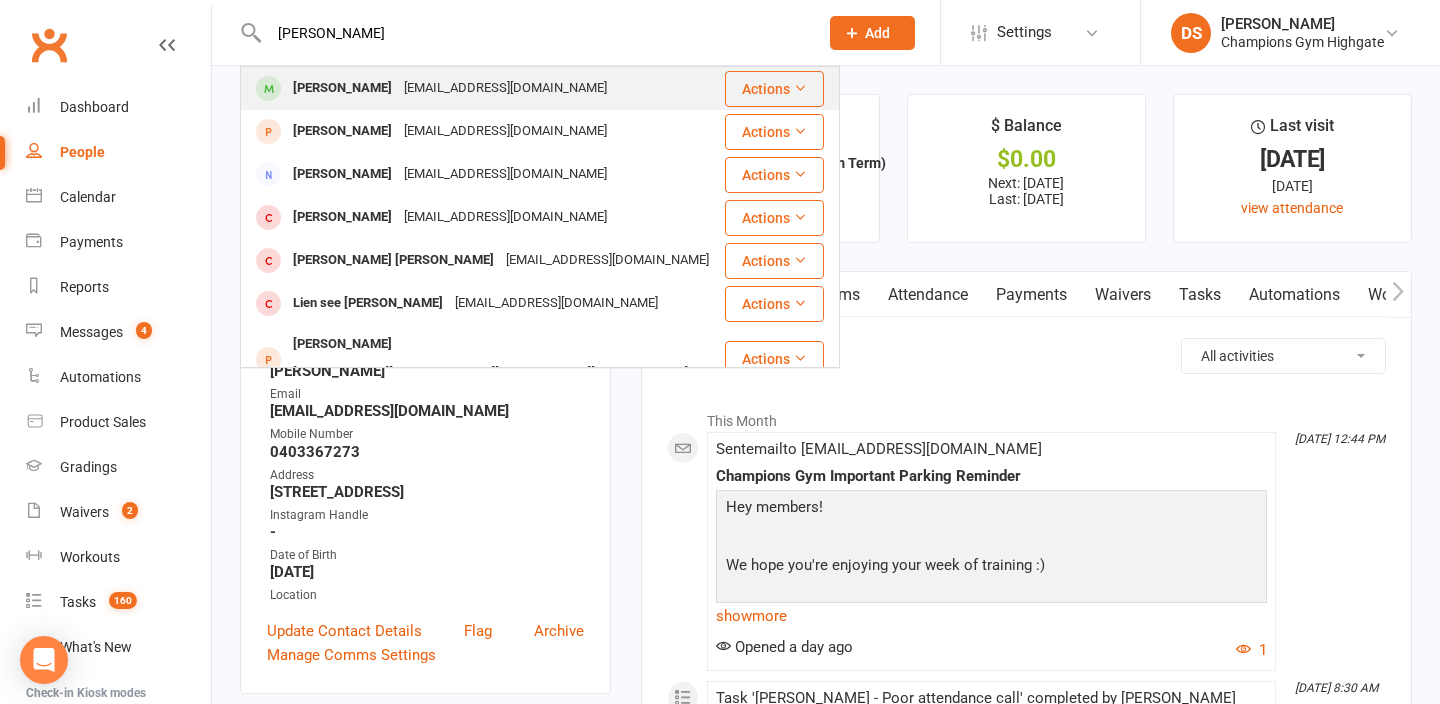 type on "leon m" 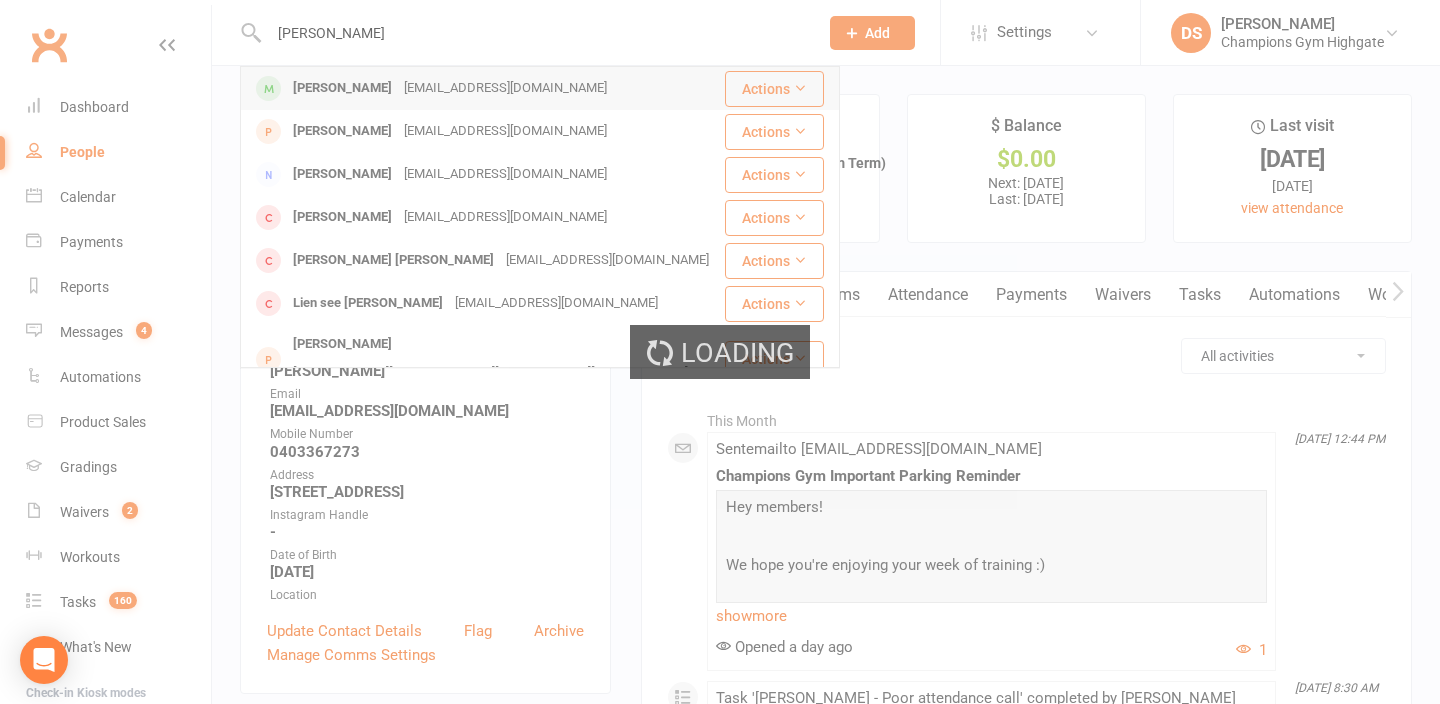 type 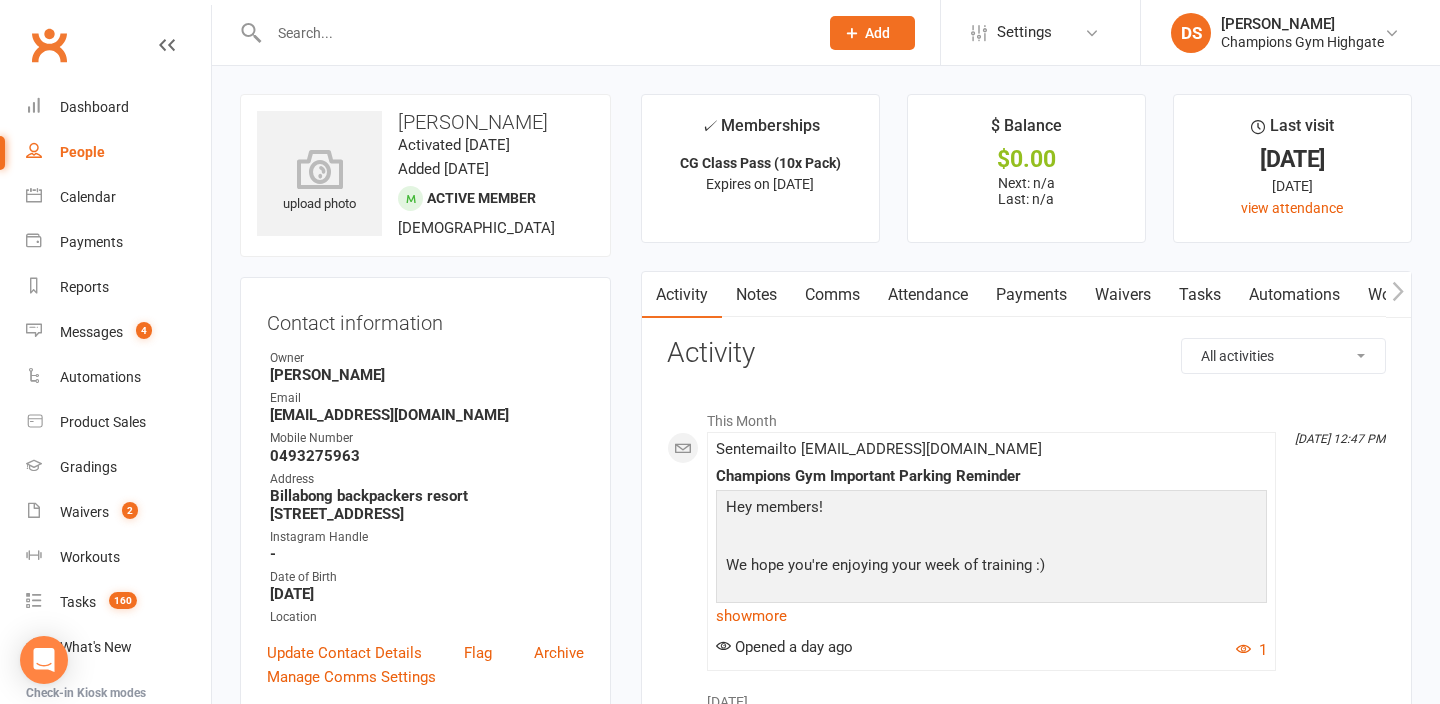click on "Notes" at bounding box center (756, 295) 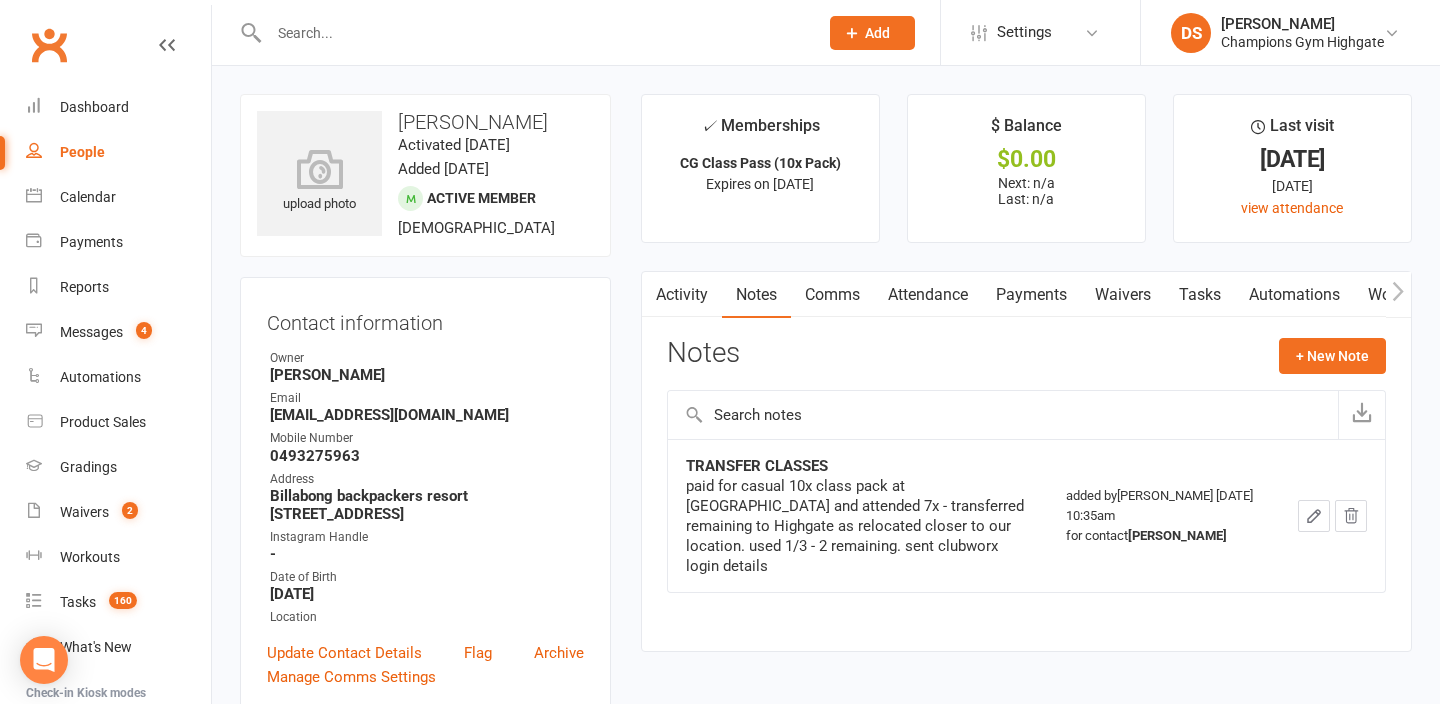 click on "Comms" at bounding box center (832, 295) 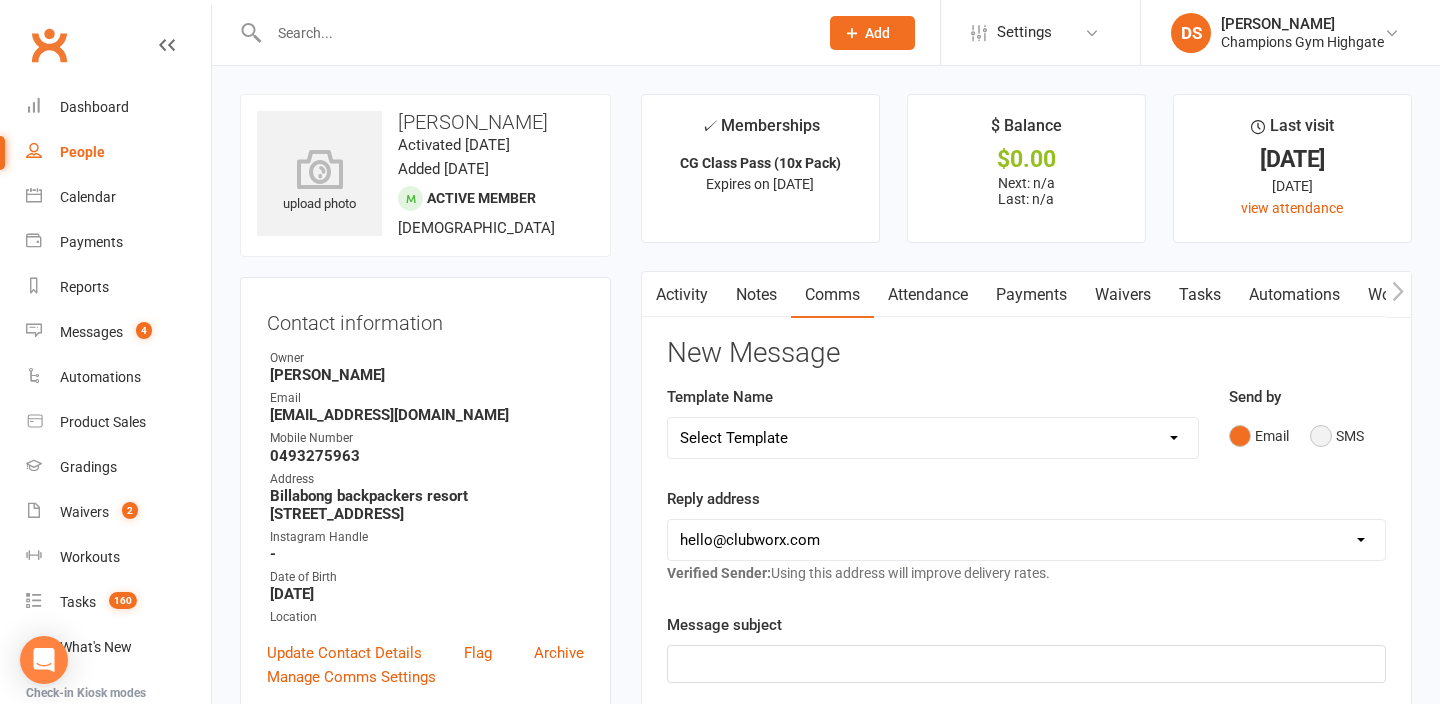 click on "SMS" at bounding box center [1337, 436] 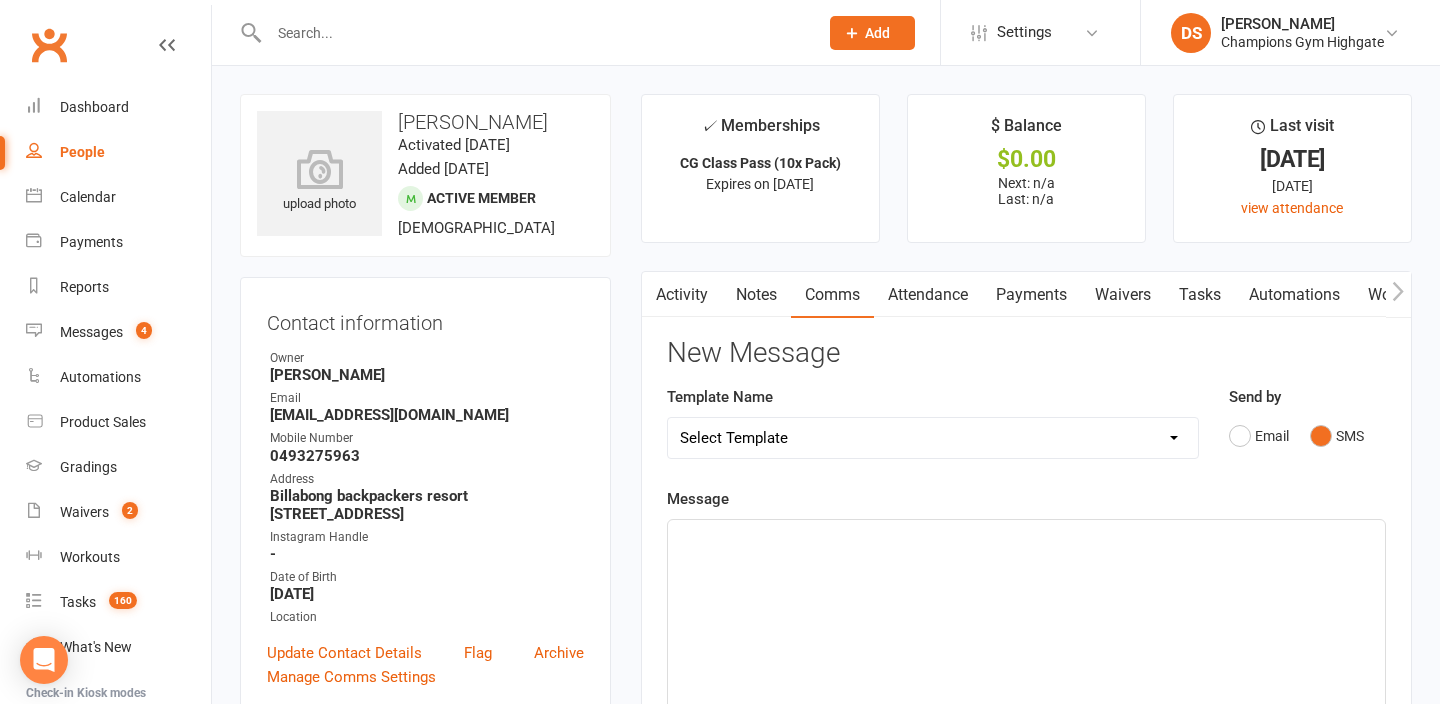 click on "﻿" 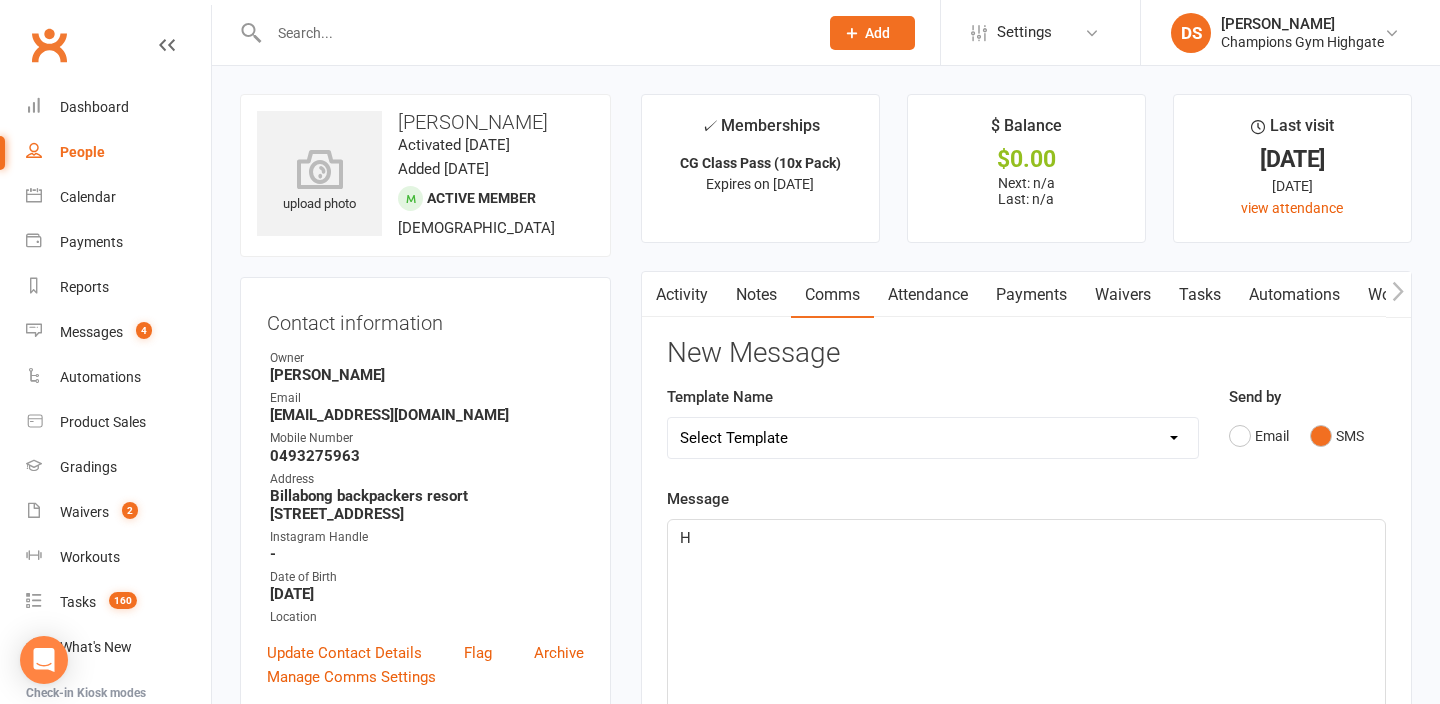 type 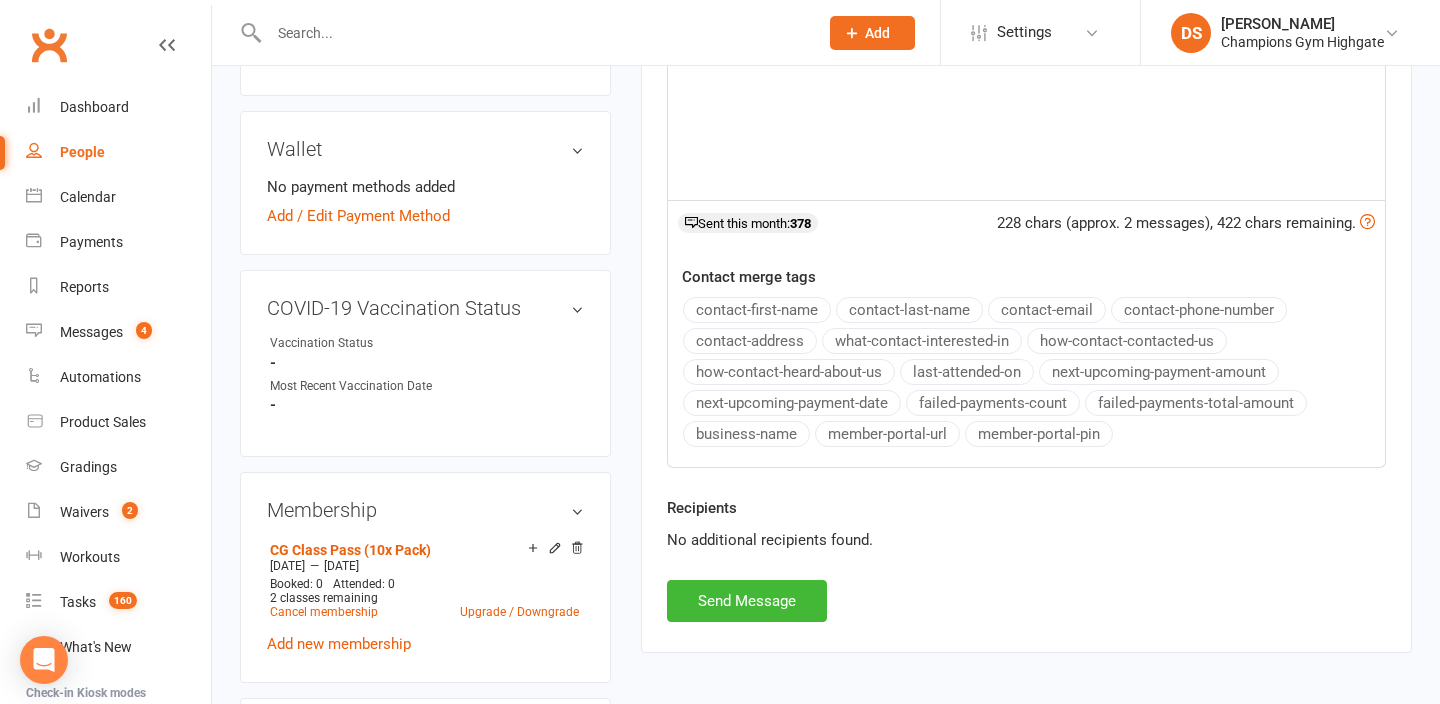 scroll, scrollTop: 621, scrollLeft: 0, axis: vertical 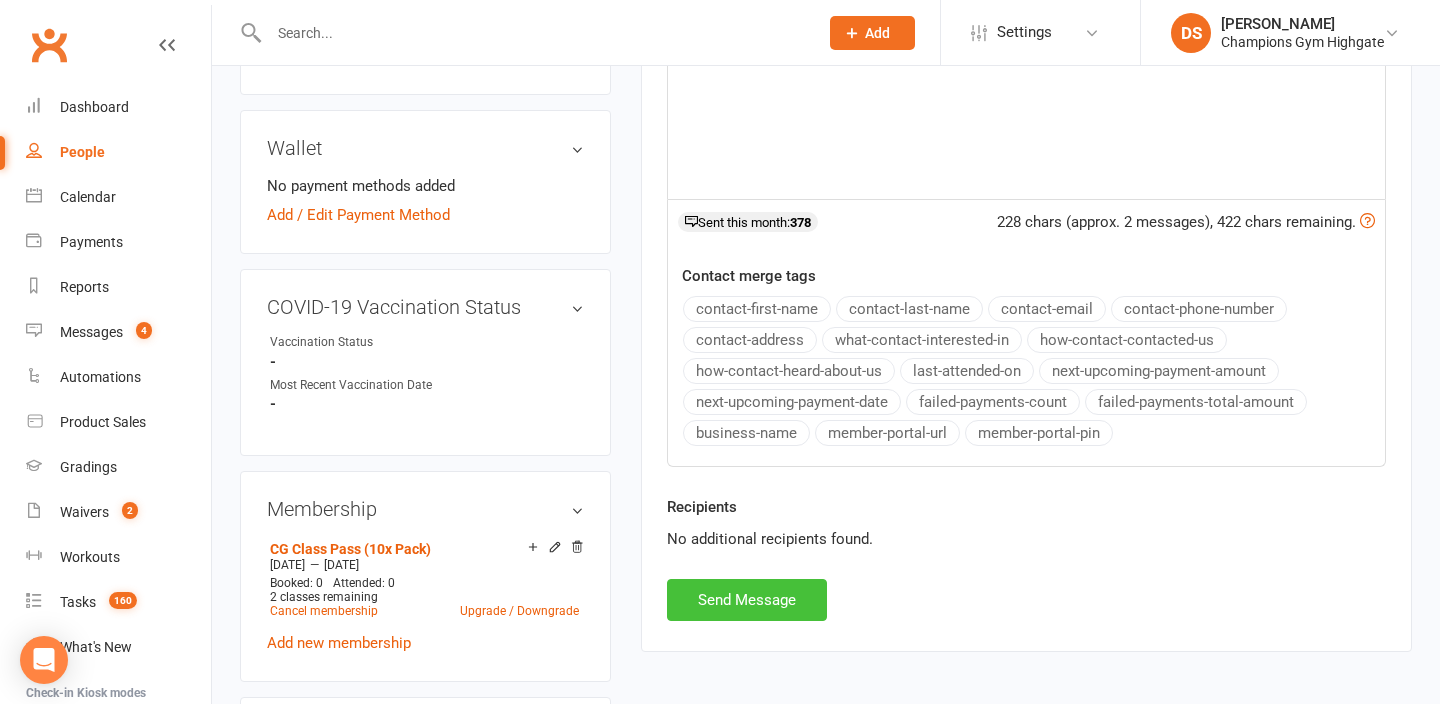 click on "Send Message" at bounding box center (747, 600) 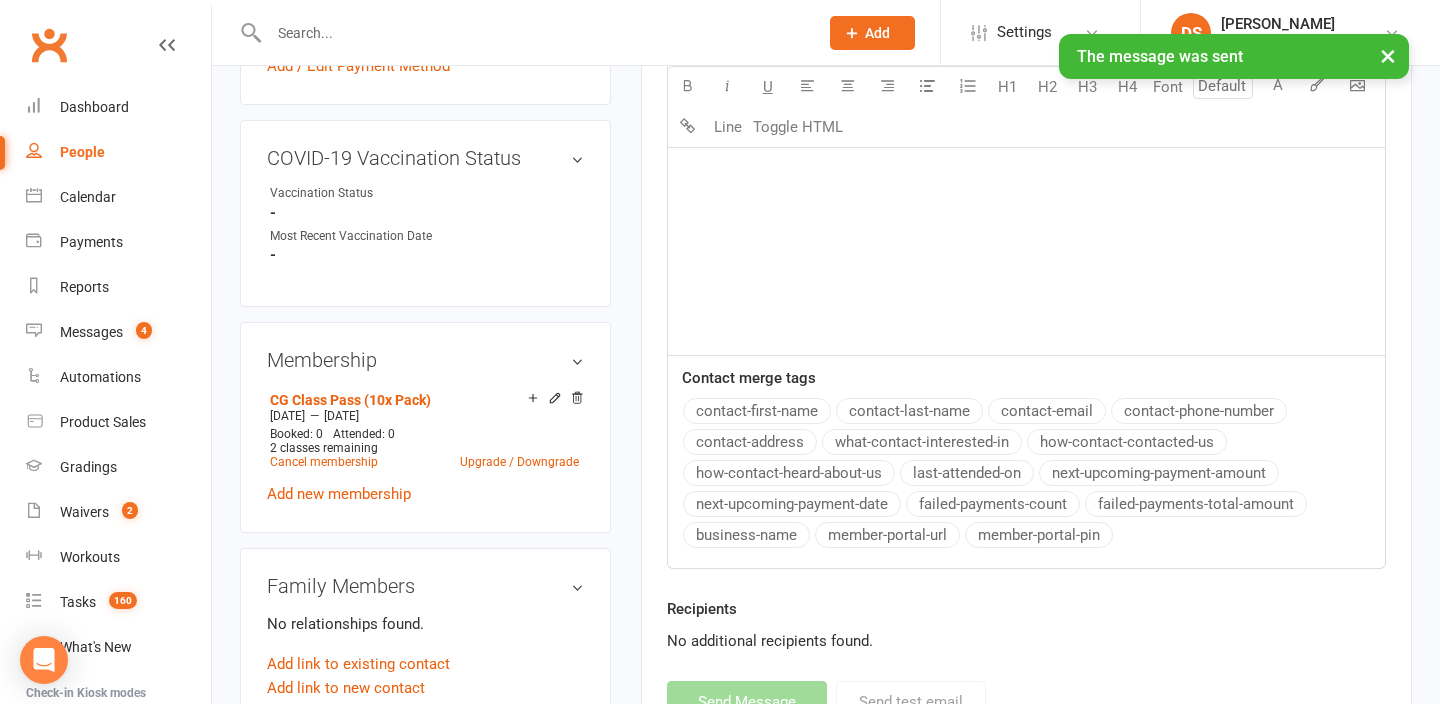 scroll, scrollTop: 797, scrollLeft: 0, axis: vertical 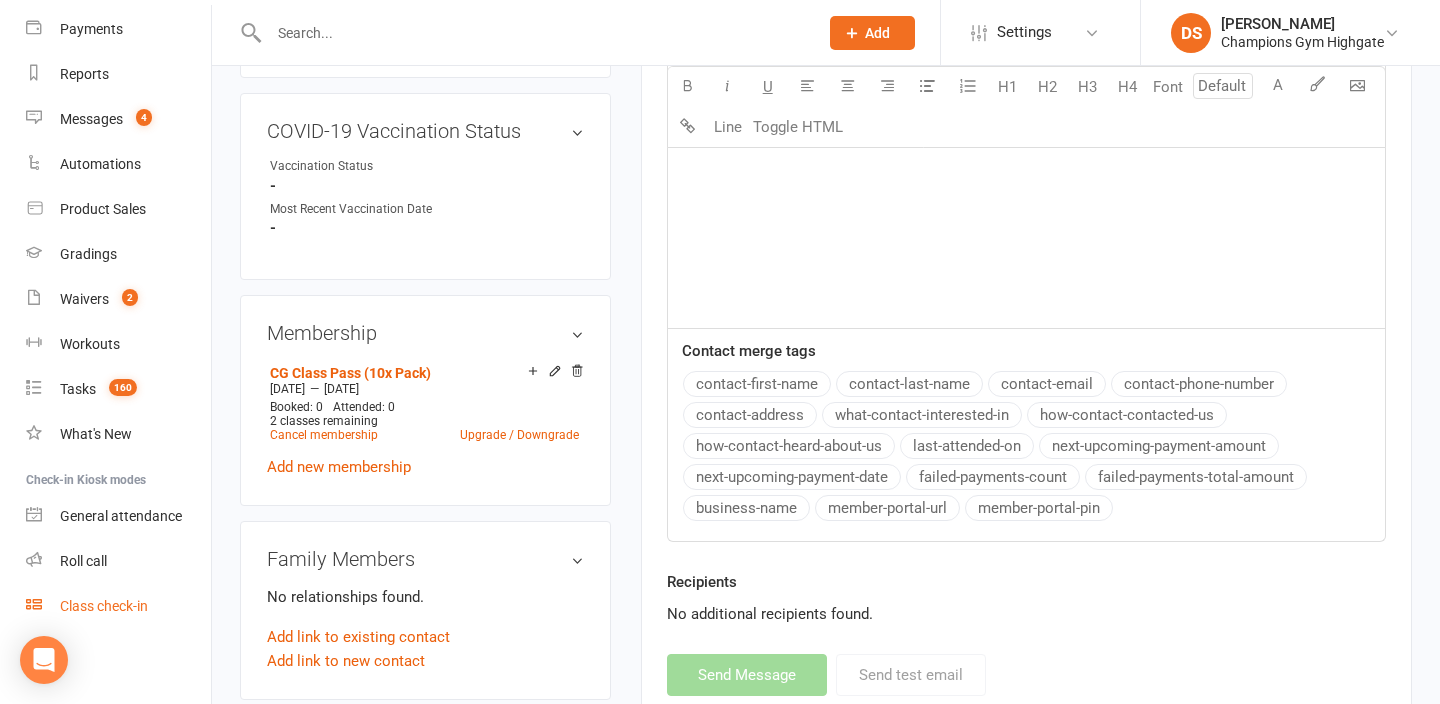 click on "Class check-in" at bounding box center (118, 606) 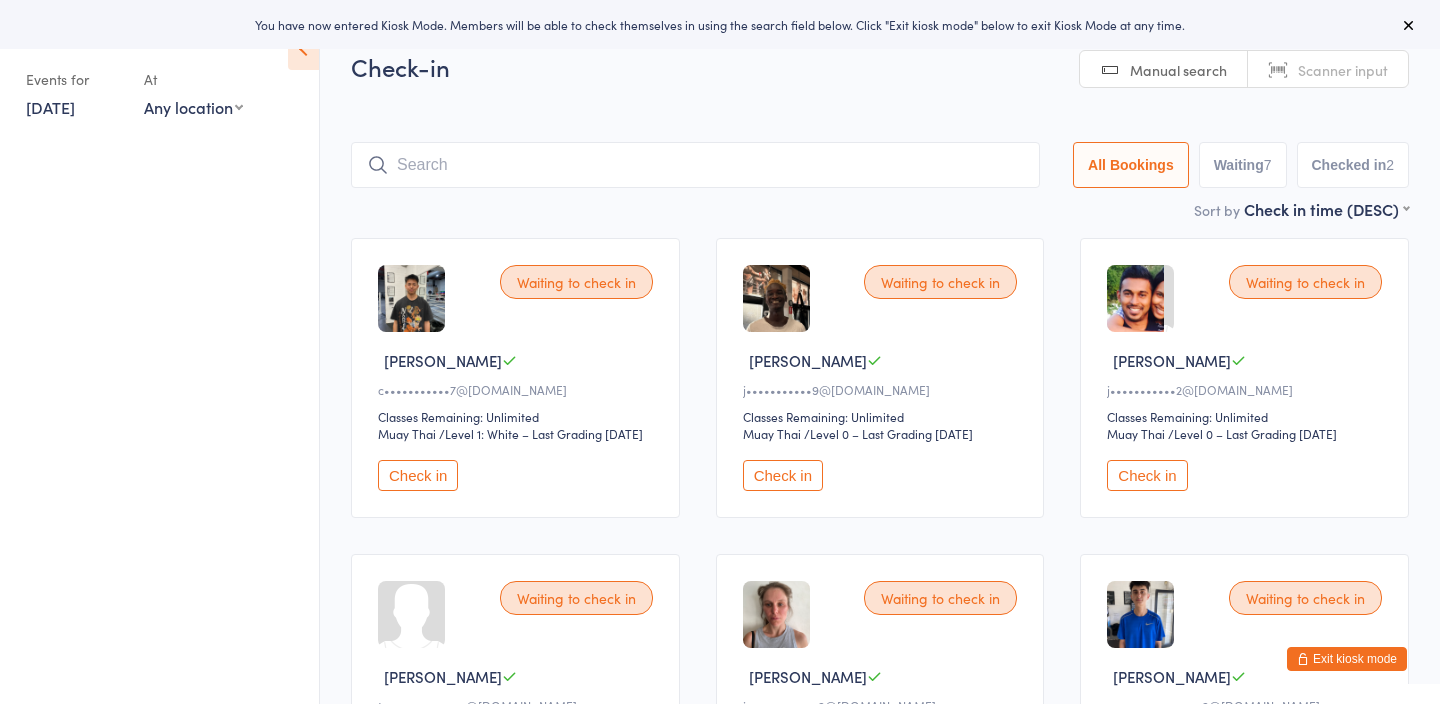 scroll, scrollTop: 0, scrollLeft: 0, axis: both 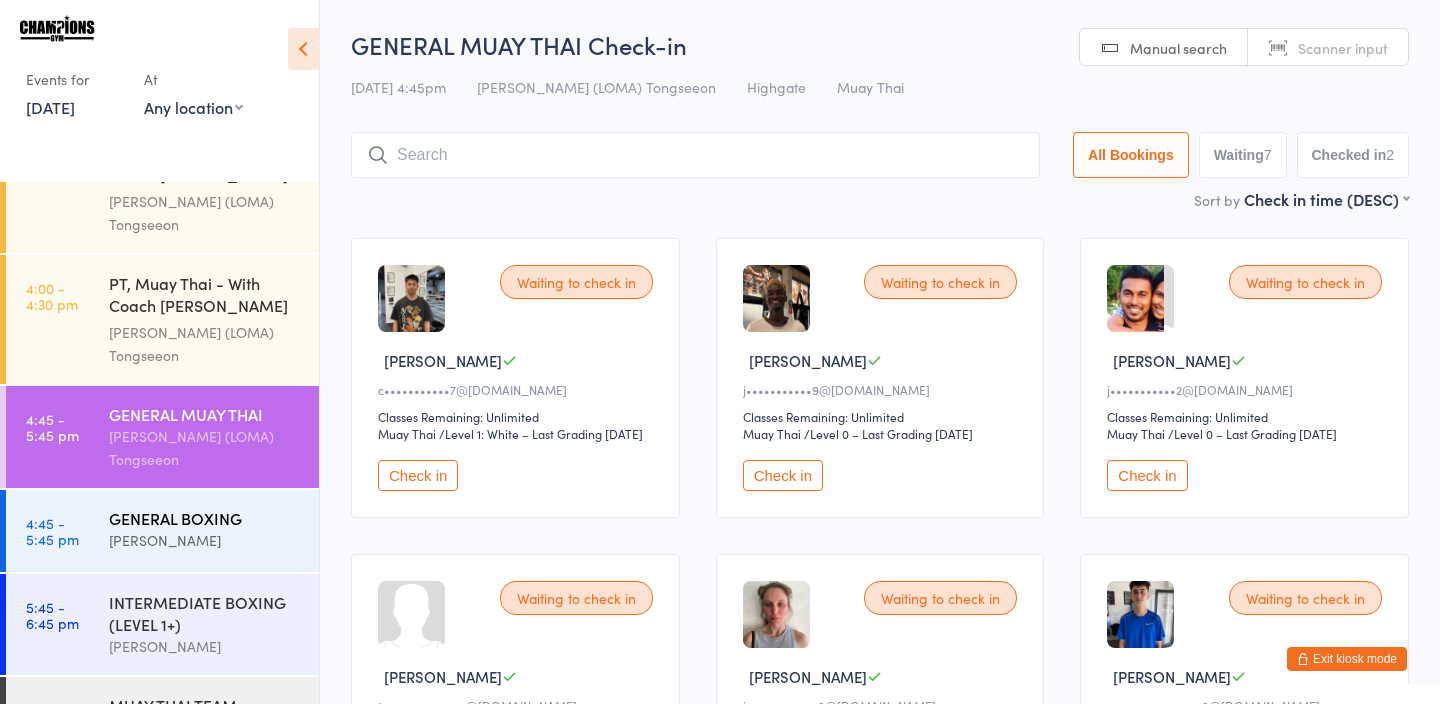 click on "[PERSON_NAME]" at bounding box center (205, 540) 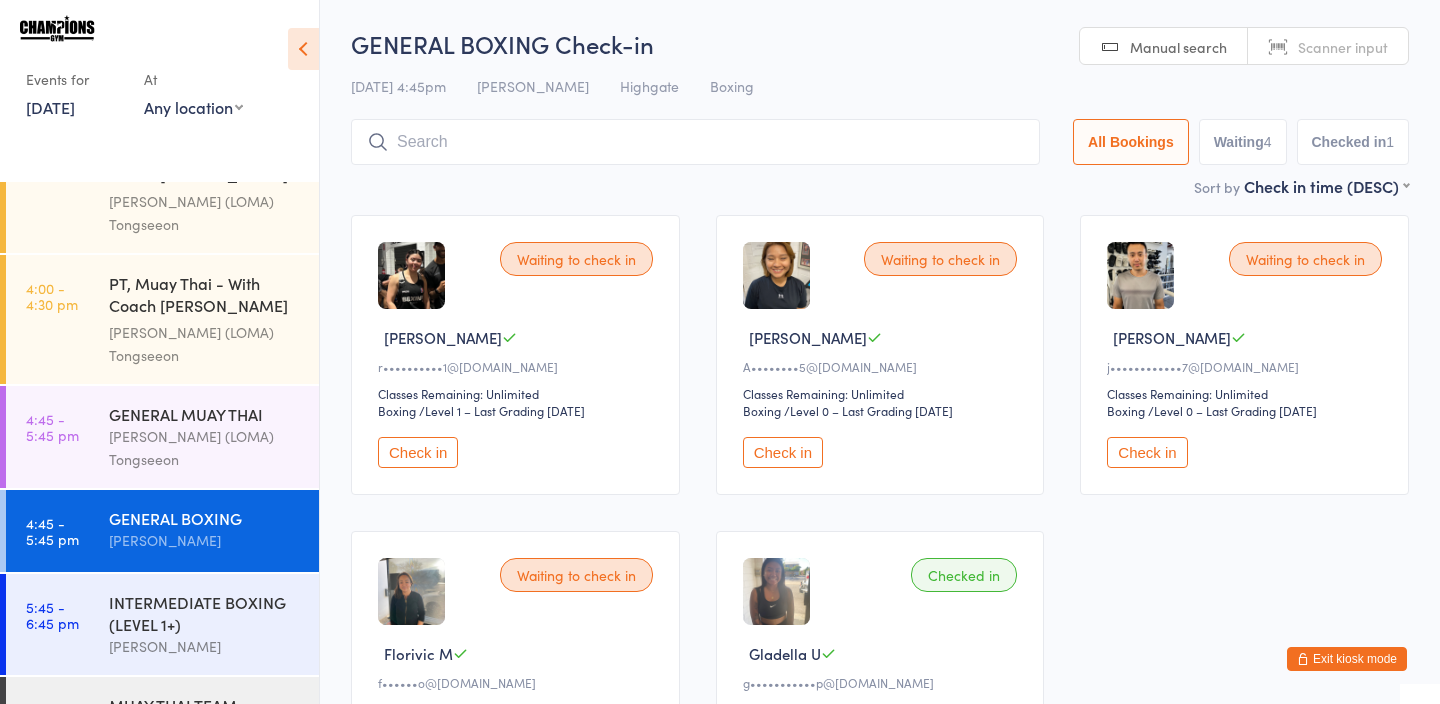 scroll, scrollTop: 29, scrollLeft: 0, axis: vertical 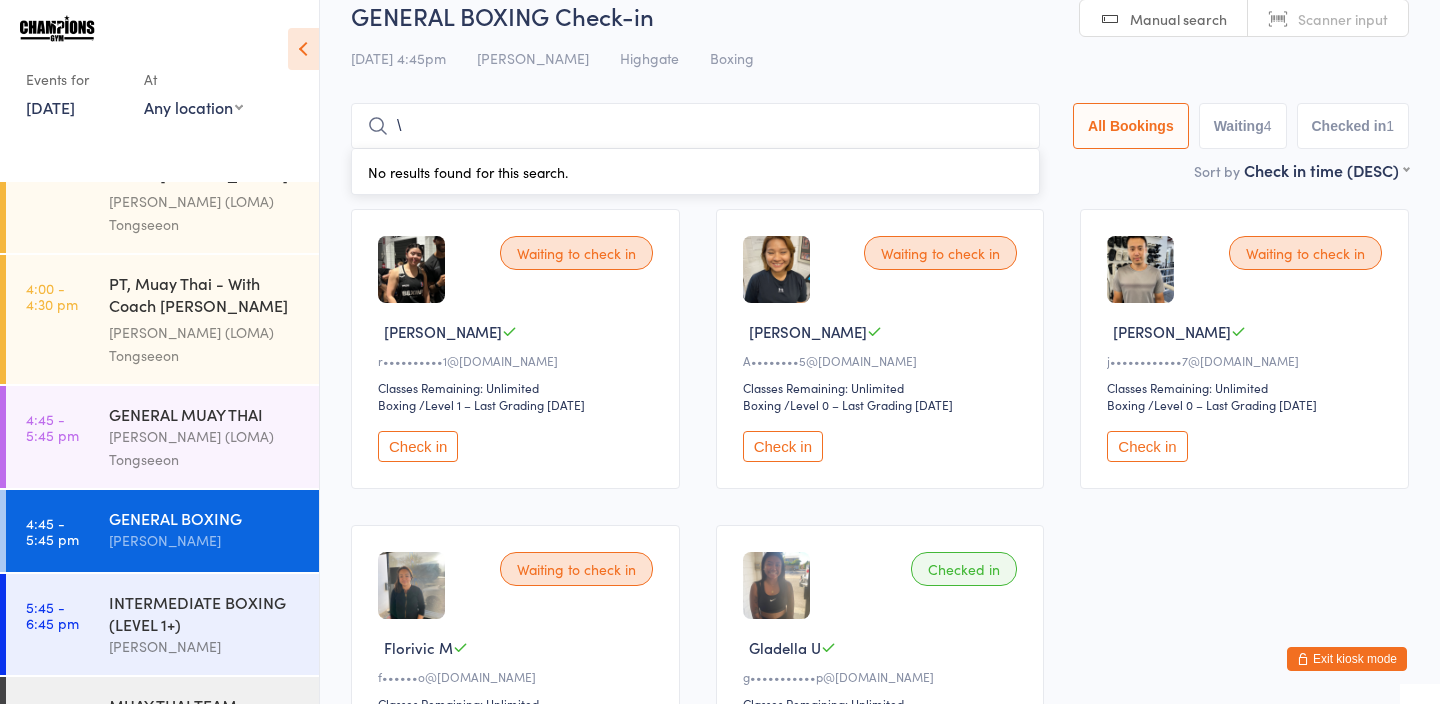 type on "\" 